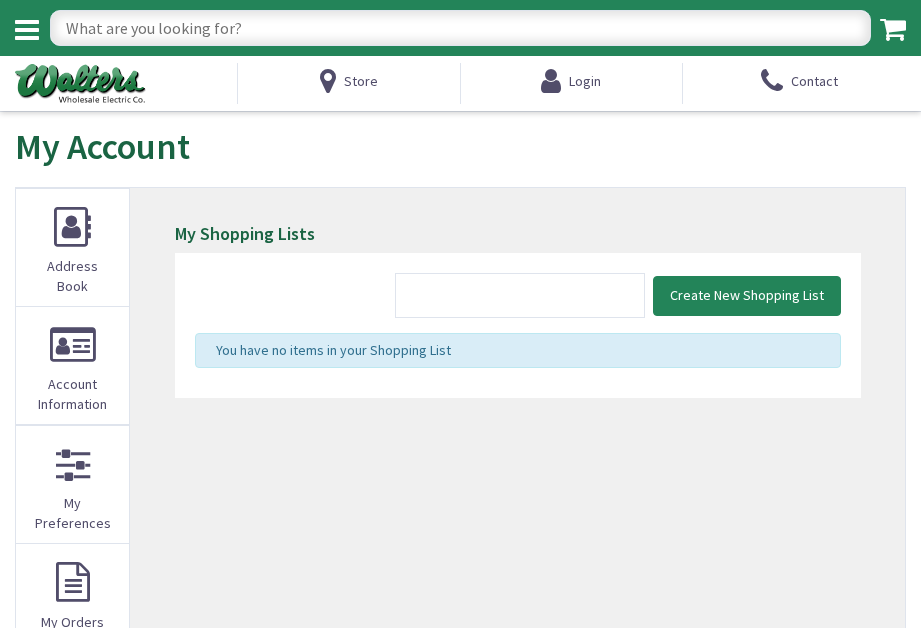 scroll, scrollTop: 0, scrollLeft: 0, axis: both 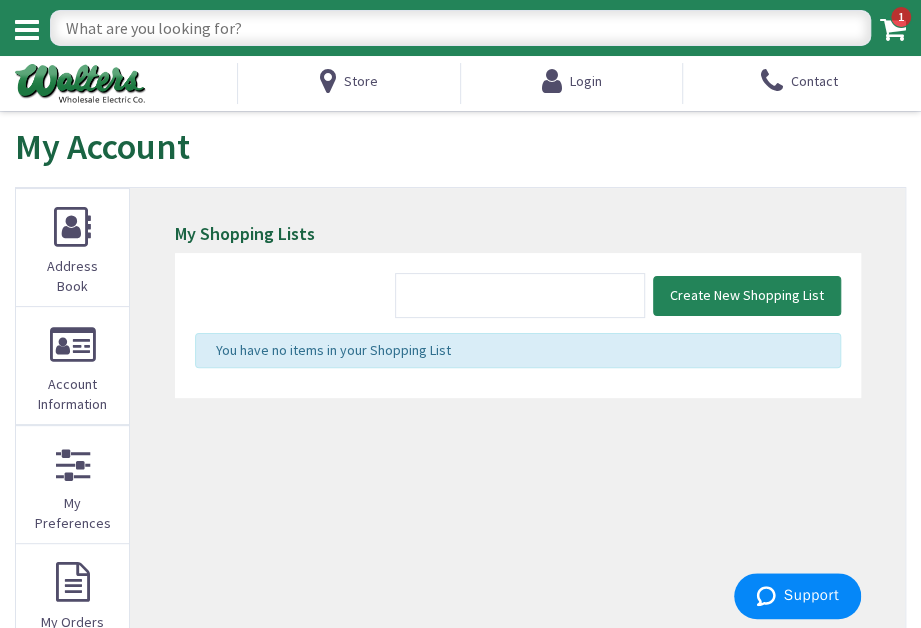 click at bounding box center [460, 28] 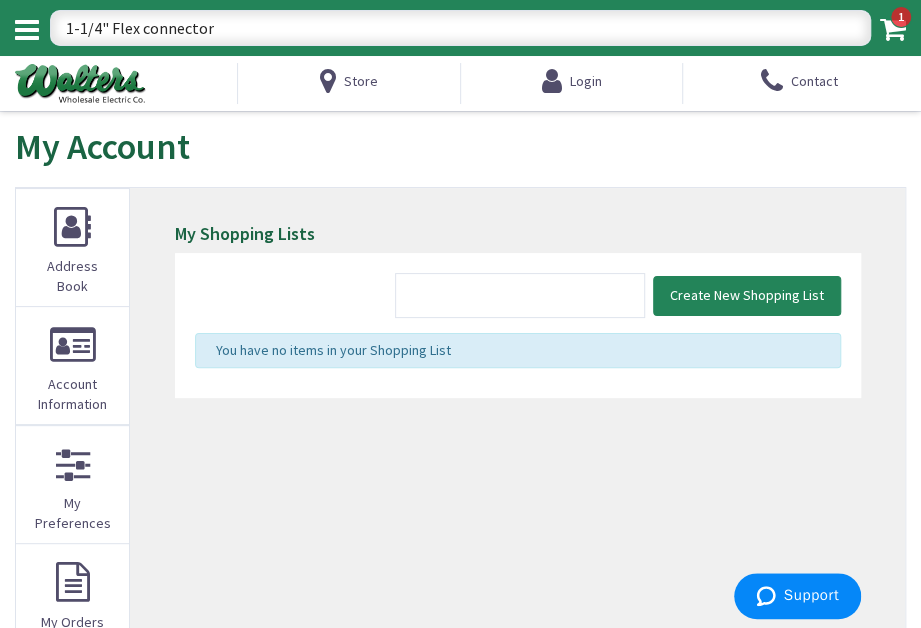type on "1-1/4" Flex connectors" 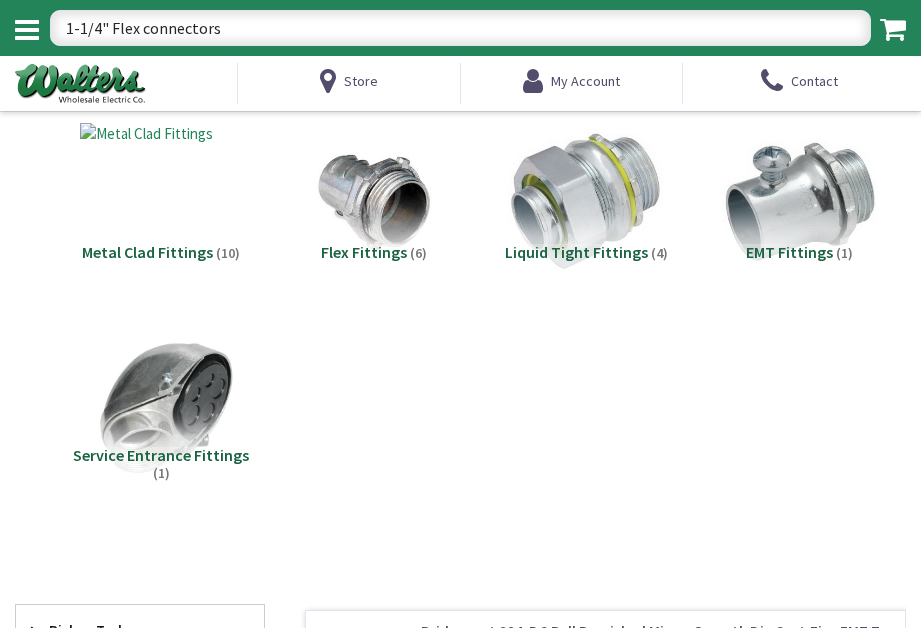 scroll, scrollTop: 0, scrollLeft: 0, axis: both 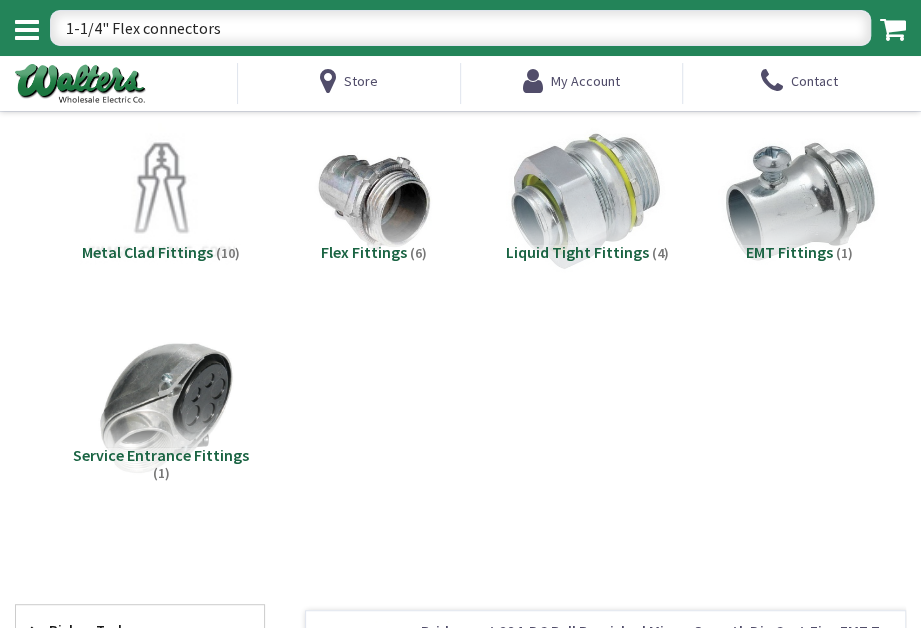 click on "Liquid Tight Fittings" at bounding box center (576, 252) 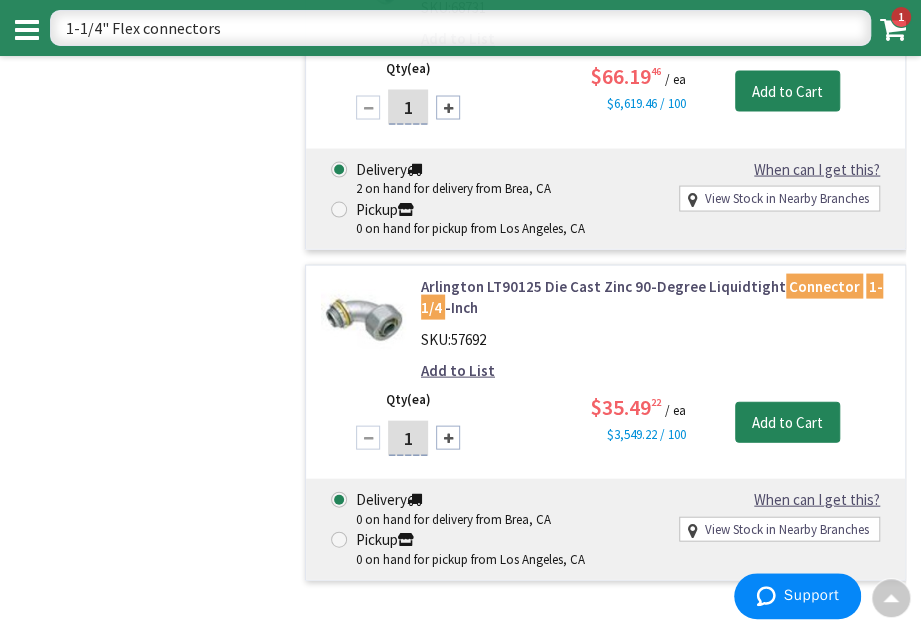 scroll, scrollTop: 1000, scrollLeft: 0, axis: vertical 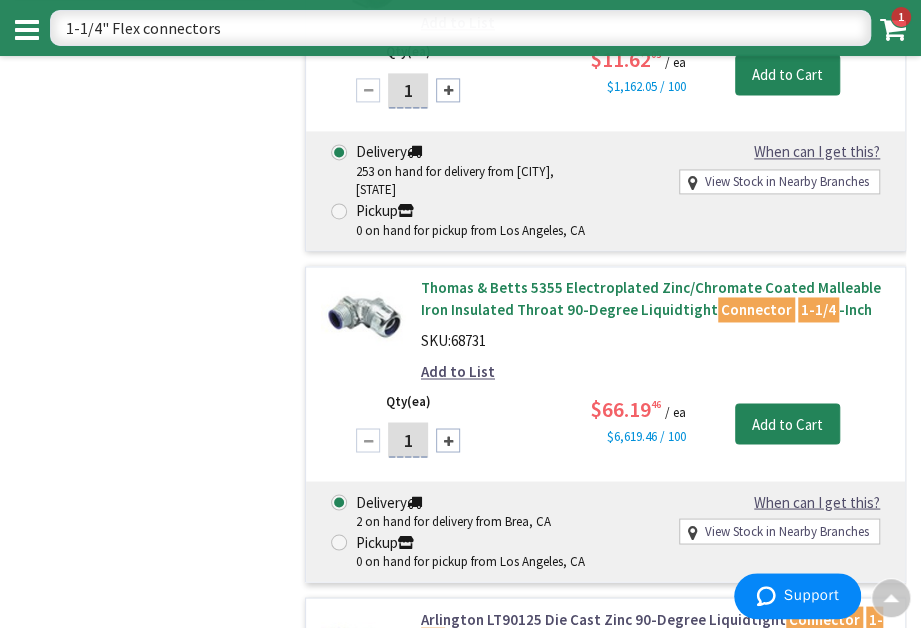 click on "Thomas & Betts 5355 Electroplated Zinc/Chromate Coated Malleable Iron Insulated Throat 90-Degree Liquidtight  Connector   1-1/4 -Inch" at bounding box center (655, 298) 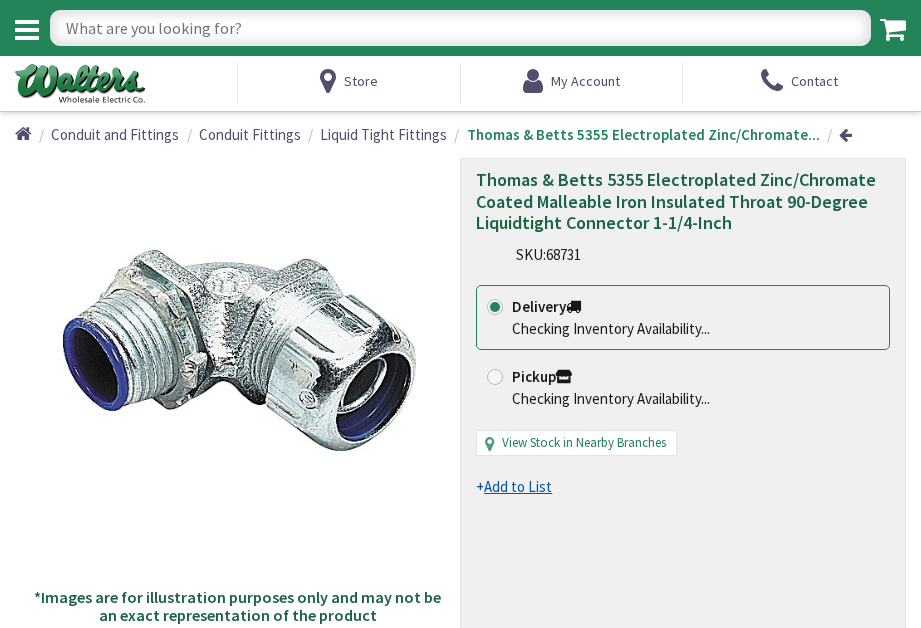 scroll, scrollTop: 0, scrollLeft: 0, axis: both 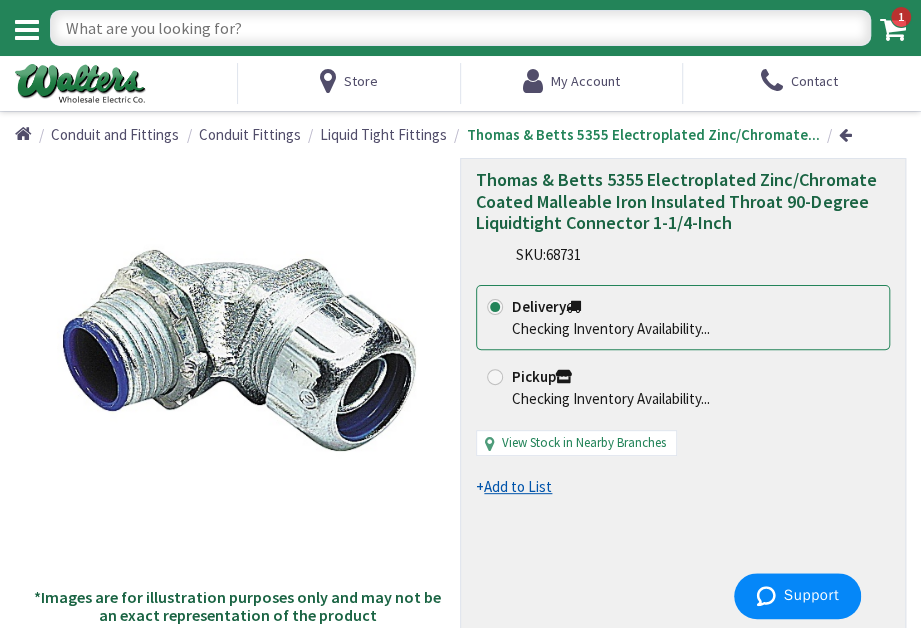 click at bounding box center [460, 28] 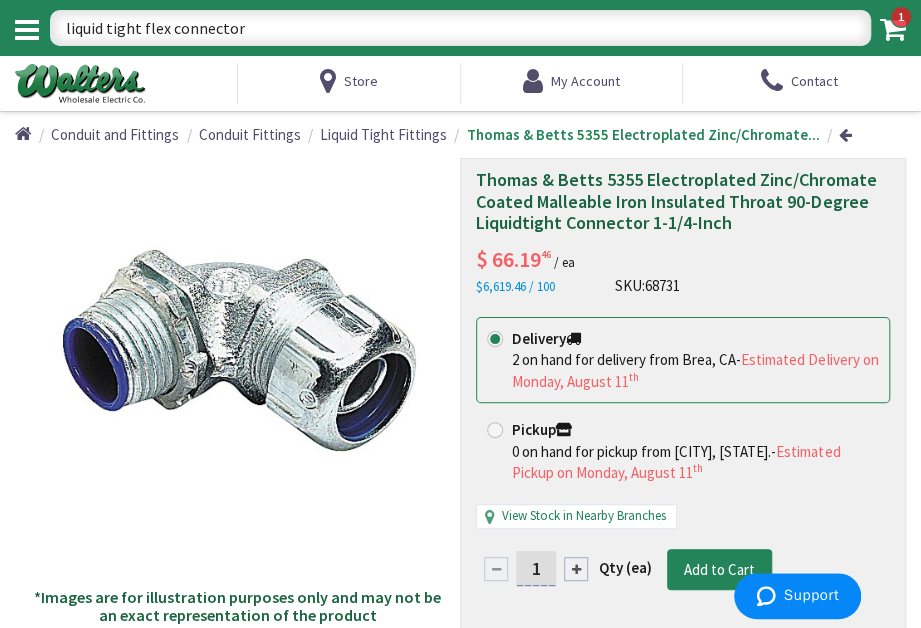 type on "liquid tight flex connectors" 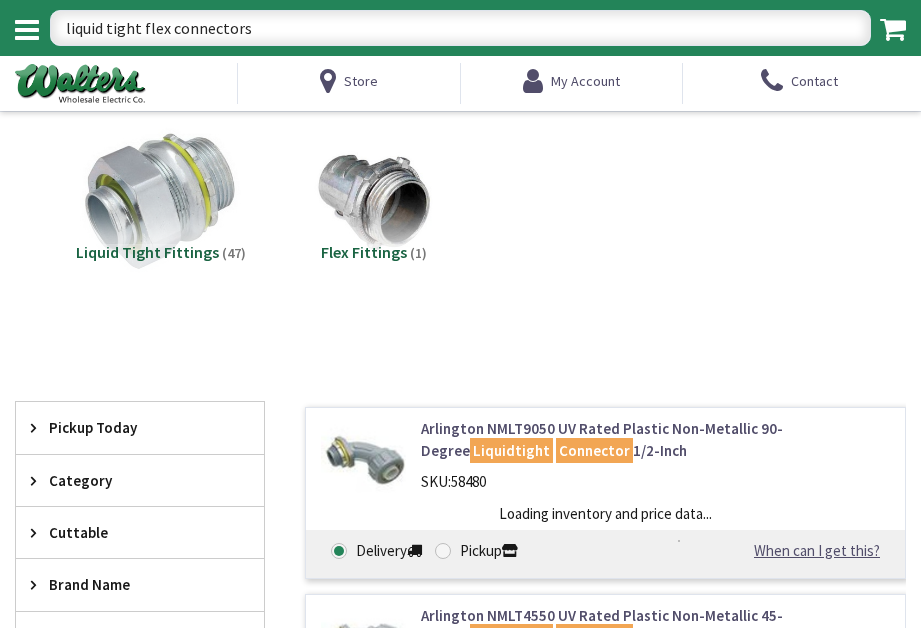 scroll, scrollTop: 0, scrollLeft: 0, axis: both 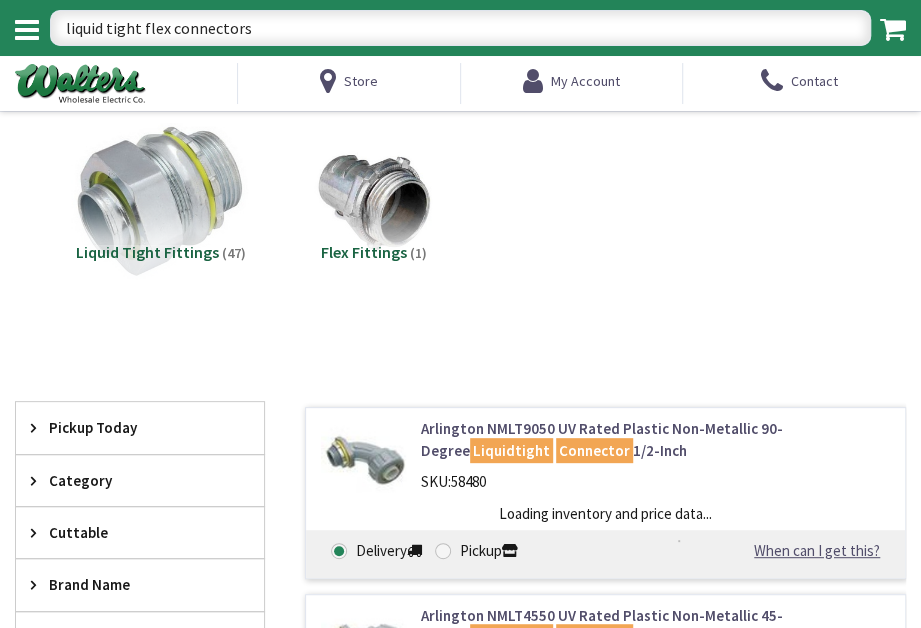 click at bounding box center [161, 202] 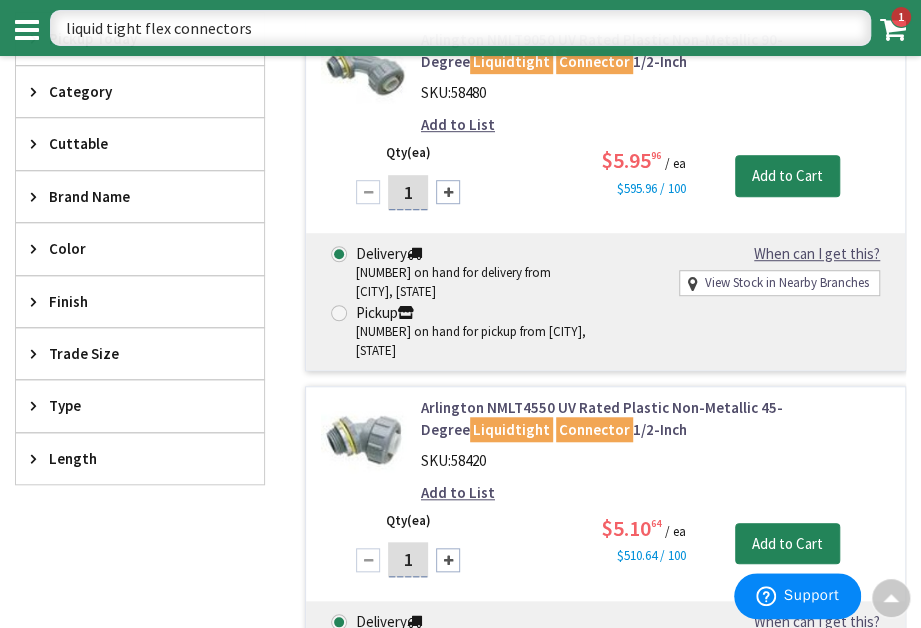 scroll, scrollTop: 32, scrollLeft: 0, axis: vertical 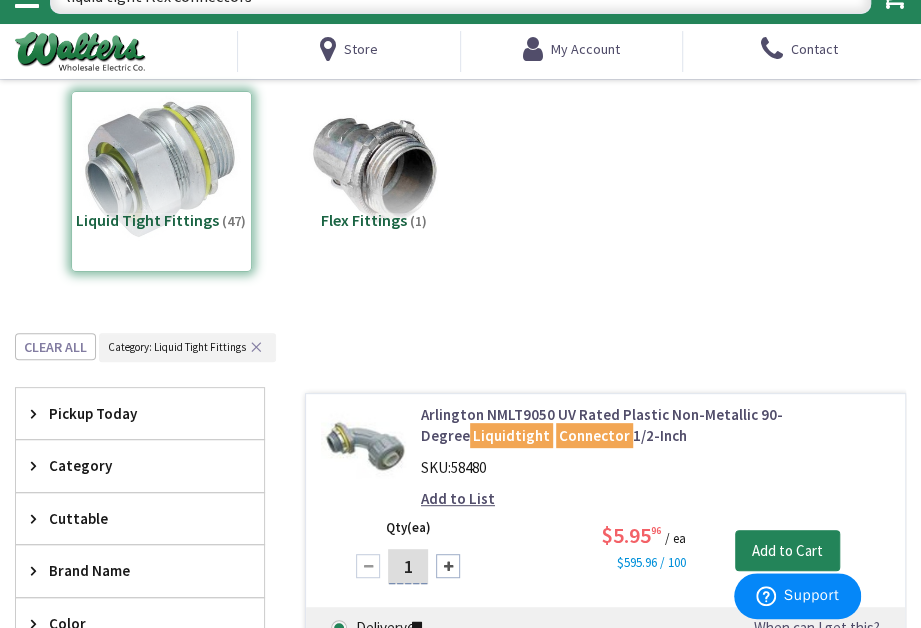 click at bounding box center [374, 170] 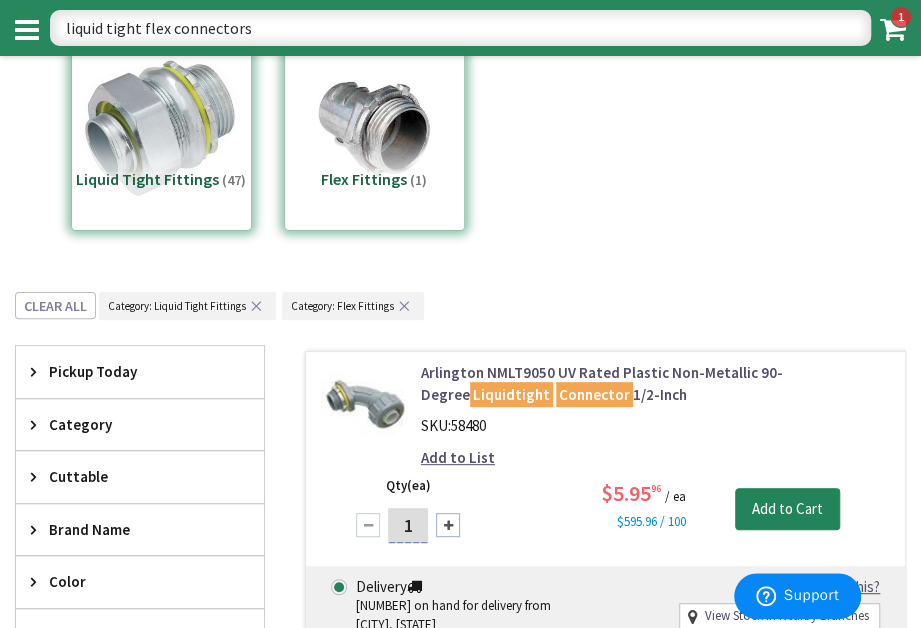 scroll, scrollTop: 365, scrollLeft: 0, axis: vertical 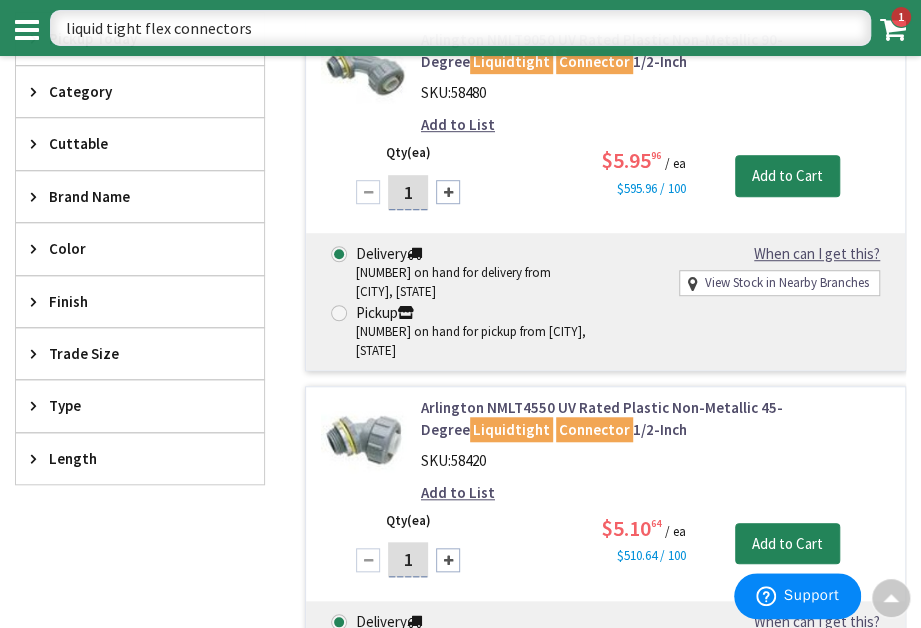 click on "liquid tight flex connectors" at bounding box center (460, 28) 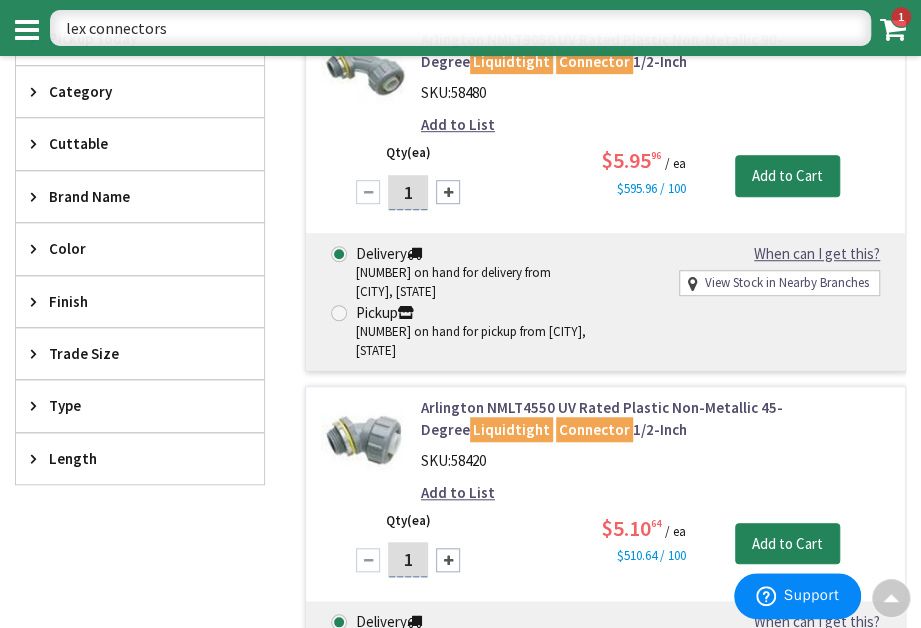 type on "flex connectors" 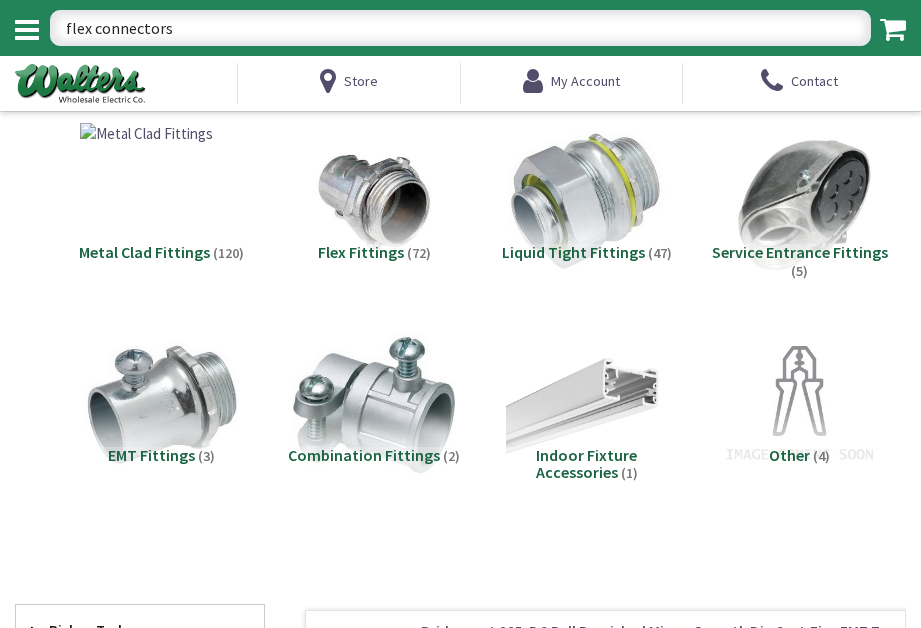 scroll, scrollTop: 0, scrollLeft: 0, axis: both 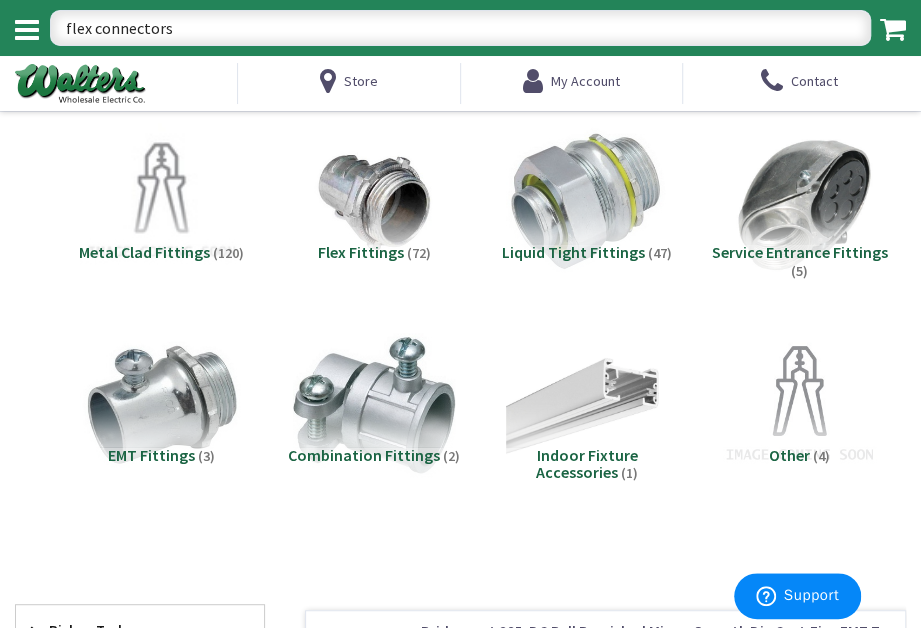 click on "Liquid Tight Fittings" at bounding box center [573, 252] 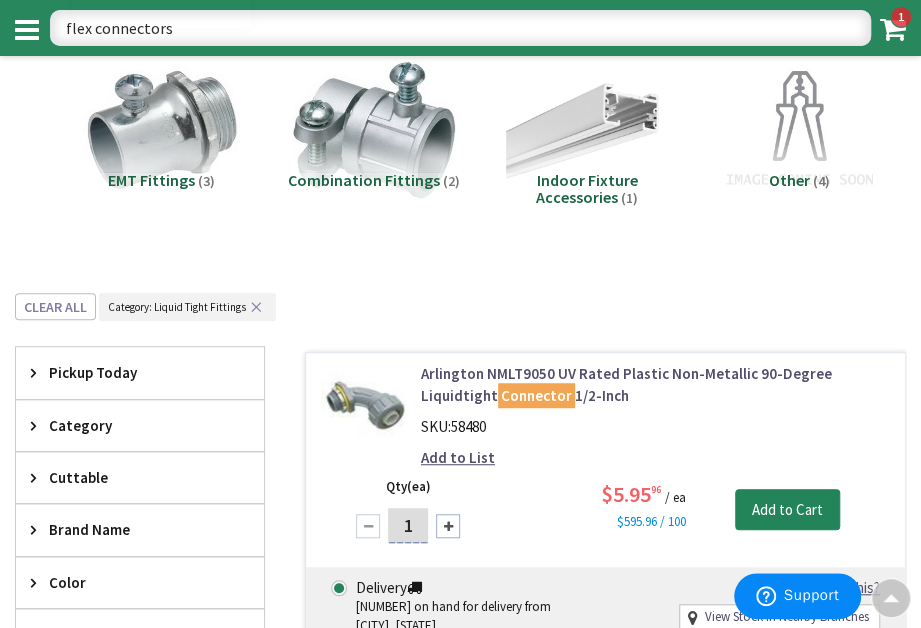 scroll, scrollTop: 568, scrollLeft: 0, axis: vertical 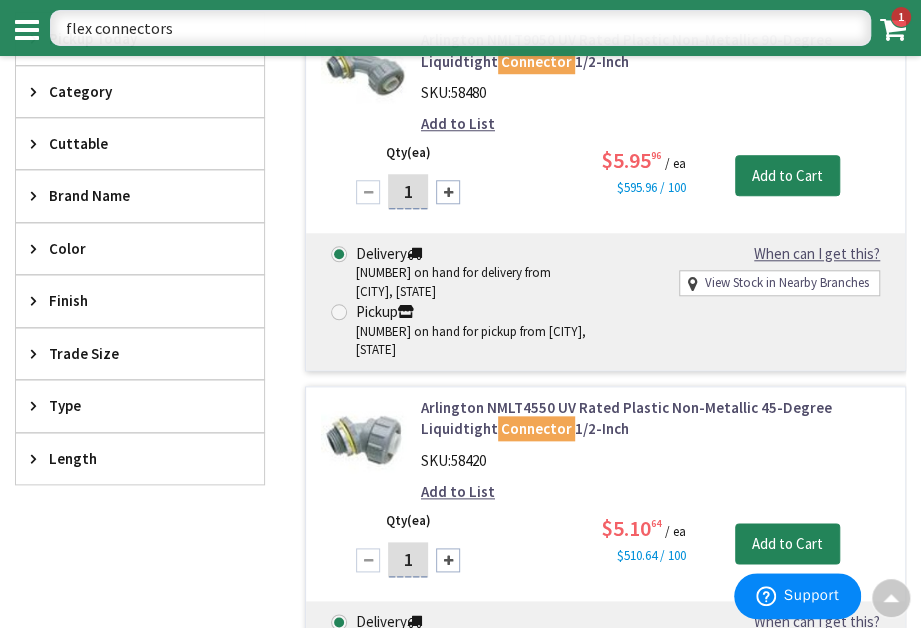 click on "Finish" at bounding box center (140, 300) 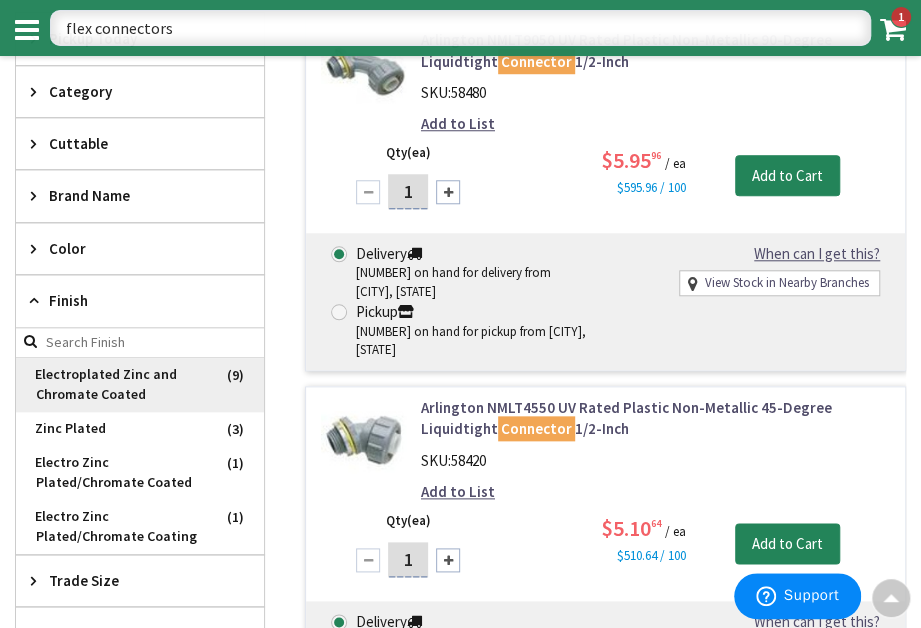 click on "Electroplated Zinc and Chromate Coated" at bounding box center (140, 385) 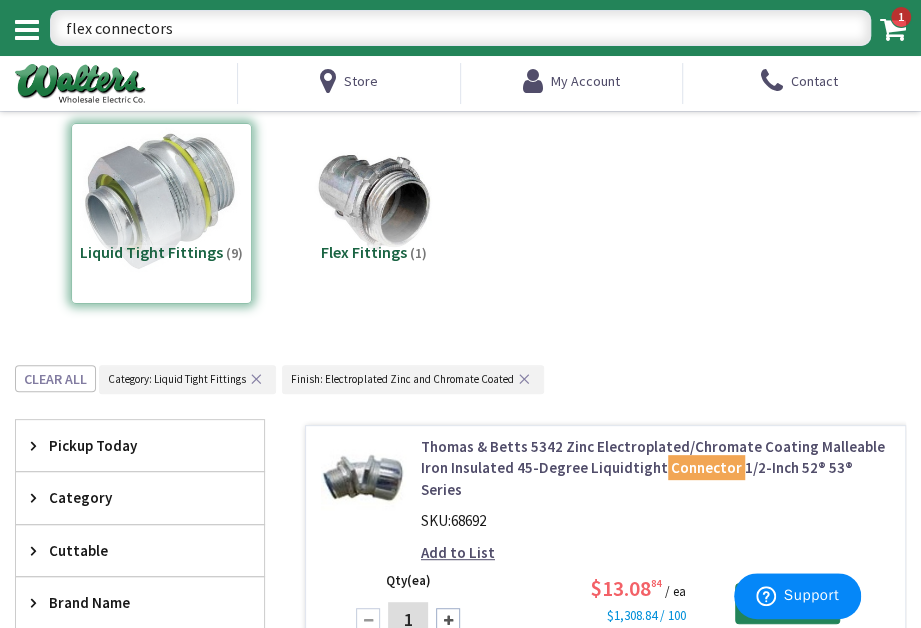 scroll, scrollTop: 333, scrollLeft: 0, axis: vertical 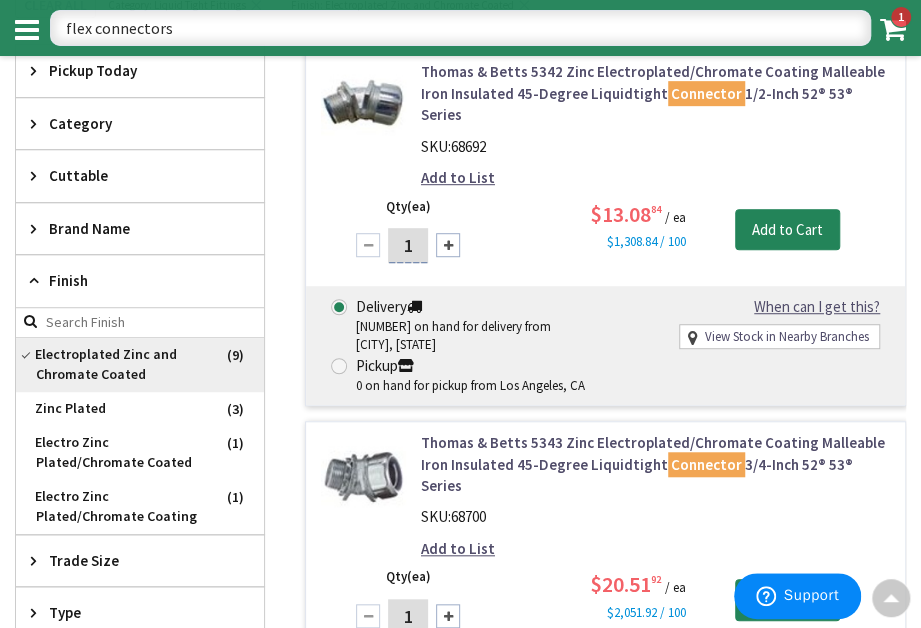 click on "Electroplated Zinc and Chromate Coated" at bounding box center (140, 365) 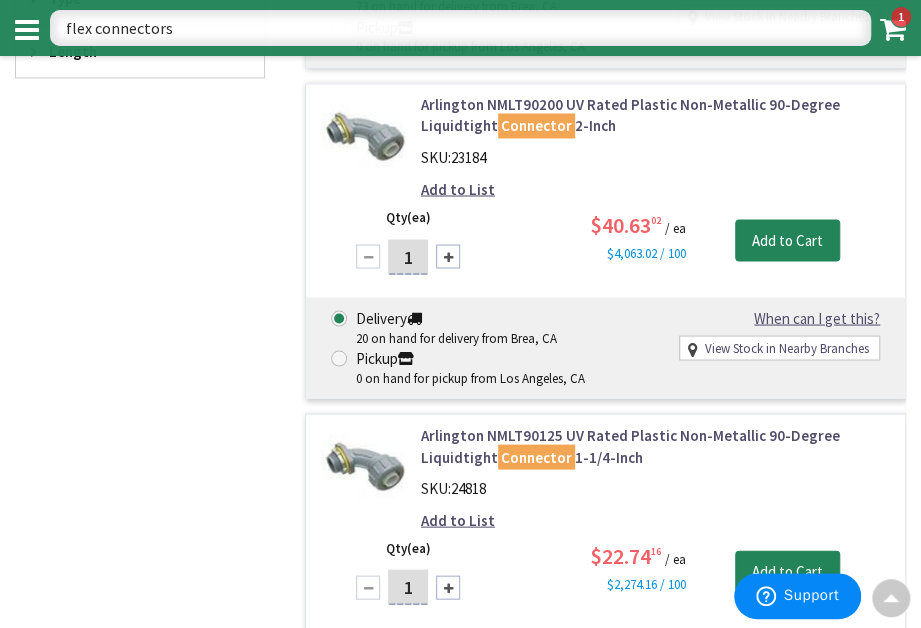 scroll, scrollTop: 869, scrollLeft: 0, axis: vertical 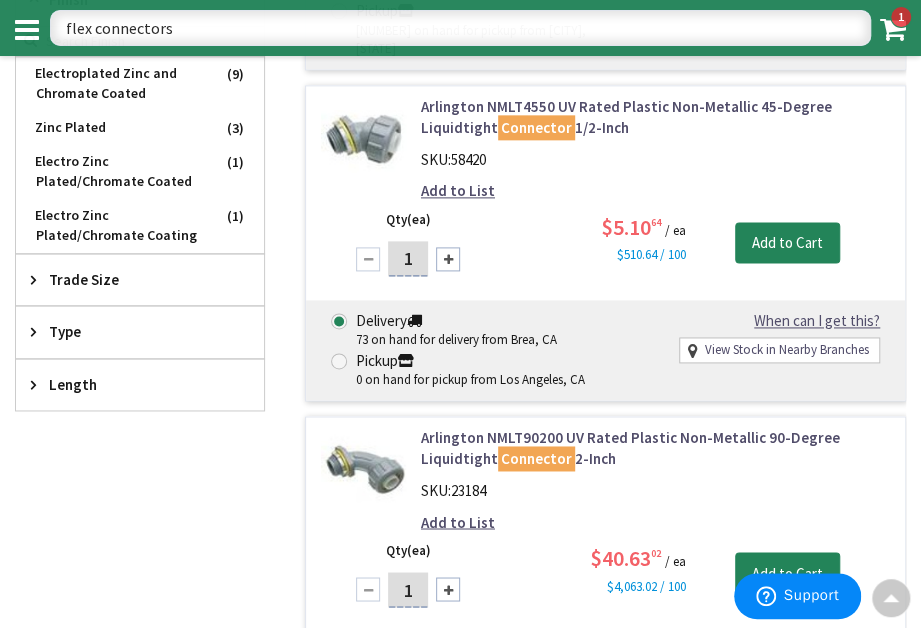 click at bounding box center [38, 331] 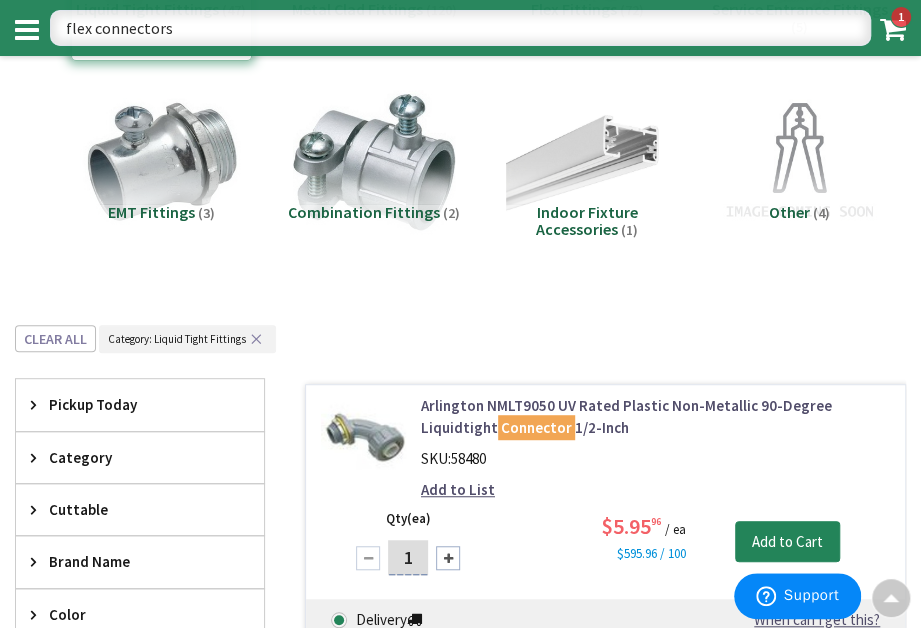 scroll, scrollTop: 536, scrollLeft: 0, axis: vertical 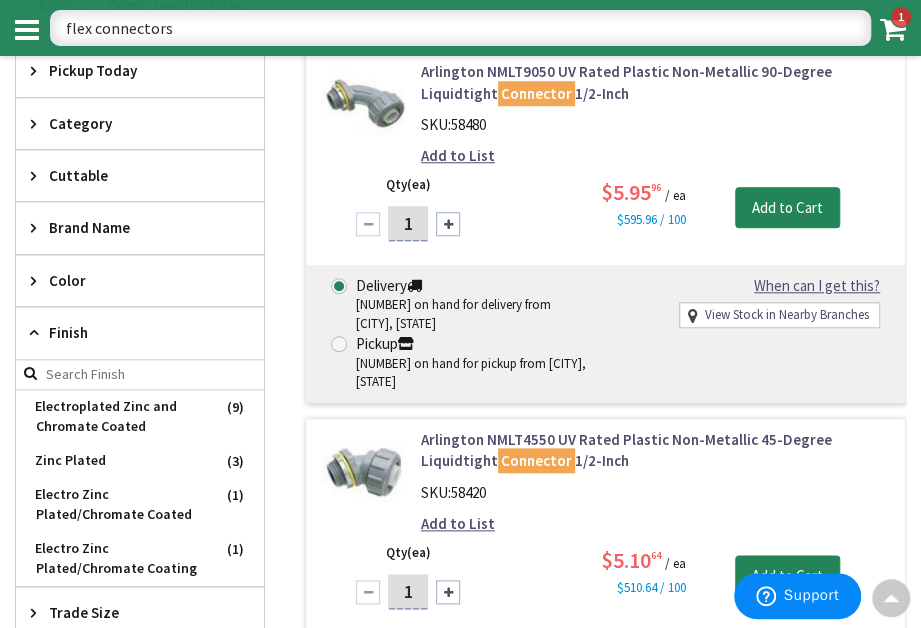 click at bounding box center (38, 123) 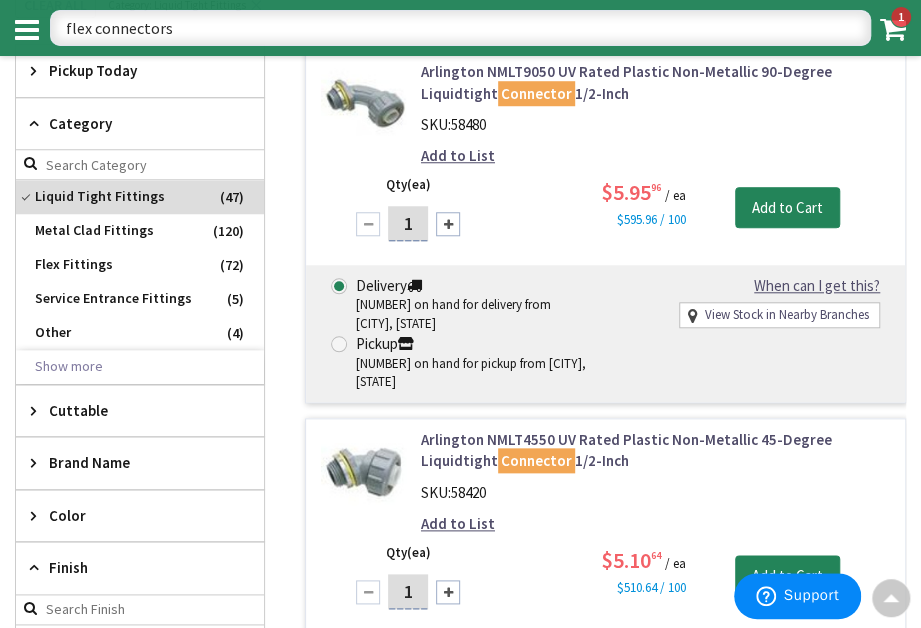 click at bounding box center (38, 123) 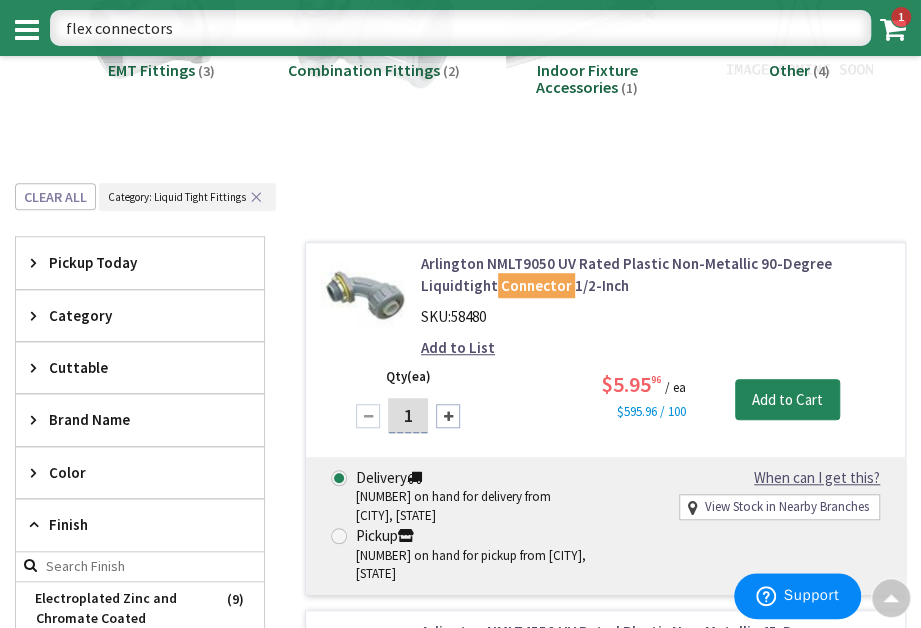scroll, scrollTop: 10, scrollLeft: 0, axis: vertical 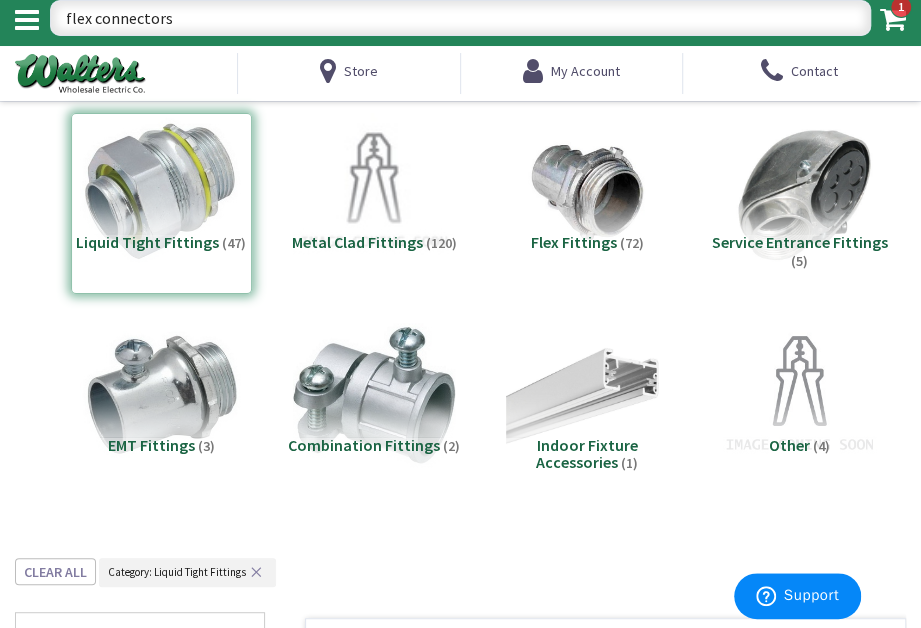 click on "(72)" at bounding box center (631, 243) 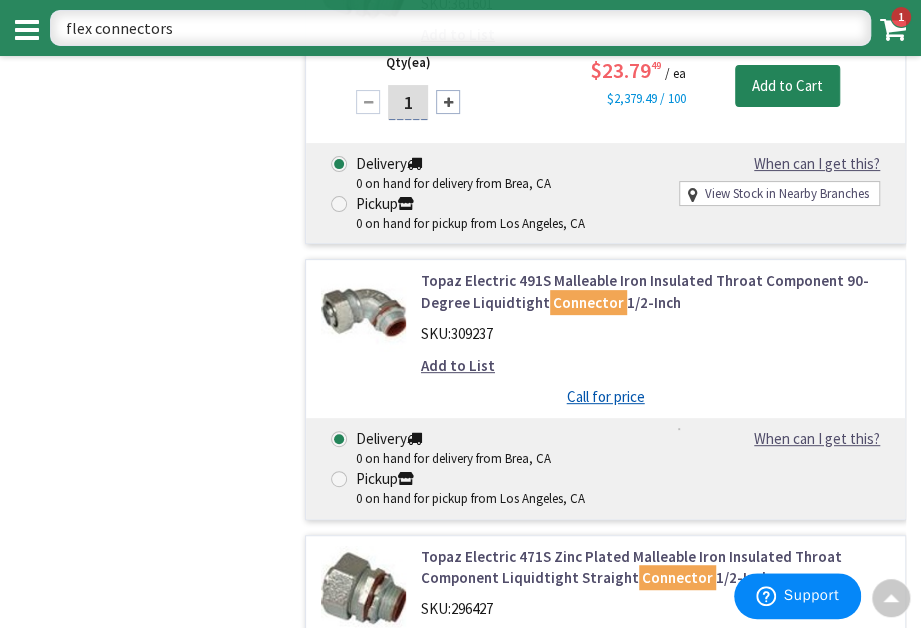 scroll, scrollTop: 36333, scrollLeft: 0, axis: vertical 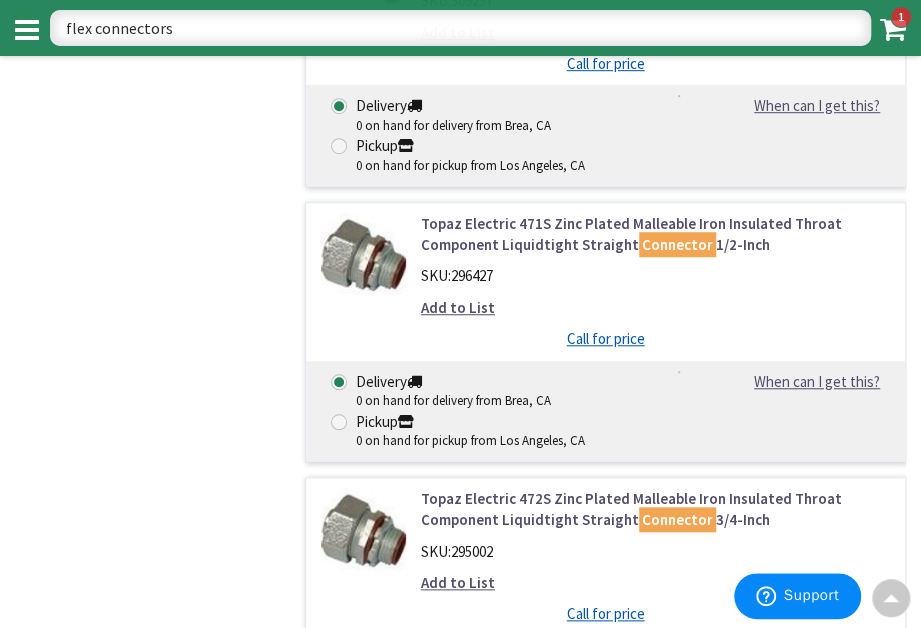 drag, startPoint x: 402, startPoint y: 112, endPoint x: 534, endPoint y: 213, distance: 166.2077 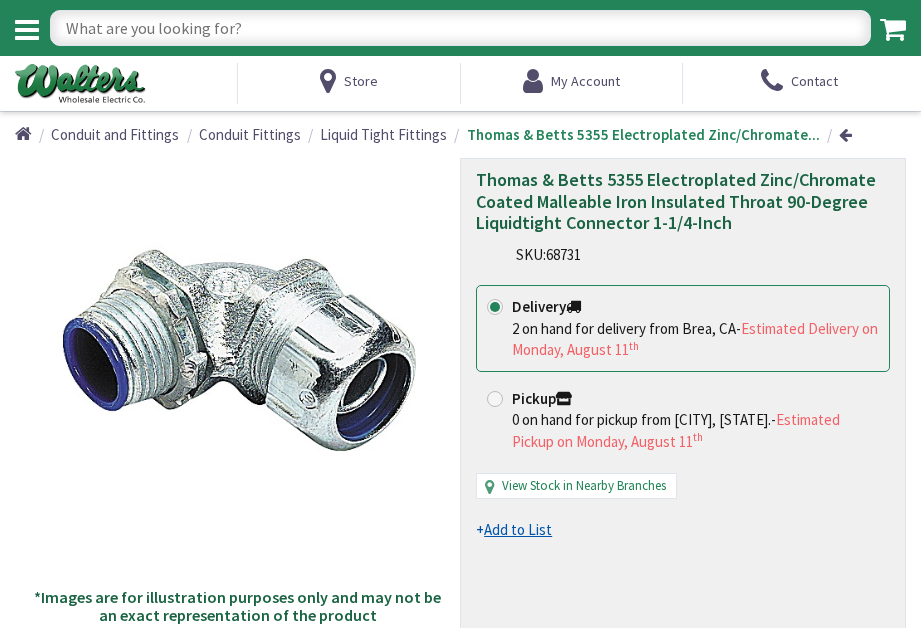 scroll, scrollTop: 0, scrollLeft: 0, axis: both 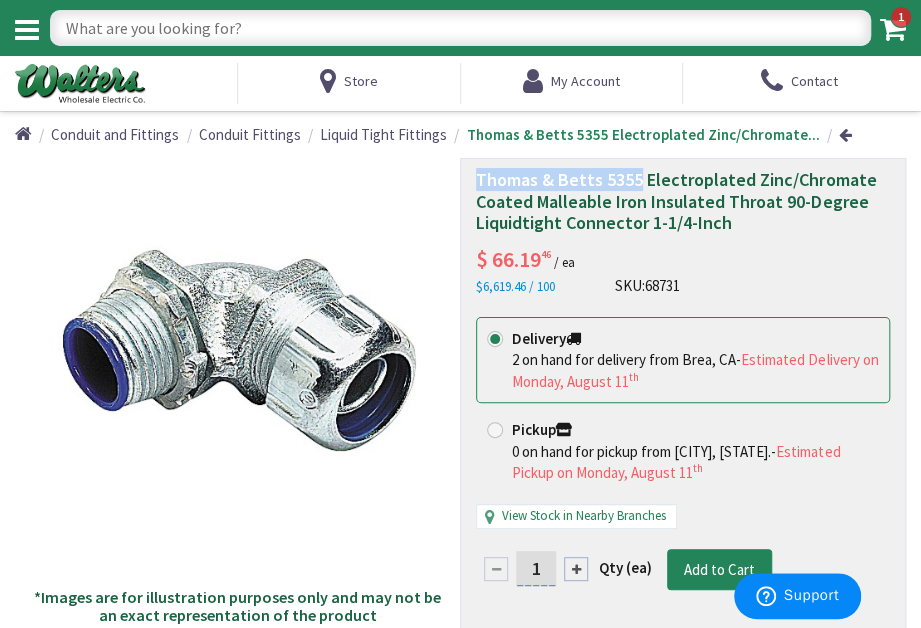 drag, startPoint x: 477, startPoint y: 179, endPoint x: 636, endPoint y: 186, distance: 159.154 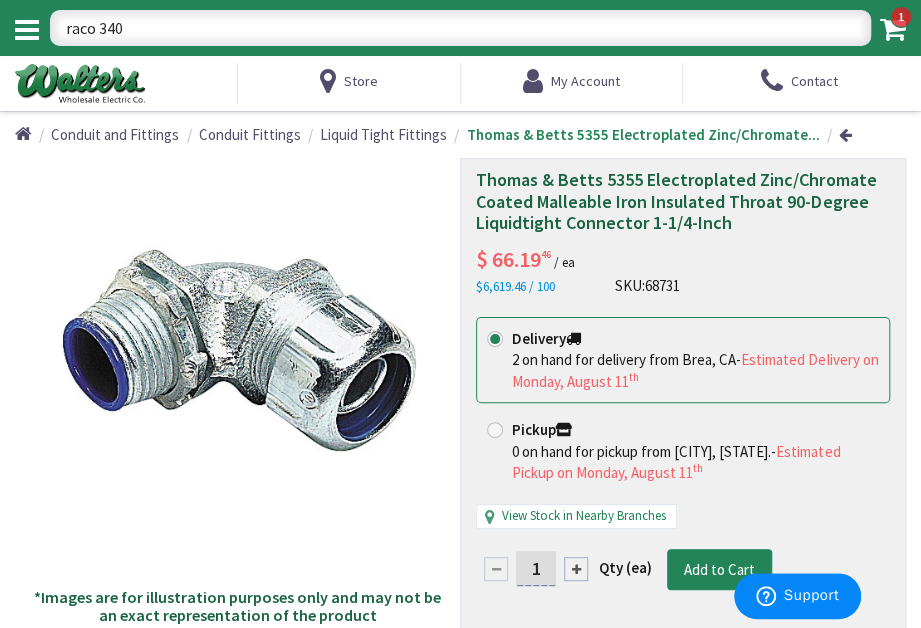 type on "raco 3405" 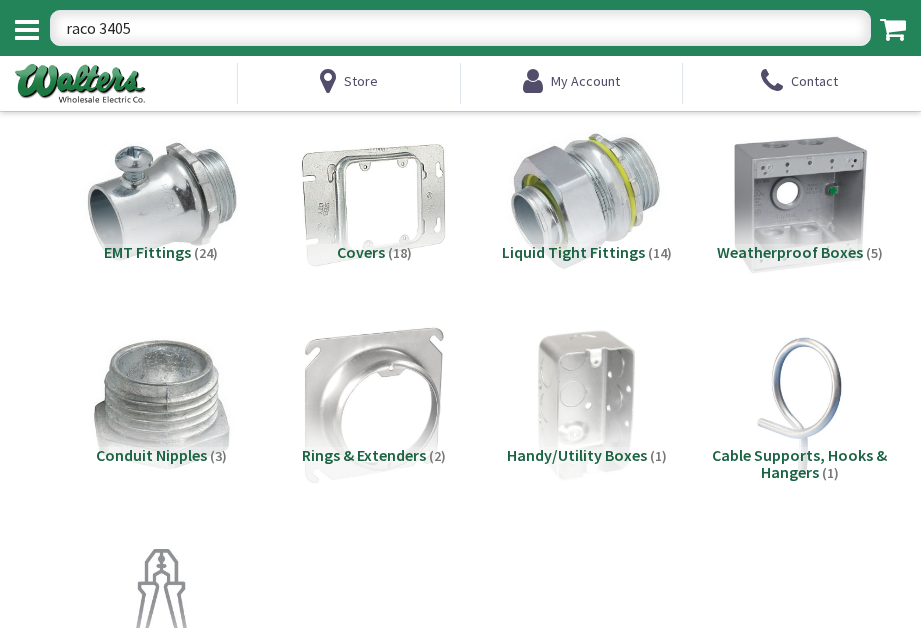 scroll, scrollTop: 0, scrollLeft: 0, axis: both 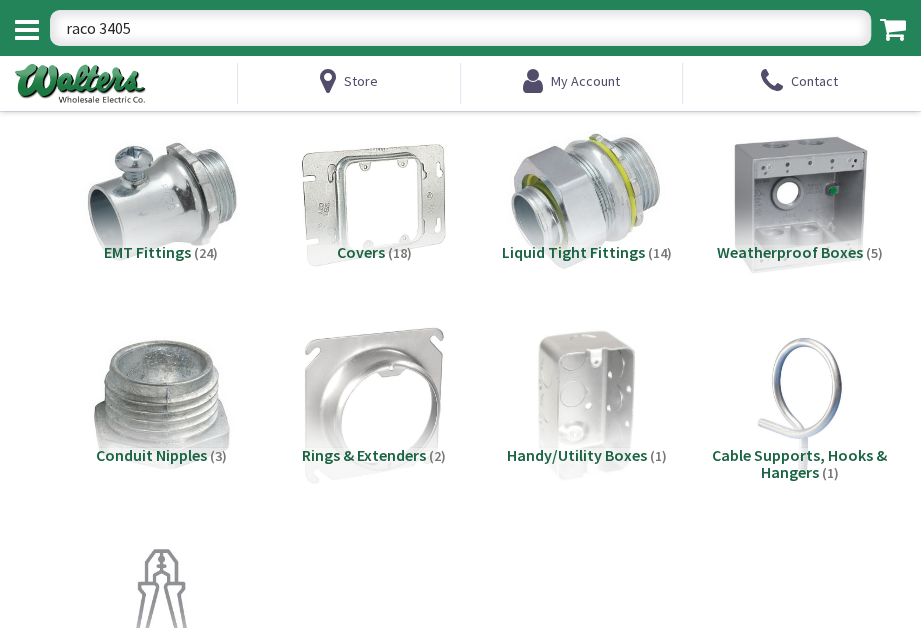 click on "Liquid Tight Fittings" at bounding box center (573, 252) 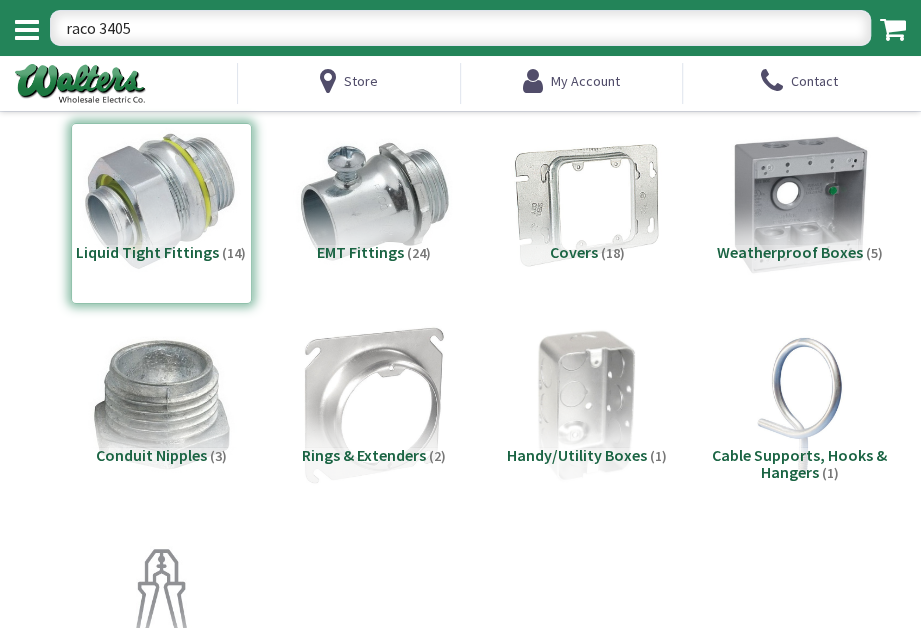 scroll, scrollTop: 770, scrollLeft: 0, axis: vertical 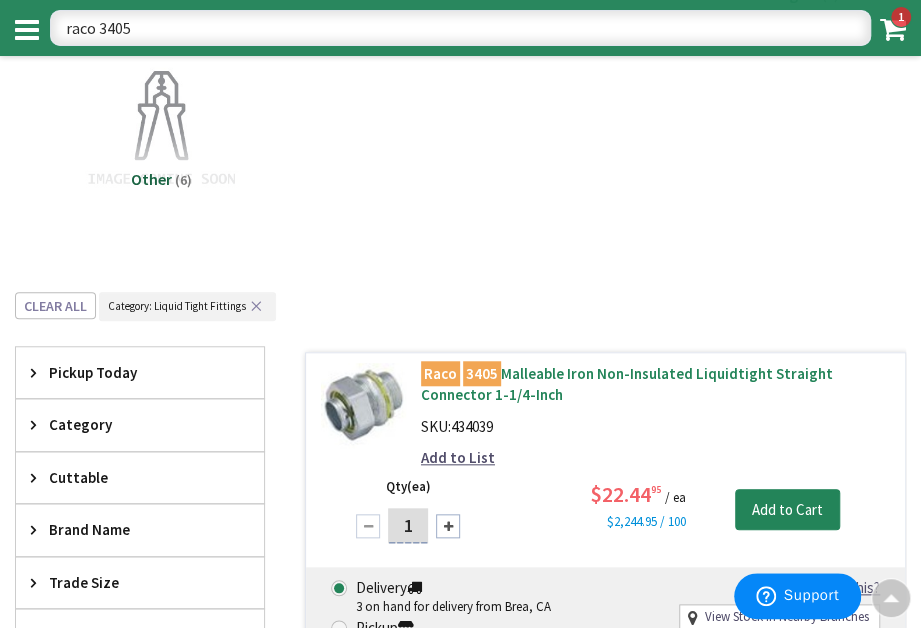 click on "Raco   3405  Malleable Iron Non-Insulated Liquidtight Straight Connector 1-1/4-Inch" at bounding box center [655, 384] 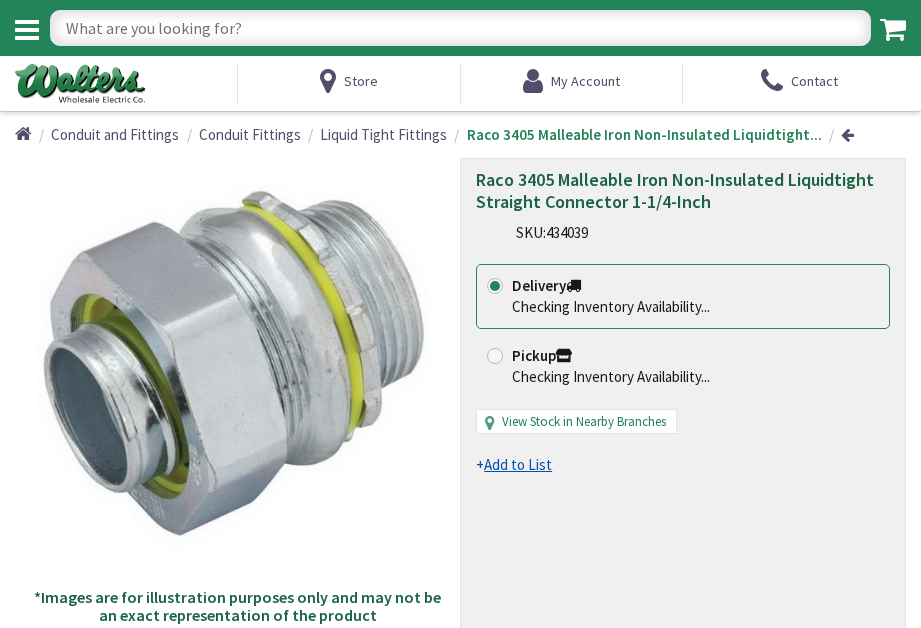 scroll, scrollTop: 0, scrollLeft: 0, axis: both 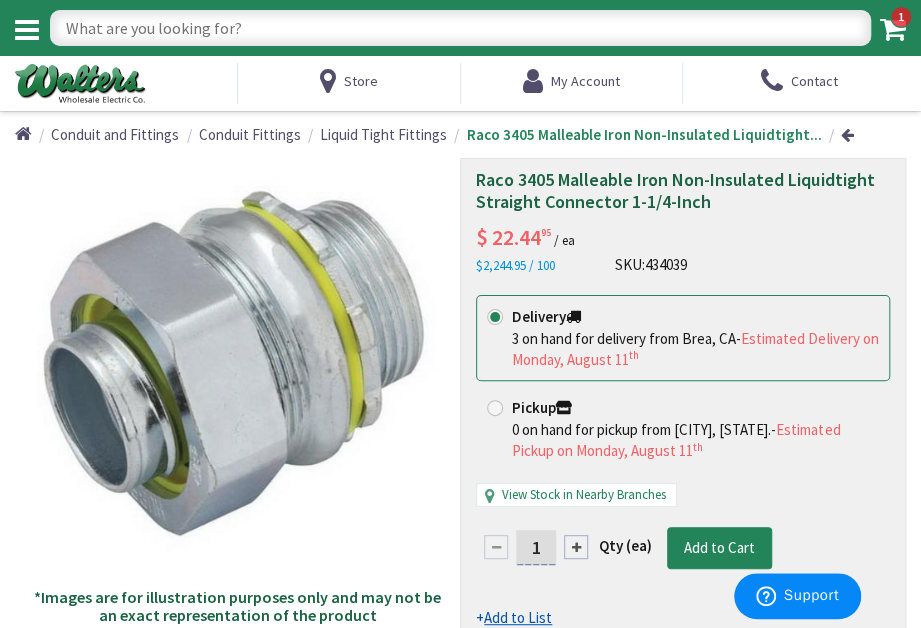 click at bounding box center (576, 547) 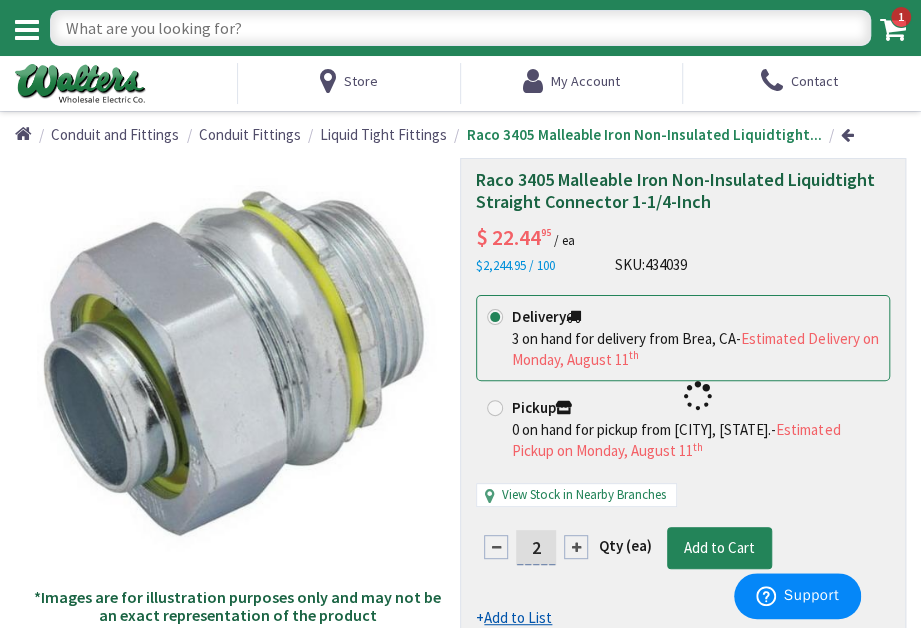 click at bounding box center [683, 396] 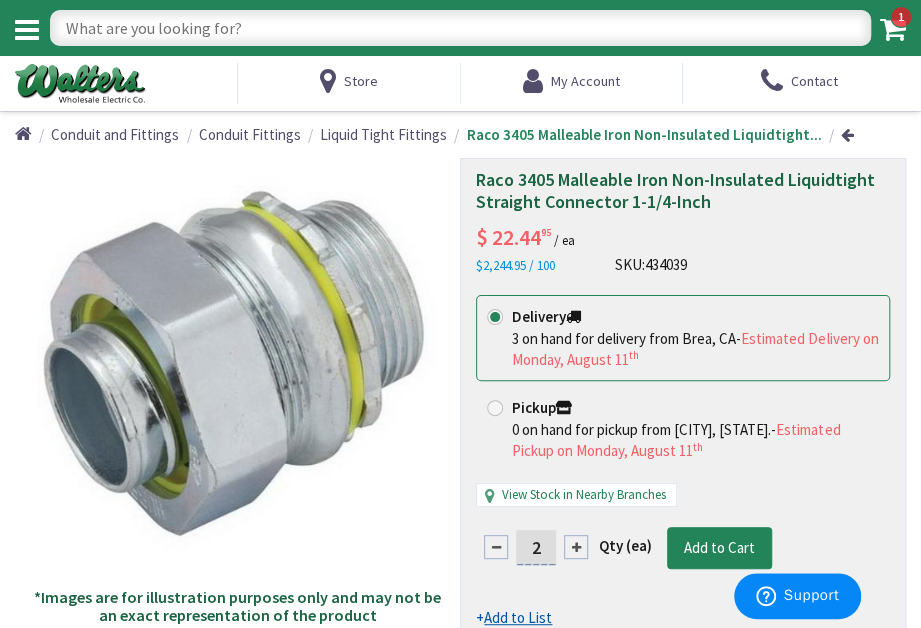 click at bounding box center (576, 547) 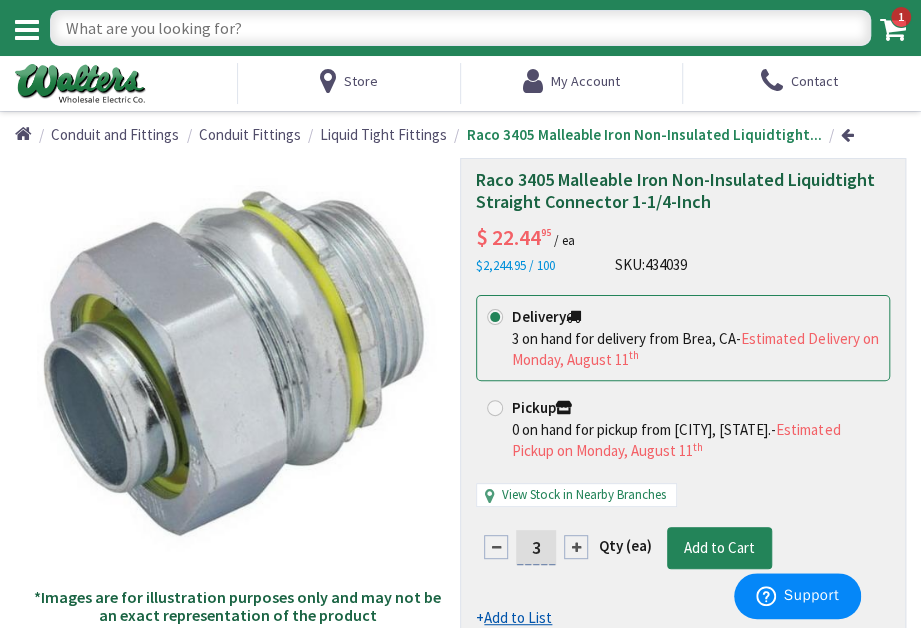 click at bounding box center [576, 547] 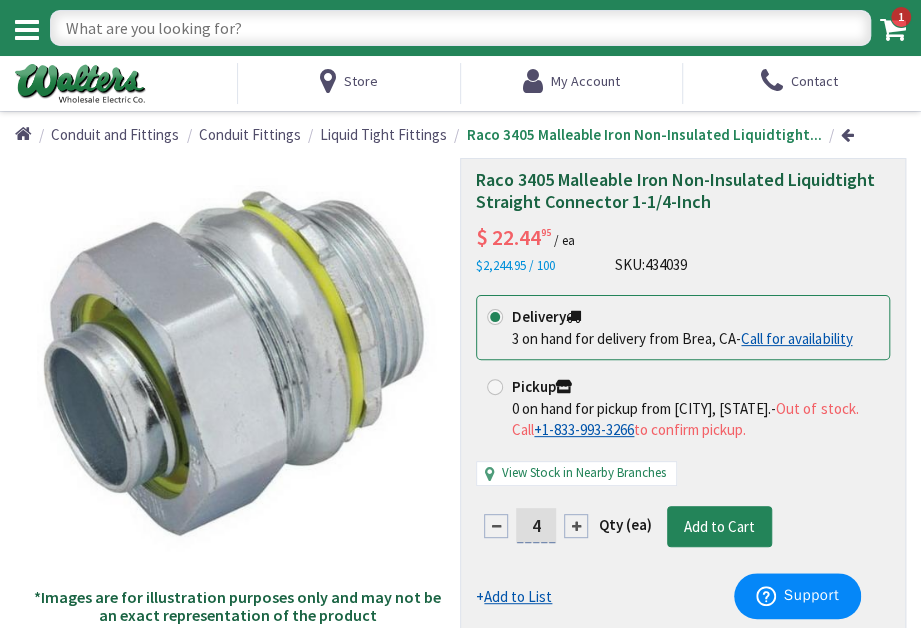 click at bounding box center [576, 526] 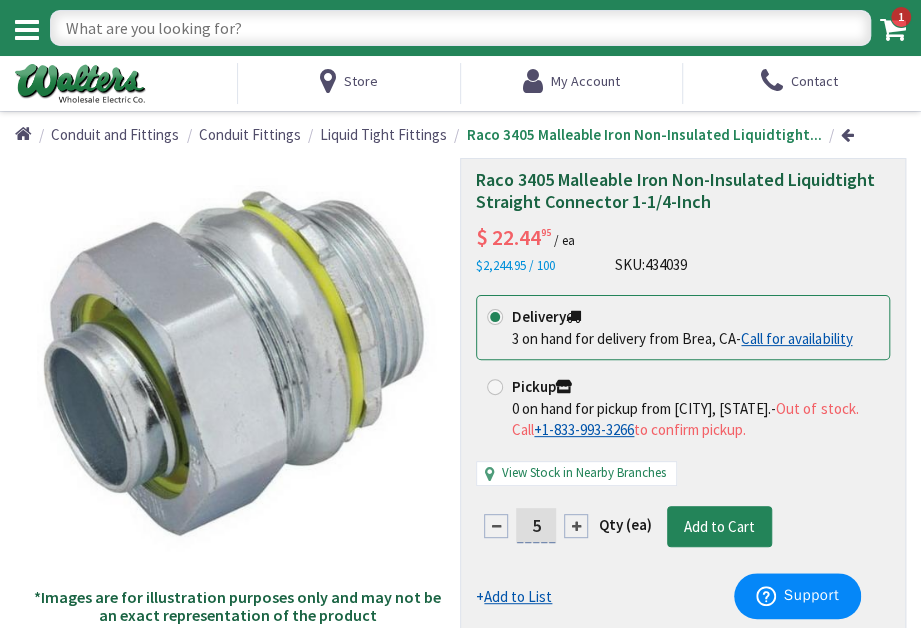 click at bounding box center [576, 526] 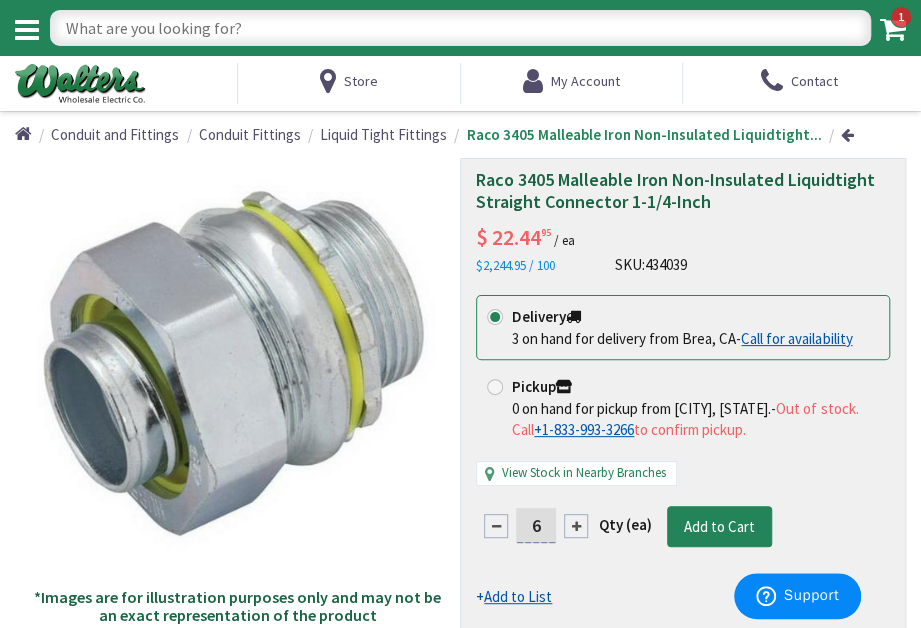 click at bounding box center [576, 526] 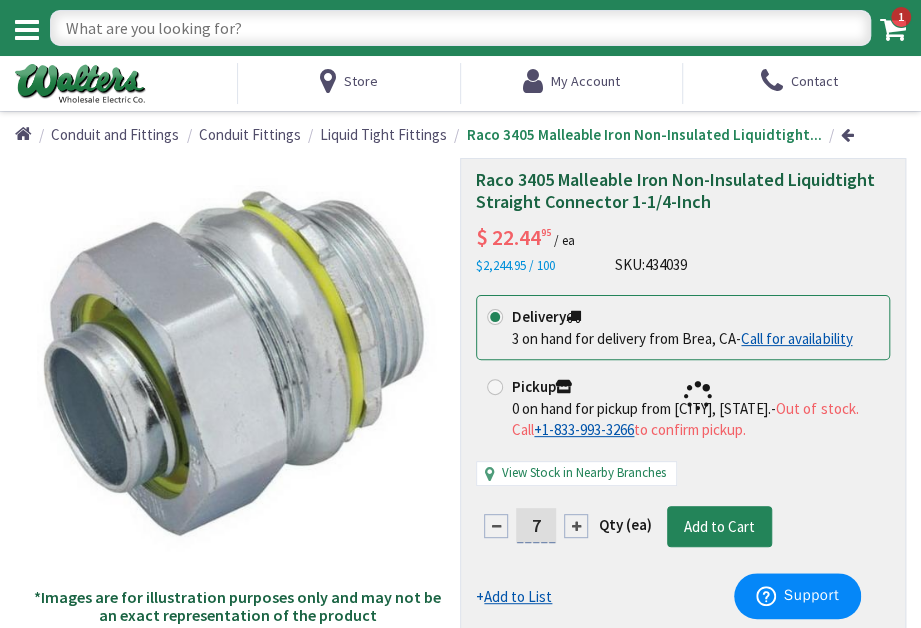 click at bounding box center (683, 396) 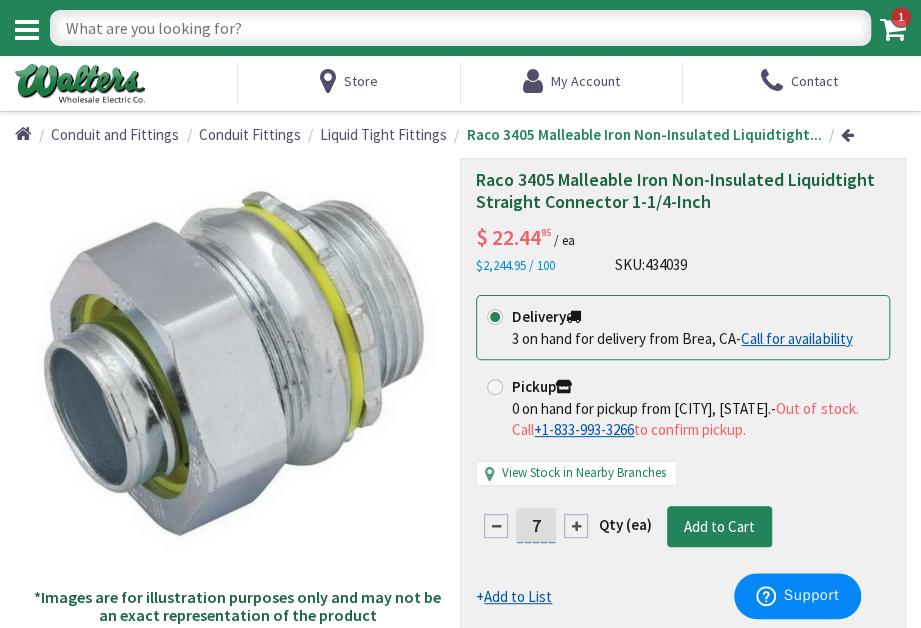 click at bounding box center [576, 526] 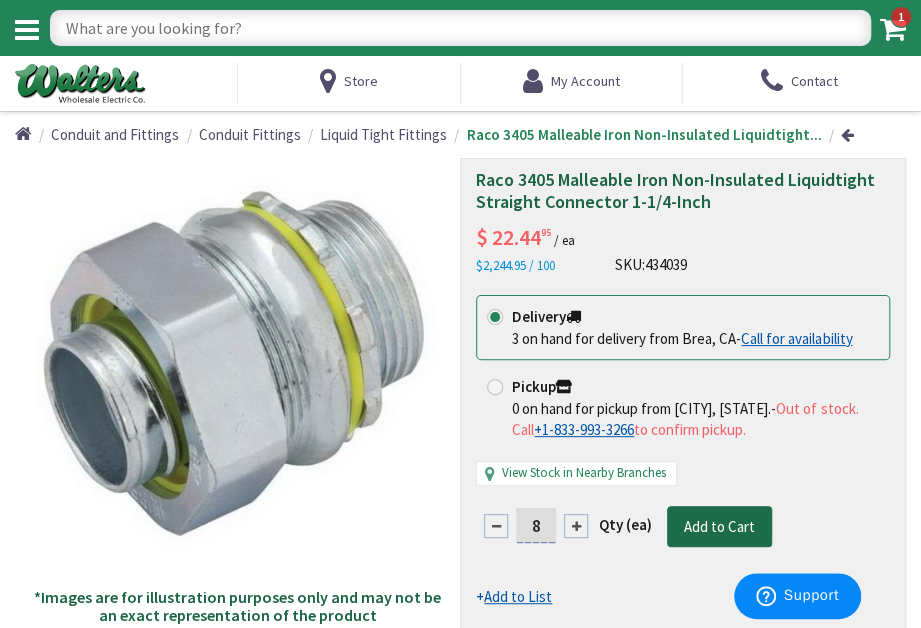 click on "Add to Cart" at bounding box center (719, 526) 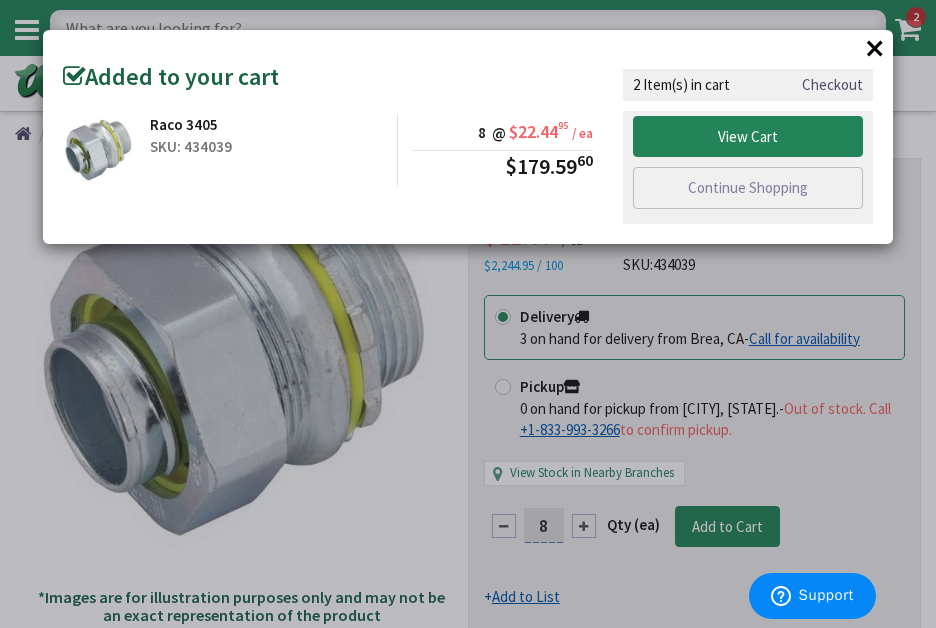 click on "×" at bounding box center (875, 48) 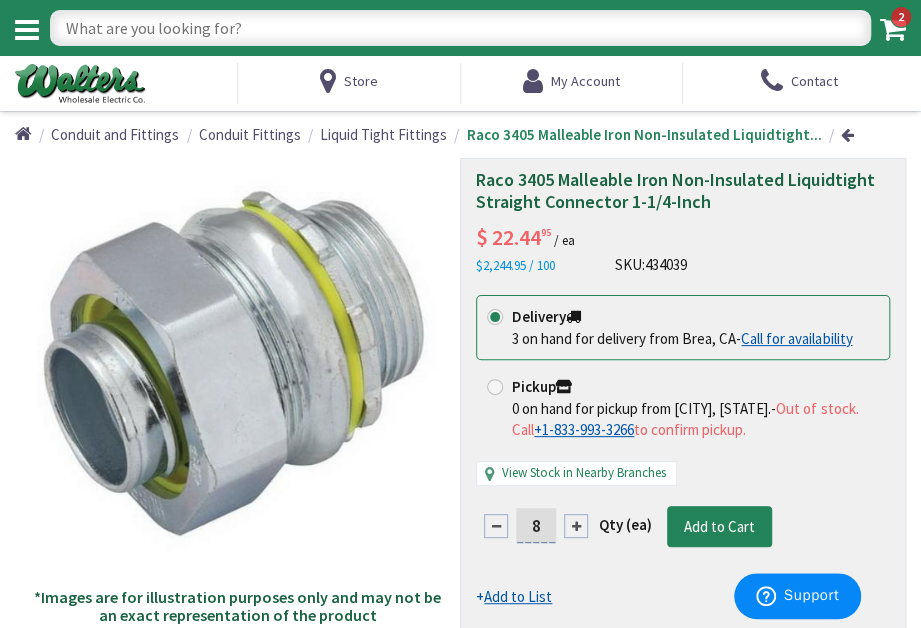 click at bounding box center [496, 526] 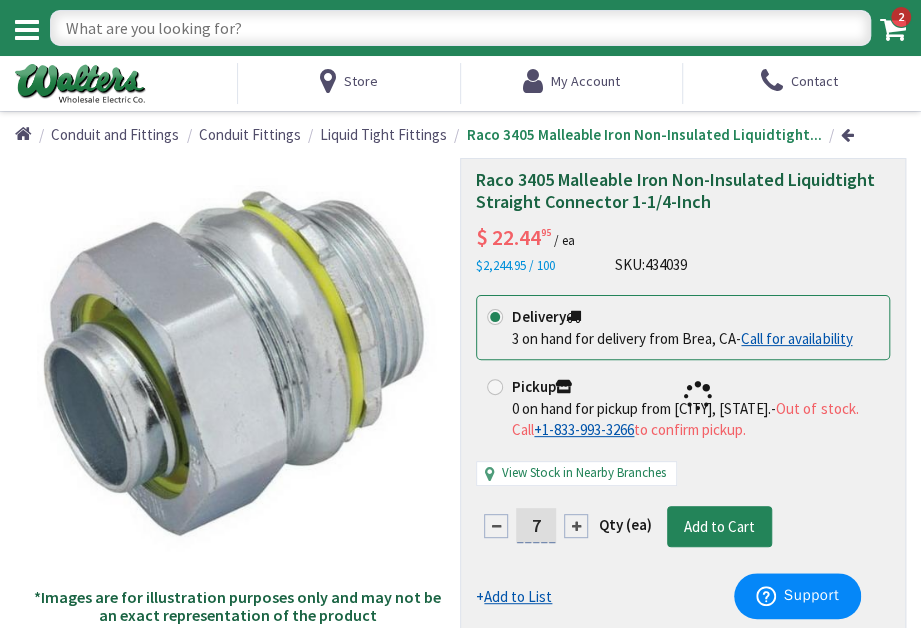 click at bounding box center (683, 396) 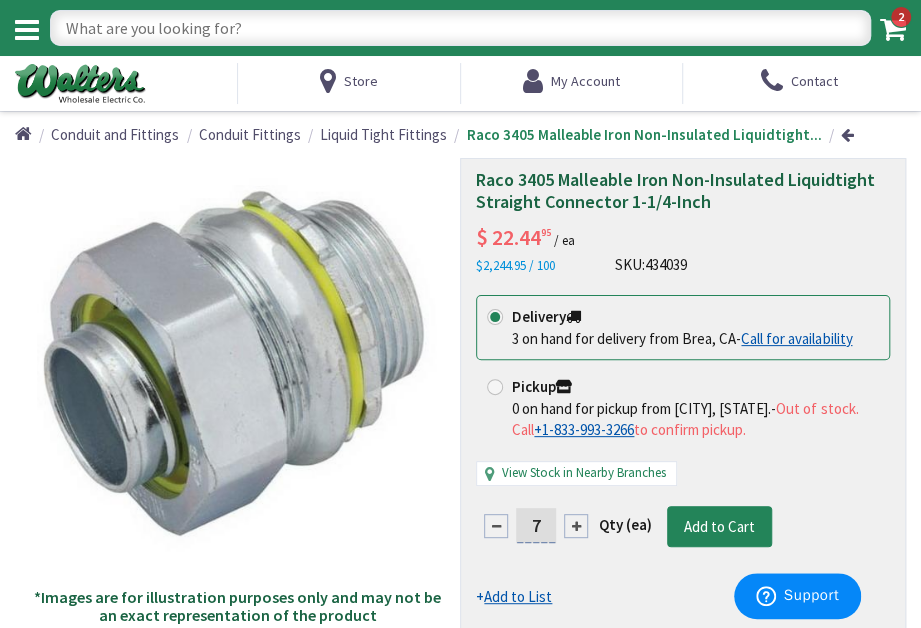 click at bounding box center [496, 526] 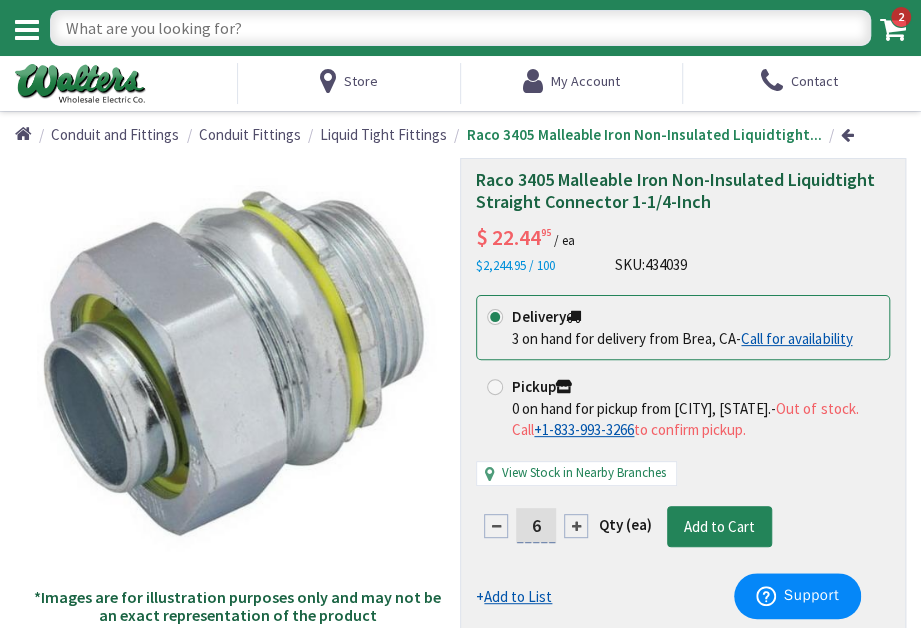 click on "6" at bounding box center [536, 525] 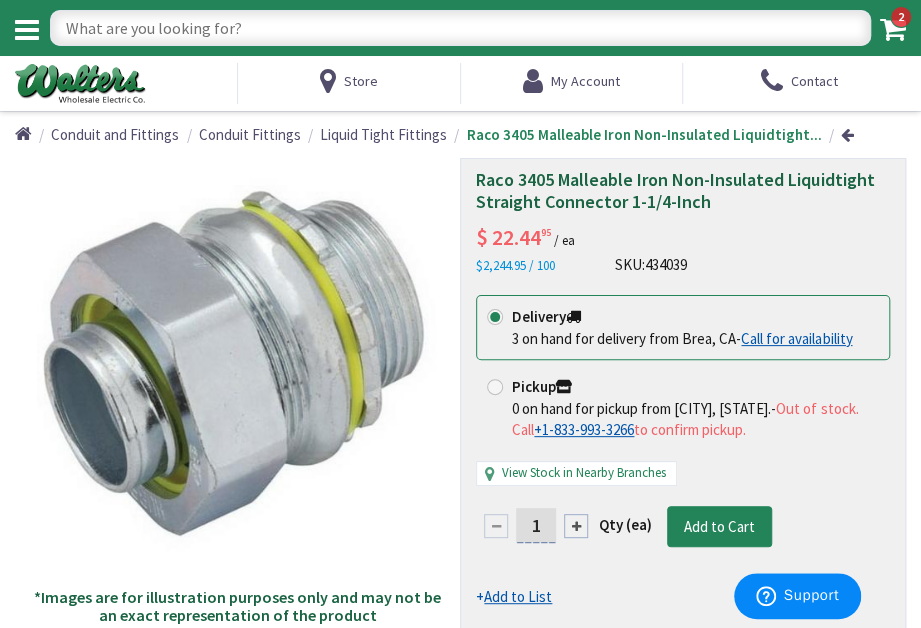 type on "1" 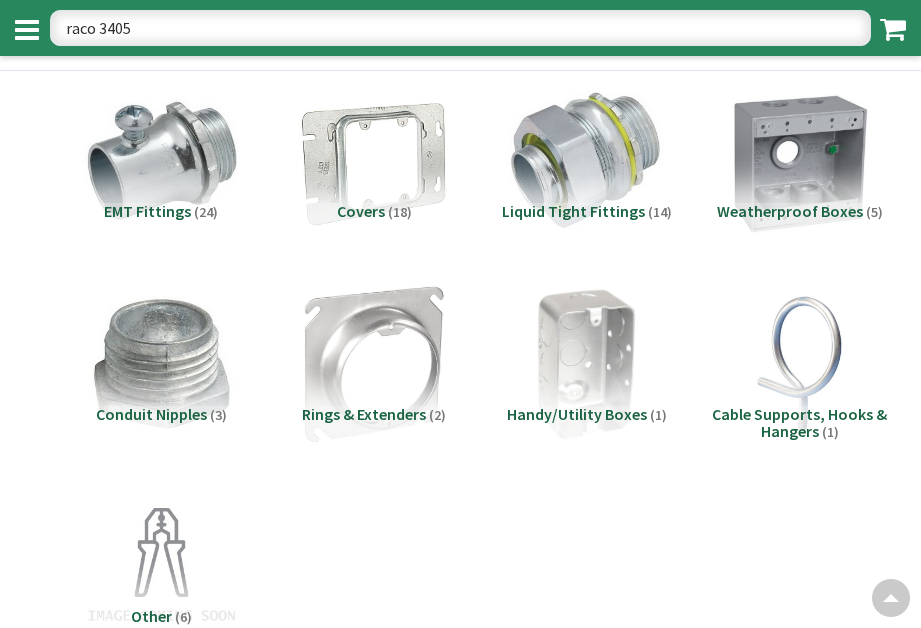 scroll, scrollTop: 1060, scrollLeft: 0, axis: vertical 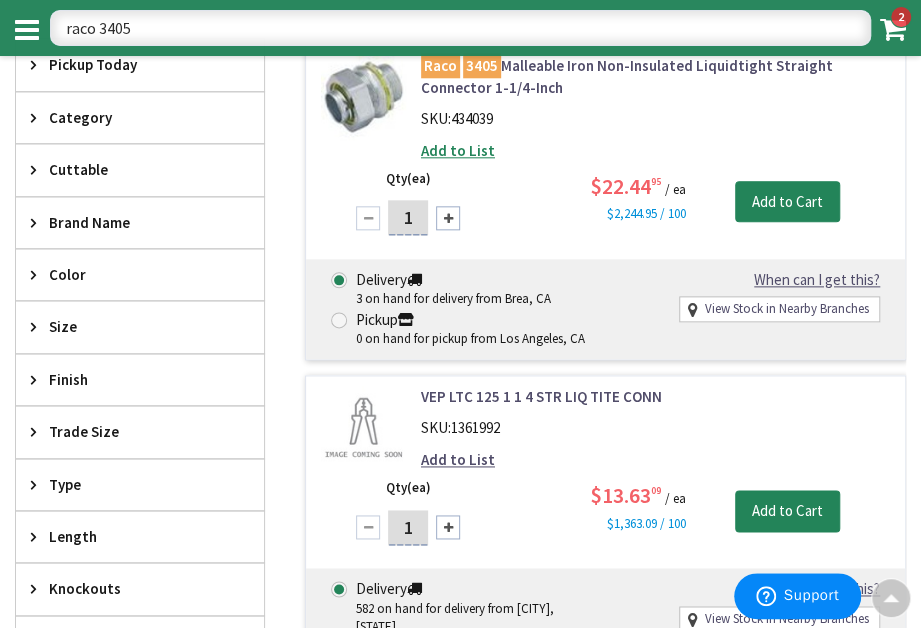 click on "Add to List" at bounding box center (458, 150) 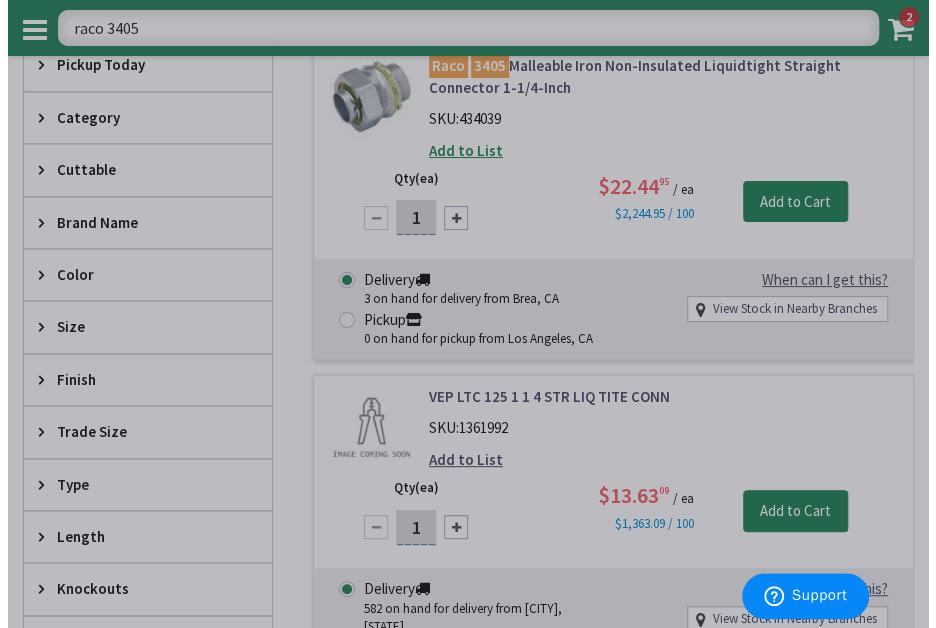scroll, scrollTop: 738, scrollLeft: 0, axis: vertical 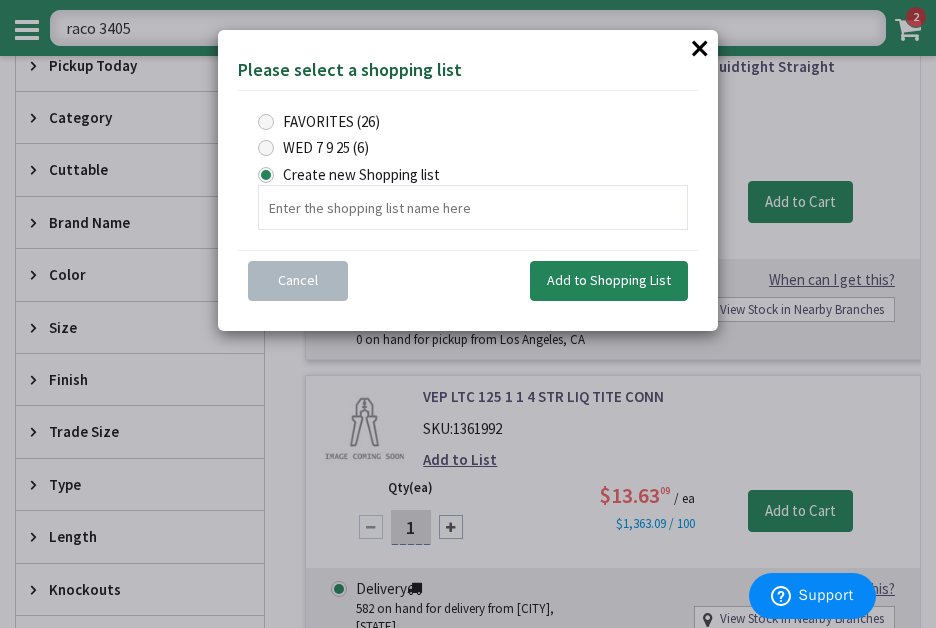 click at bounding box center (266, 122) 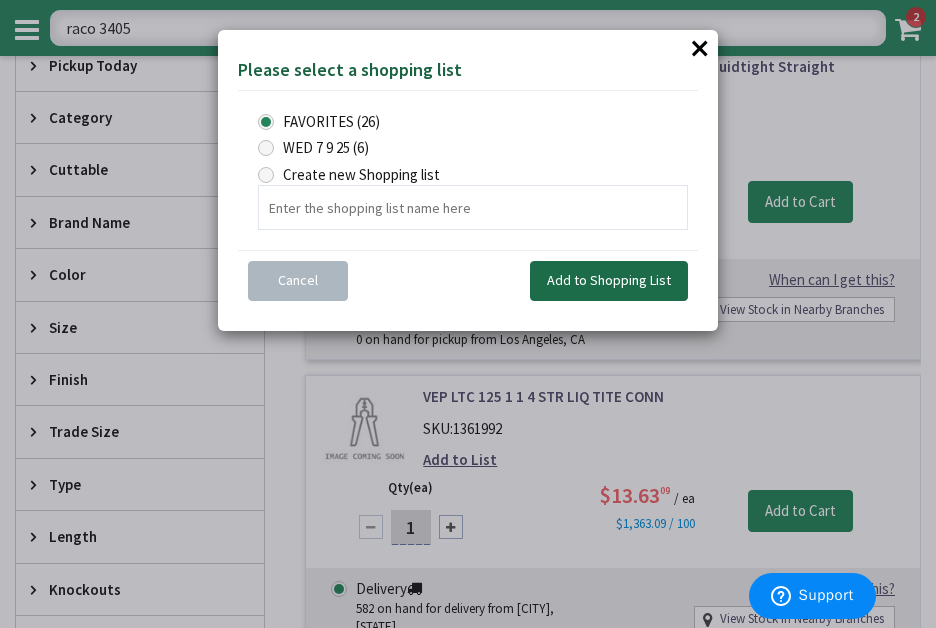 click on "Add to Shopping List" at bounding box center [609, 280] 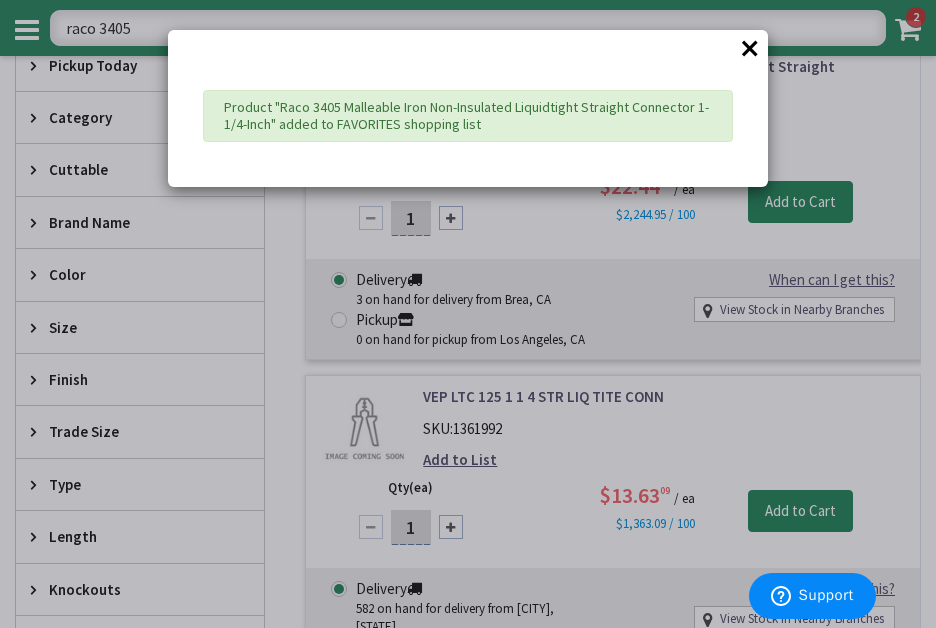 click on "×" at bounding box center [750, 48] 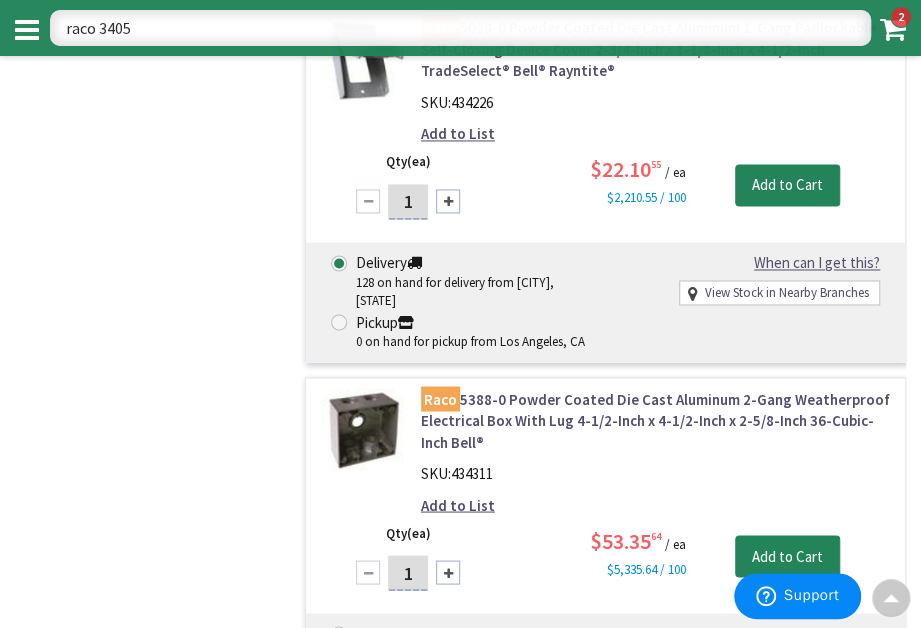 scroll, scrollTop: 16394, scrollLeft: 0, axis: vertical 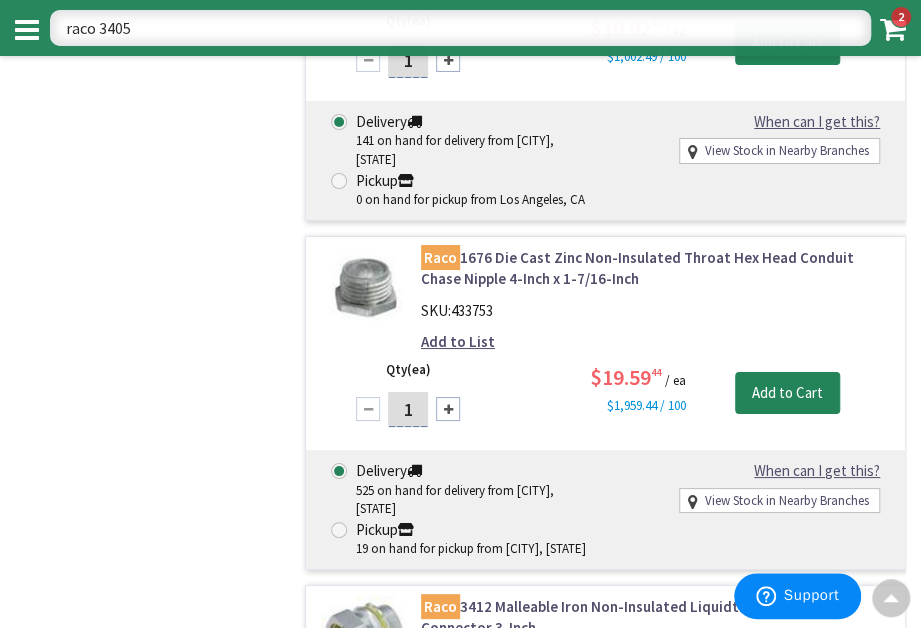 click on "raco 3405" at bounding box center [460, 28] 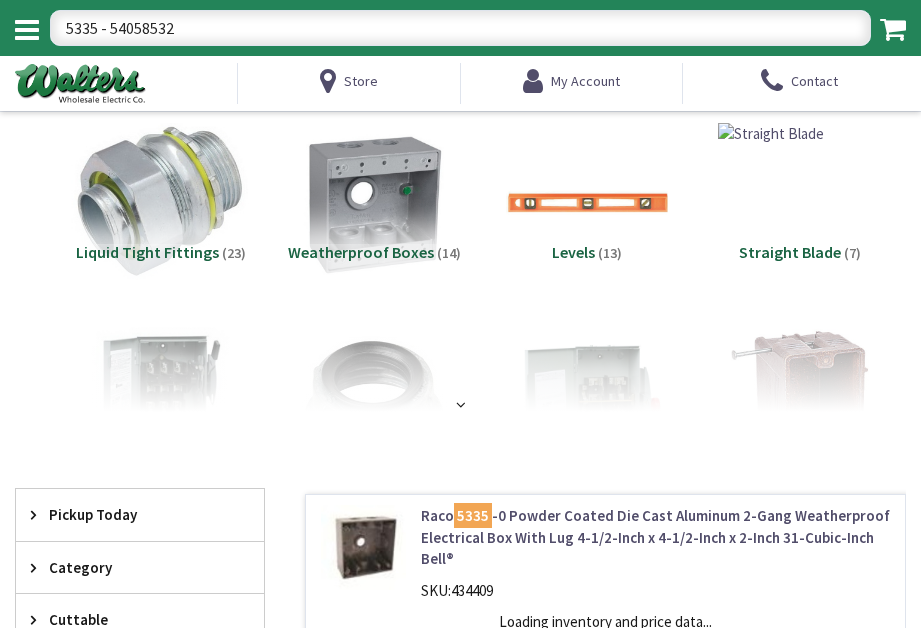 scroll, scrollTop: 0, scrollLeft: 0, axis: both 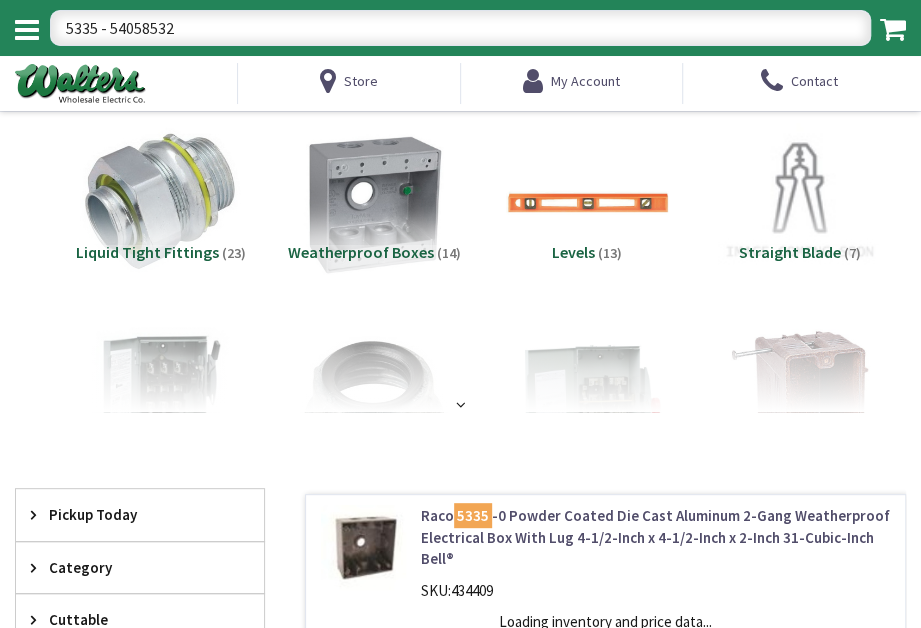 click on "Liquid Tight Fittings" at bounding box center (147, 252) 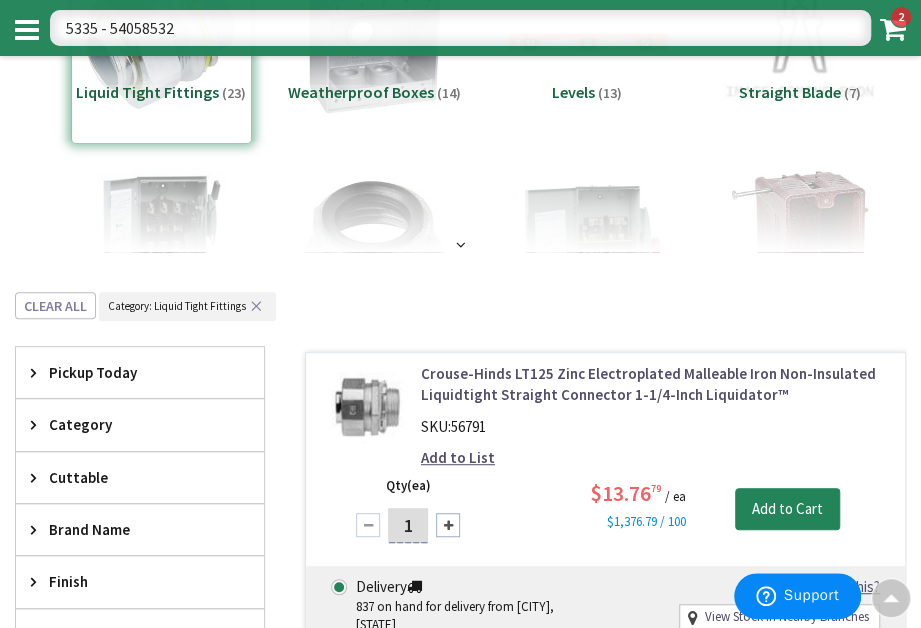 scroll, scrollTop: 452, scrollLeft: 0, axis: vertical 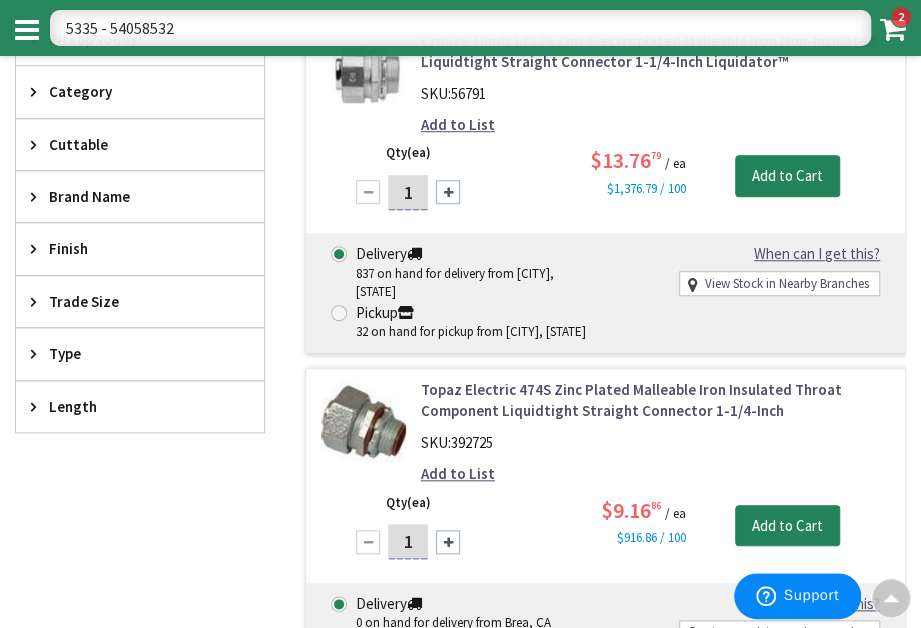 click on "1" at bounding box center (408, 192) 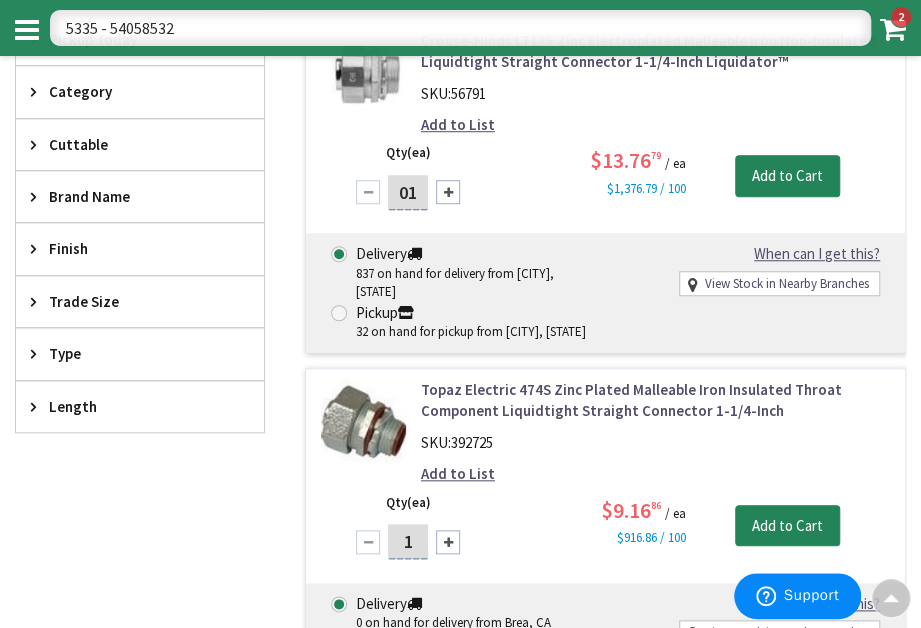 type on "0" 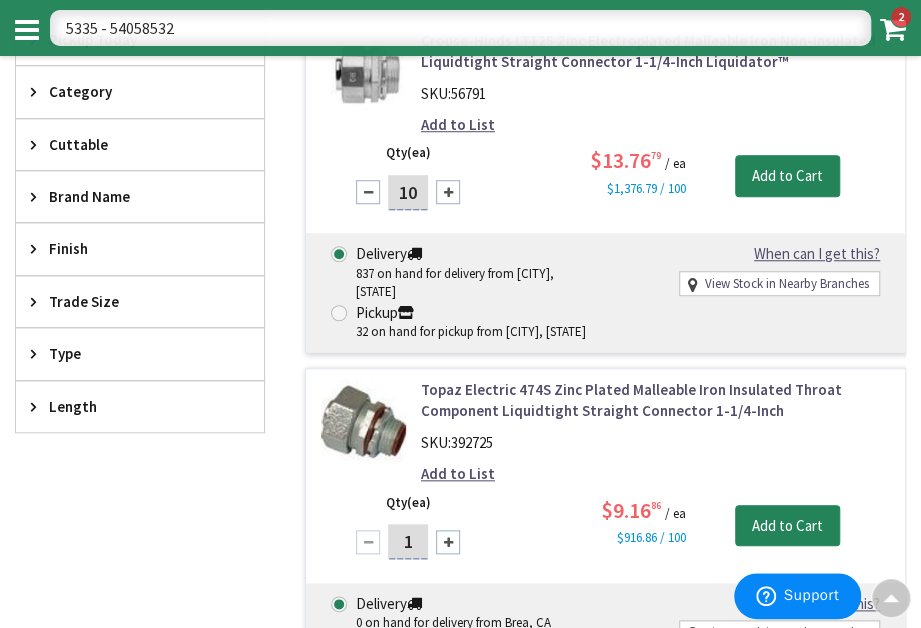 click on "$13.76 79
/ ea
$1,376.79 / 100" at bounding box center [606, 171] 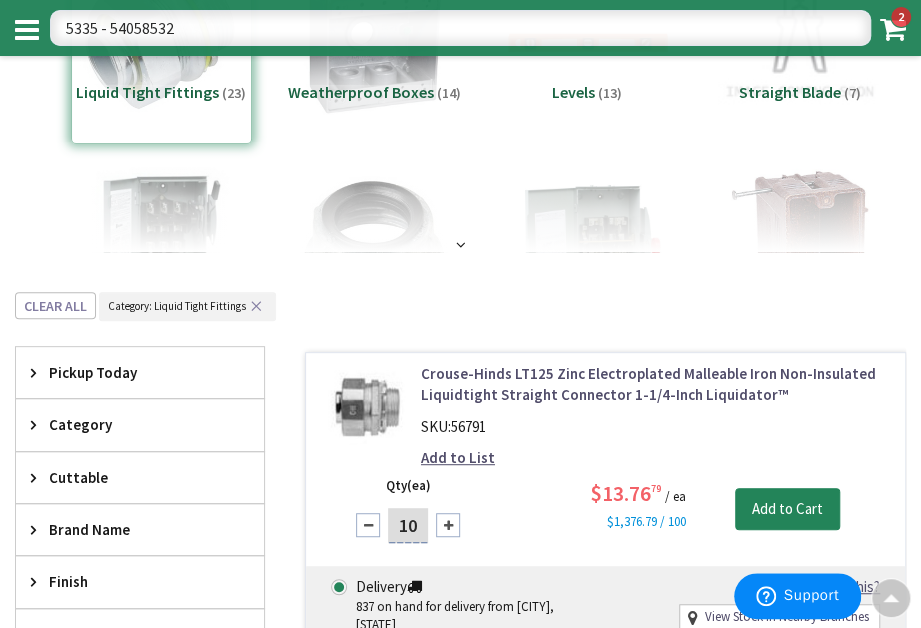 scroll, scrollTop: 452, scrollLeft: 0, axis: vertical 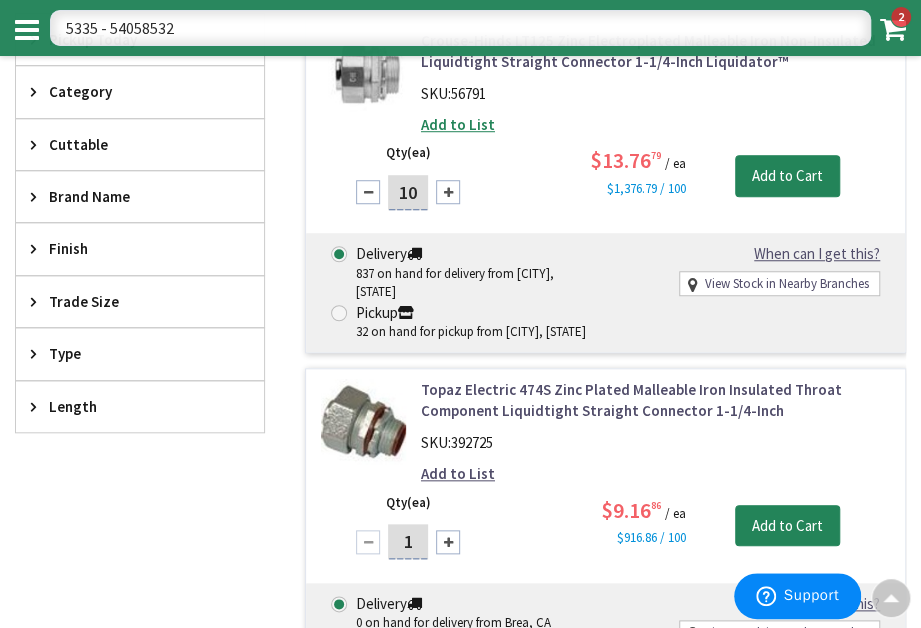 click on "Add to List" at bounding box center [458, 124] 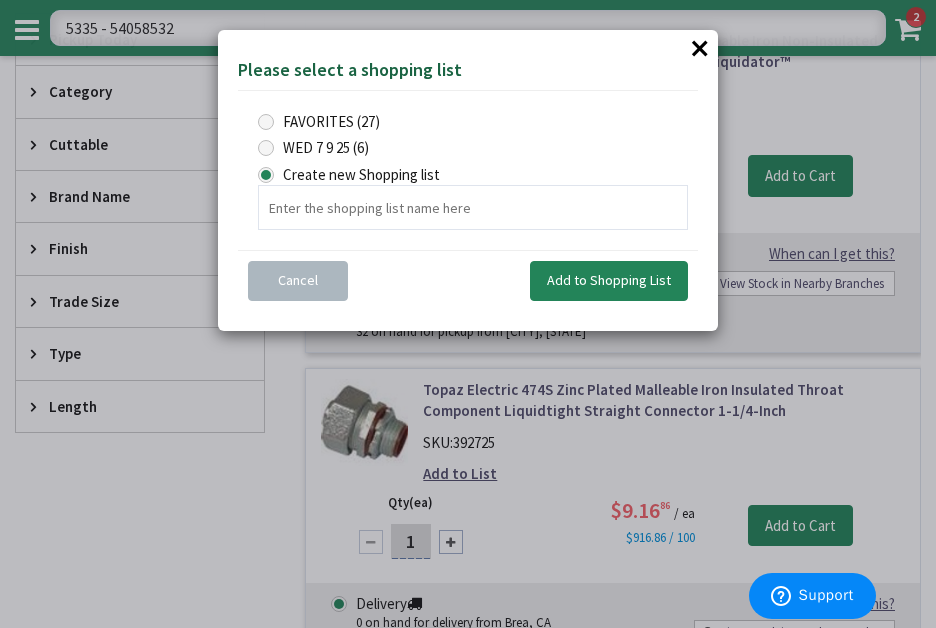 click on "×" at bounding box center [700, 48] 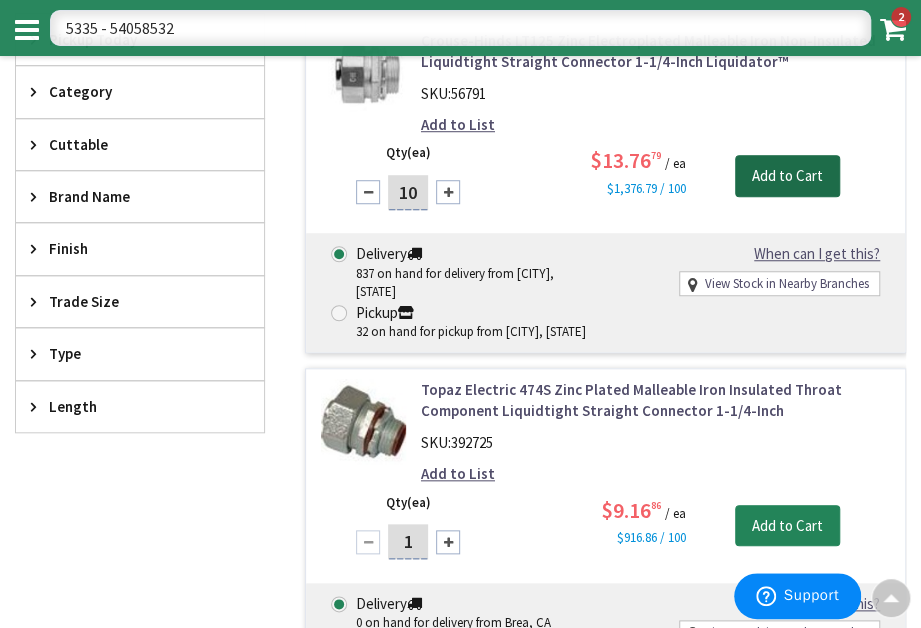 click on "Add to Cart" at bounding box center (787, 176) 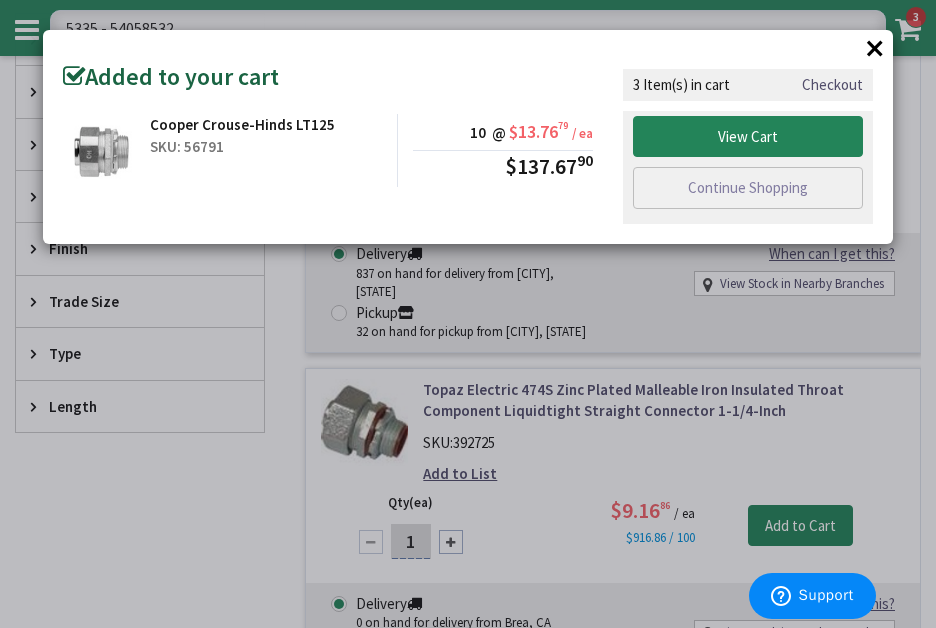 drag, startPoint x: 876, startPoint y: 50, endPoint x: 677, endPoint y: 202, distance: 250.40967 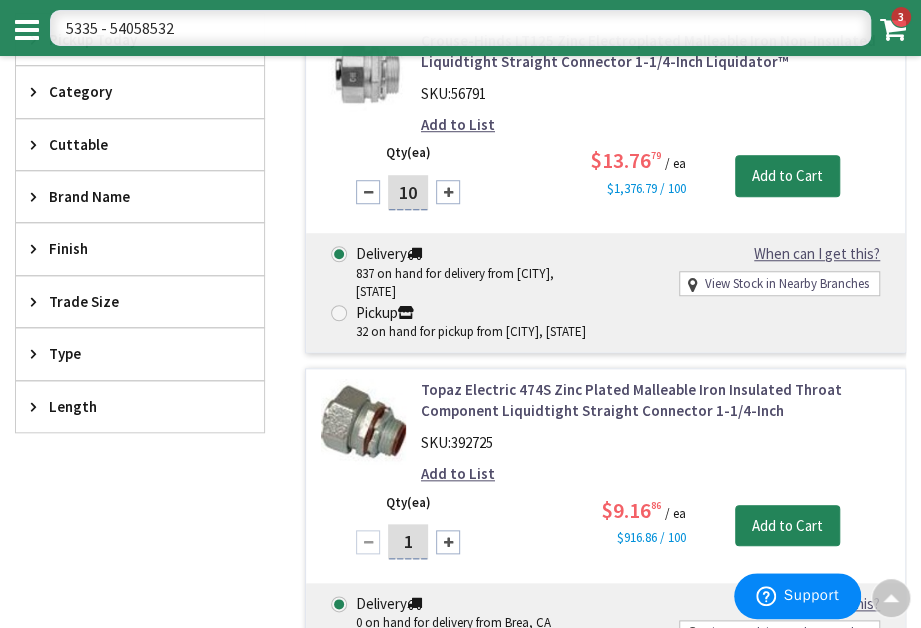 drag, startPoint x: 404, startPoint y: 191, endPoint x: 490, endPoint y: 194, distance: 86.05231 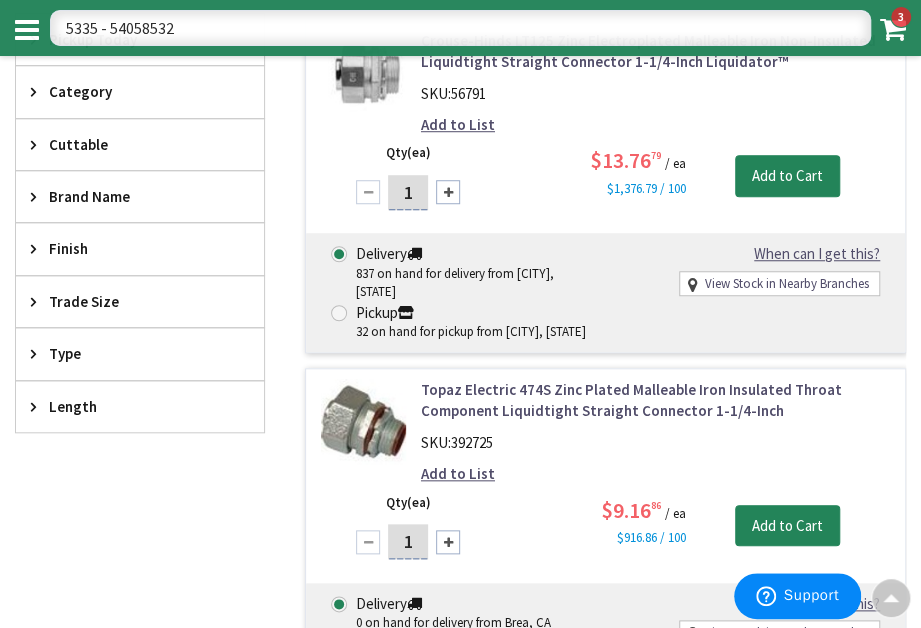 type on "1" 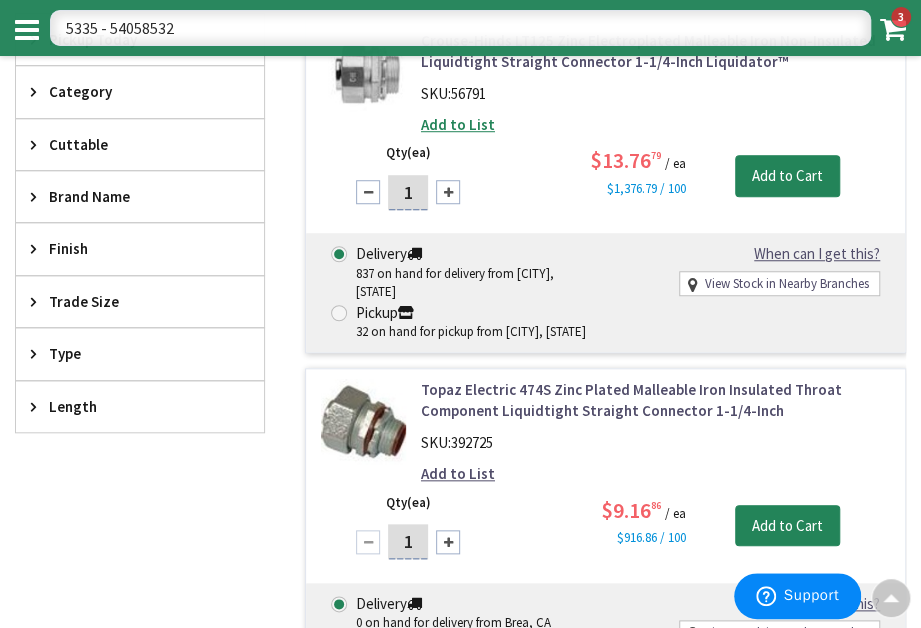 click on "Add to List" at bounding box center [458, 124] 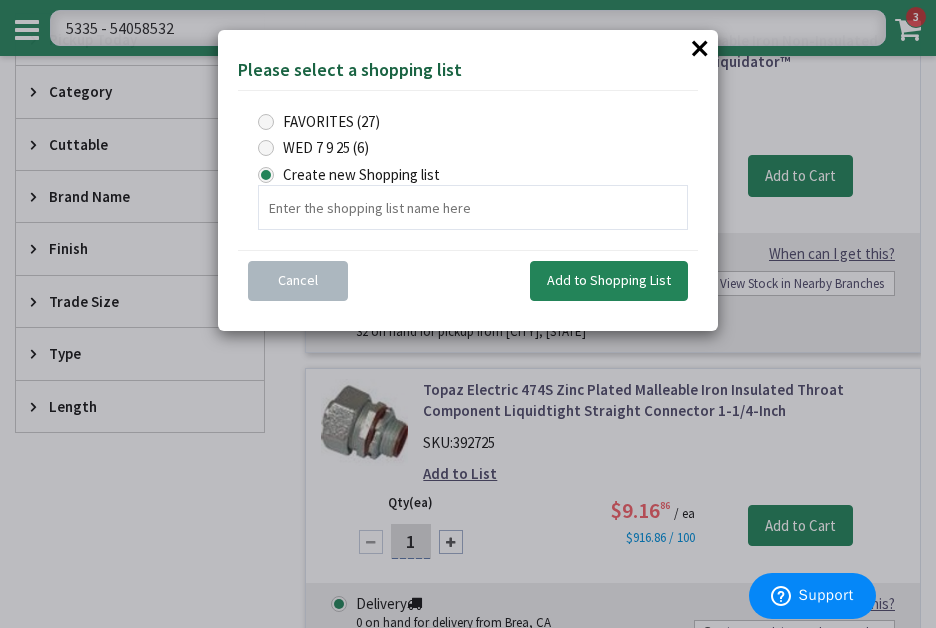 click at bounding box center [266, 122] 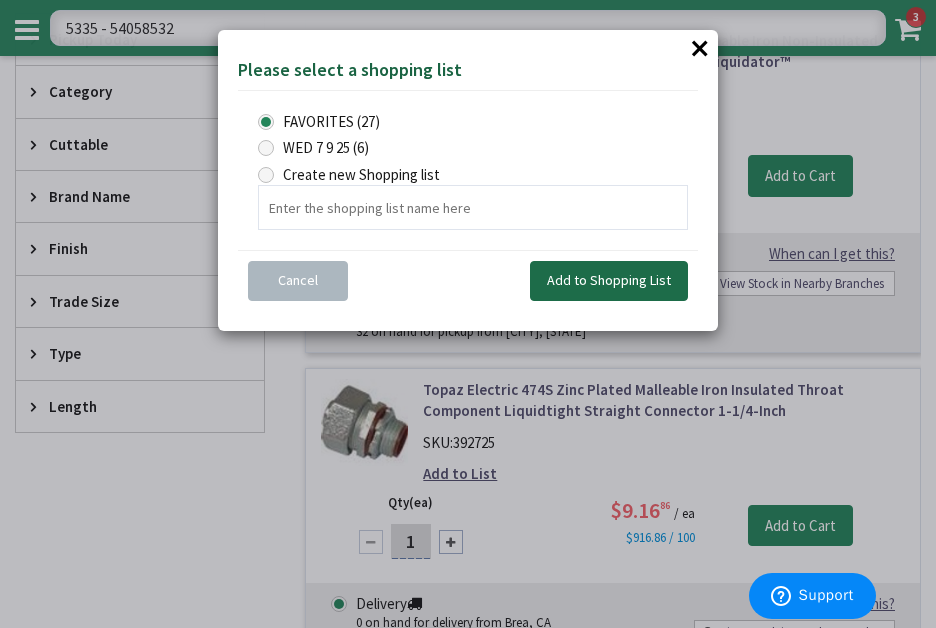 click on "Add to Shopping List" at bounding box center [609, 280] 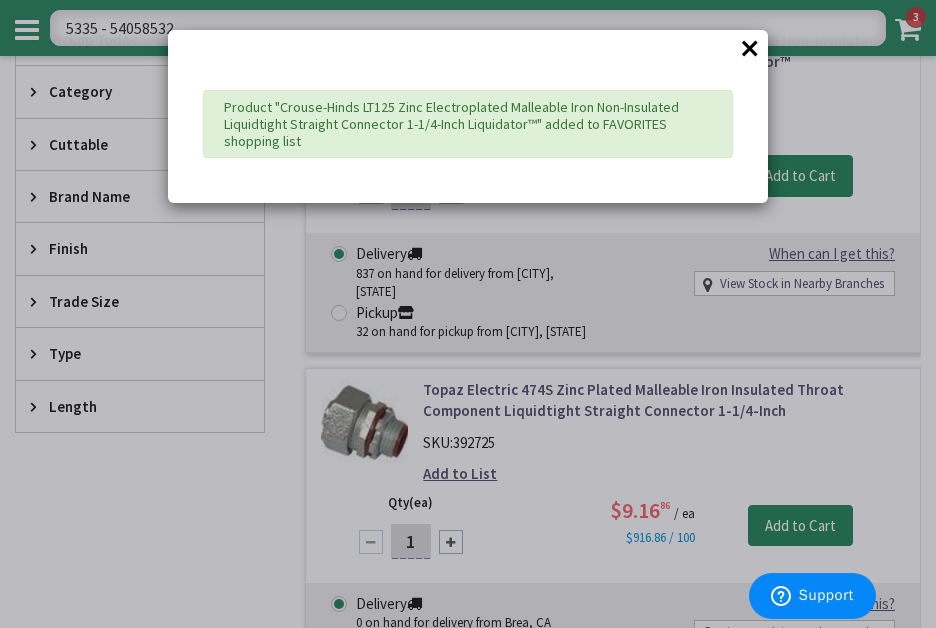 click on "×" at bounding box center [750, 48] 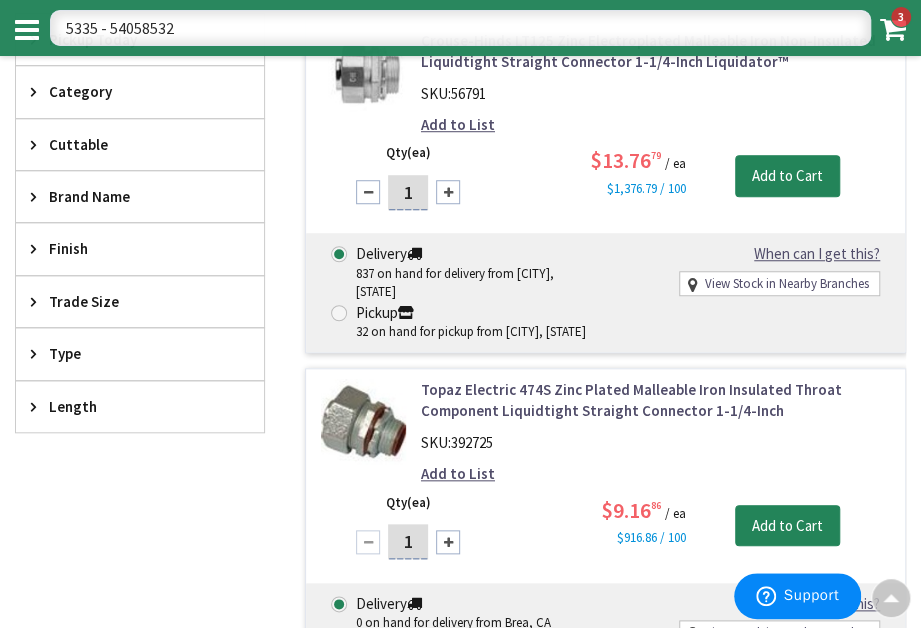 click on "3" at bounding box center [901, 16] 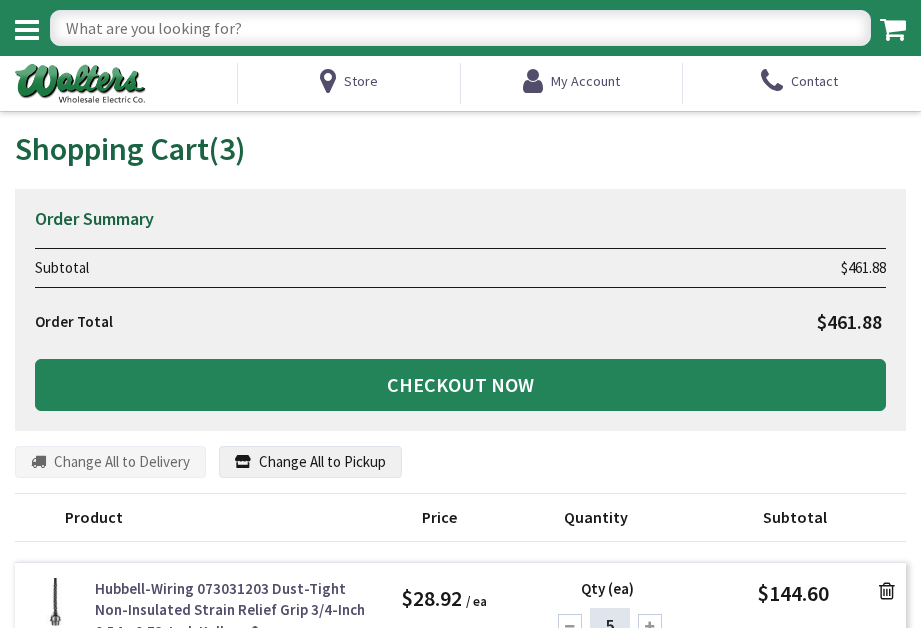 scroll, scrollTop: 0, scrollLeft: 0, axis: both 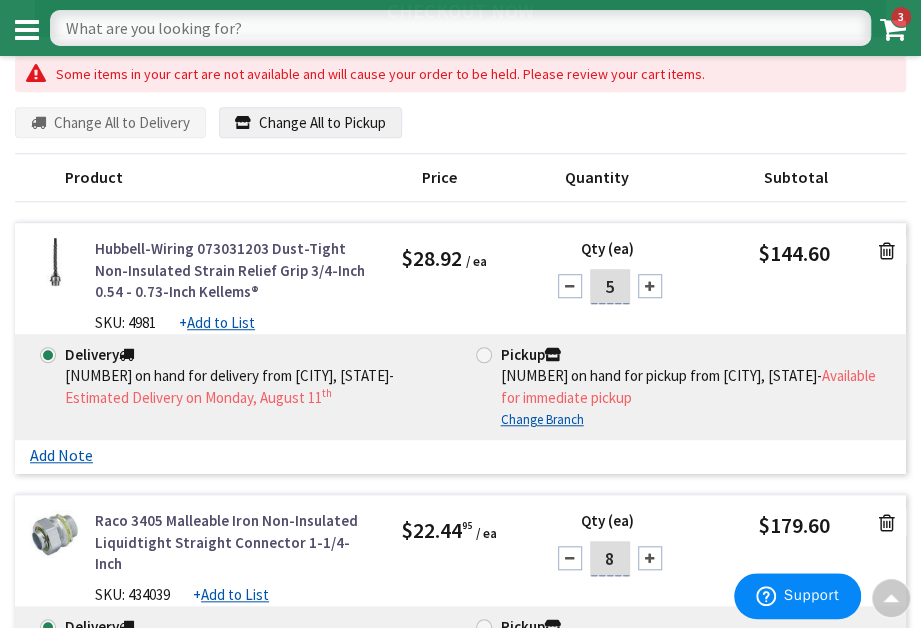 click at bounding box center (650, 286) 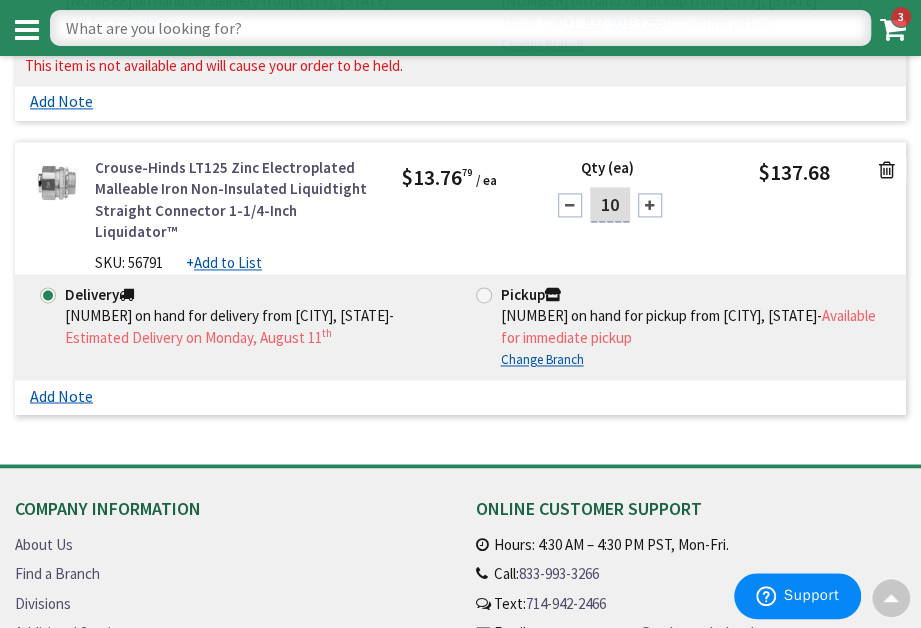 scroll, scrollTop: 666, scrollLeft: 0, axis: vertical 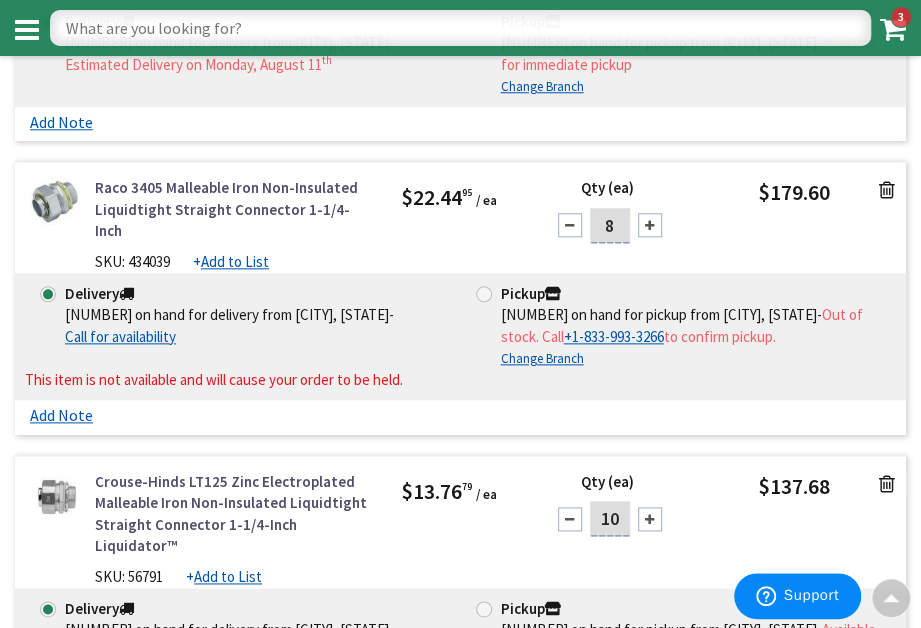 click at bounding box center [887, 190] 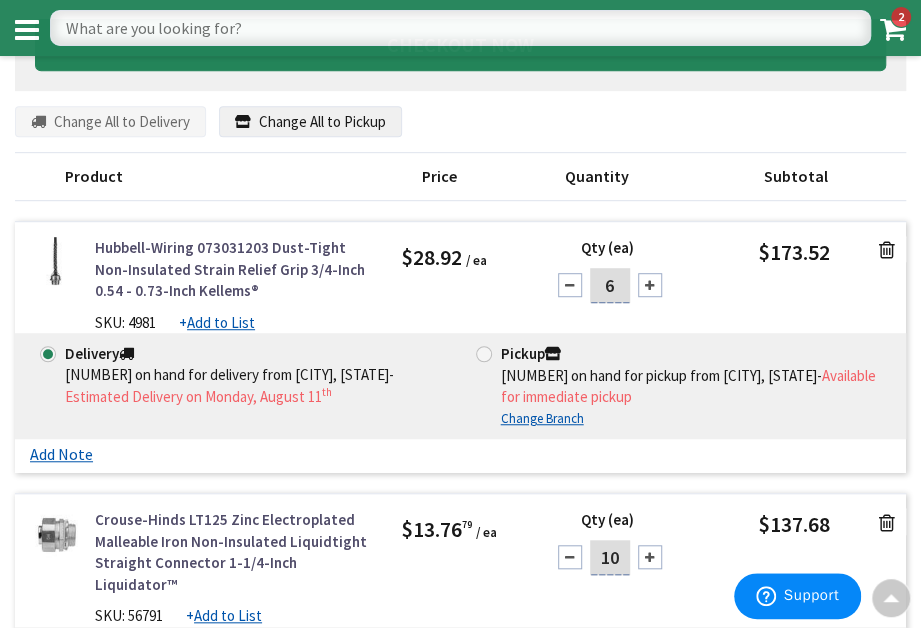 scroll, scrollTop: 0, scrollLeft: 0, axis: both 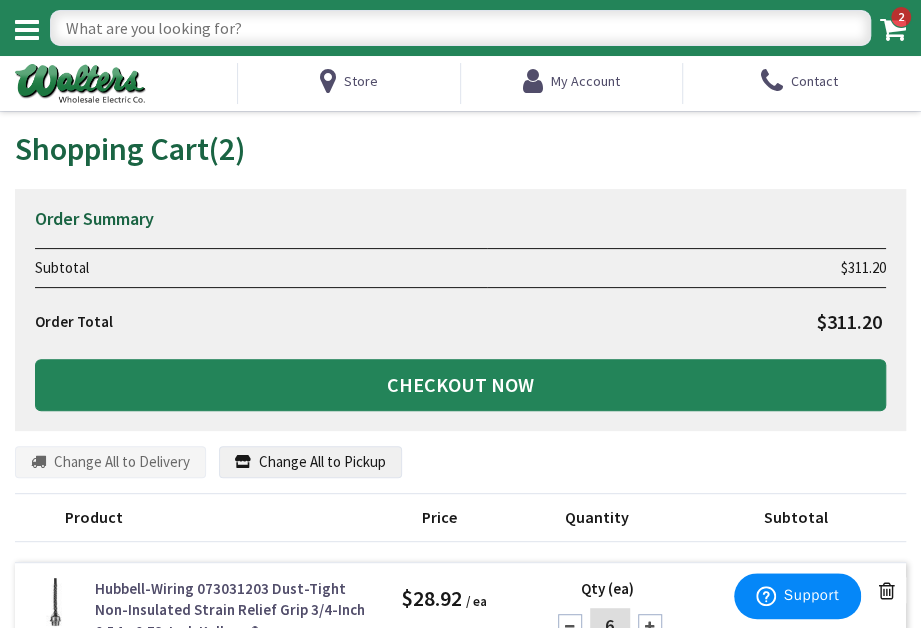click at bounding box center (460, 28) 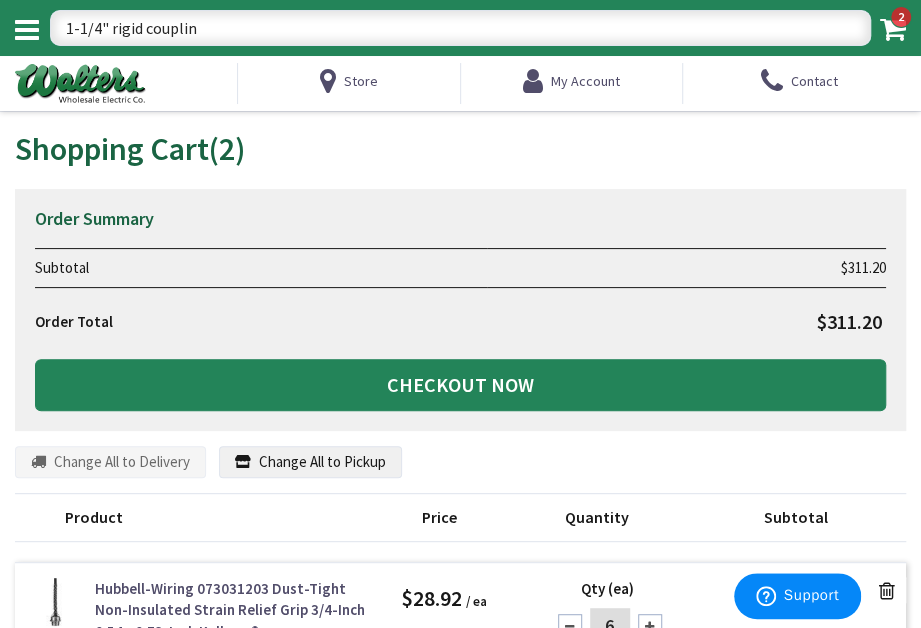 type on "1-1/4" rigid coupling" 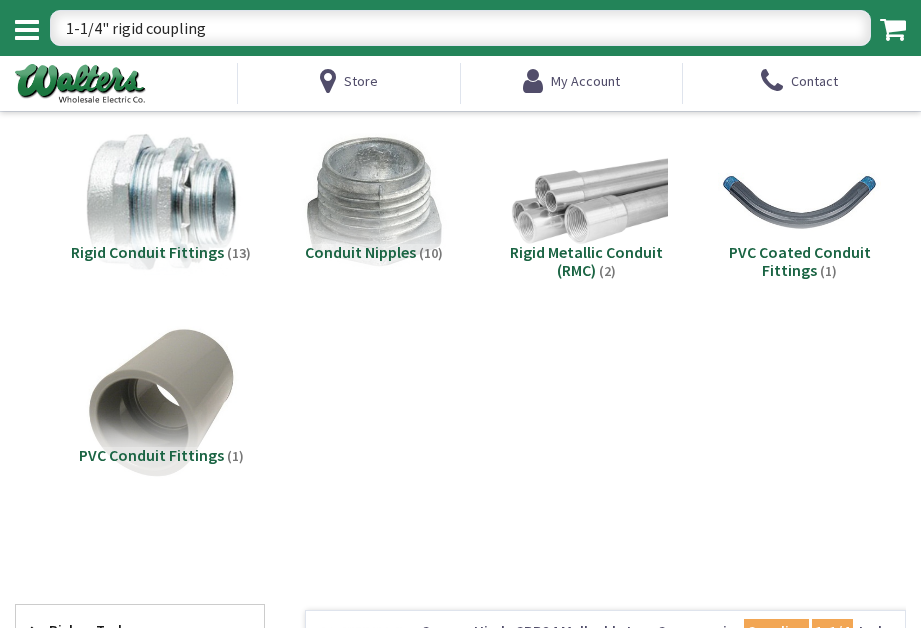 scroll, scrollTop: 0, scrollLeft: 0, axis: both 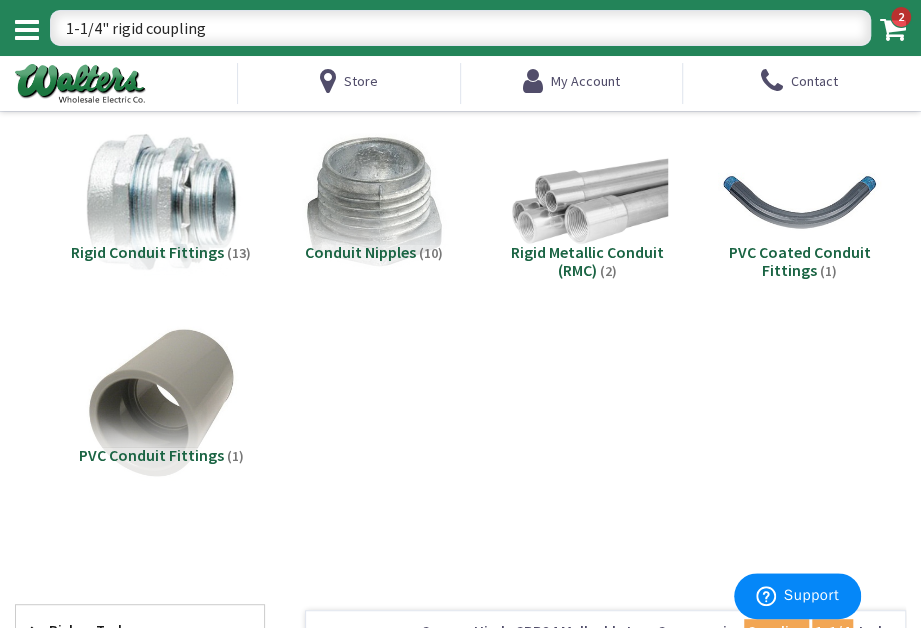 click on "Rigid Metallic Conduit (RMC)" at bounding box center [586, 261] 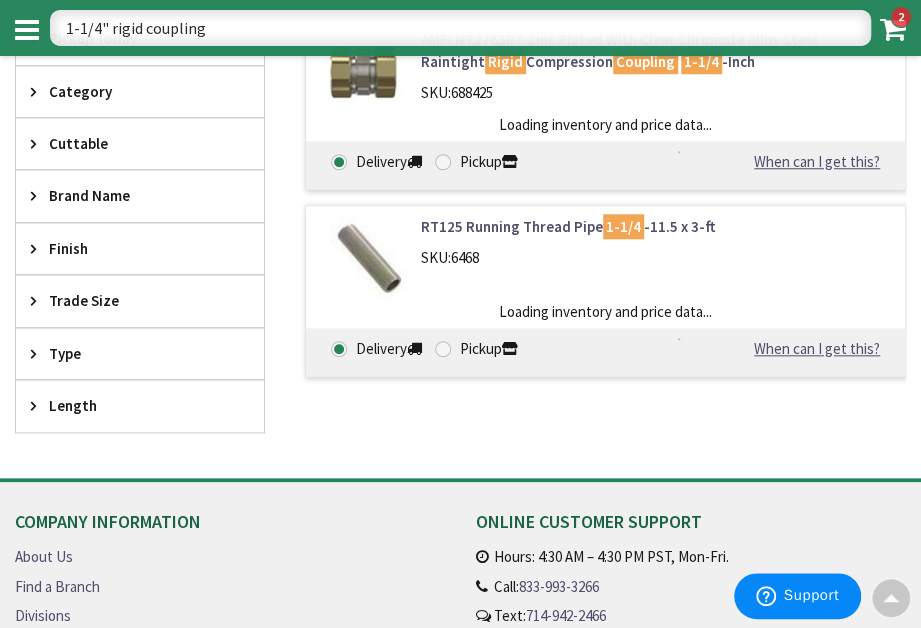scroll, scrollTop: 234, scrollLeft: 0, axis: vertical 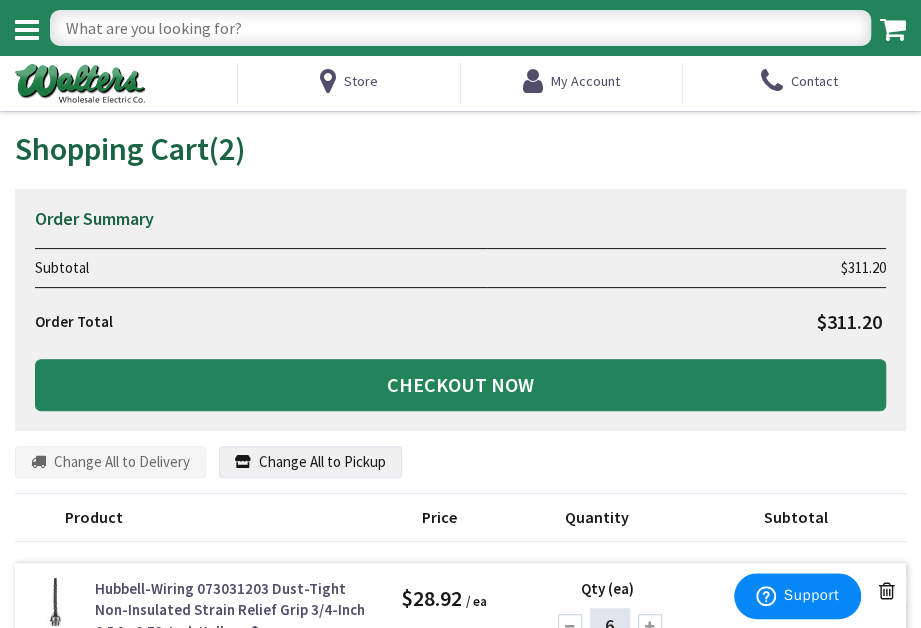 click at bounding box center (460, 28) 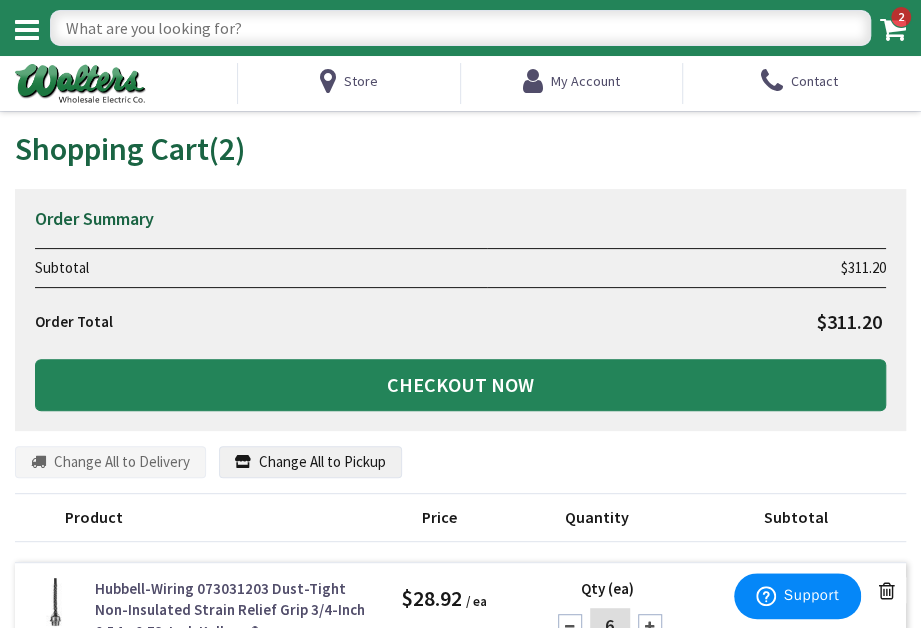 type on "1" 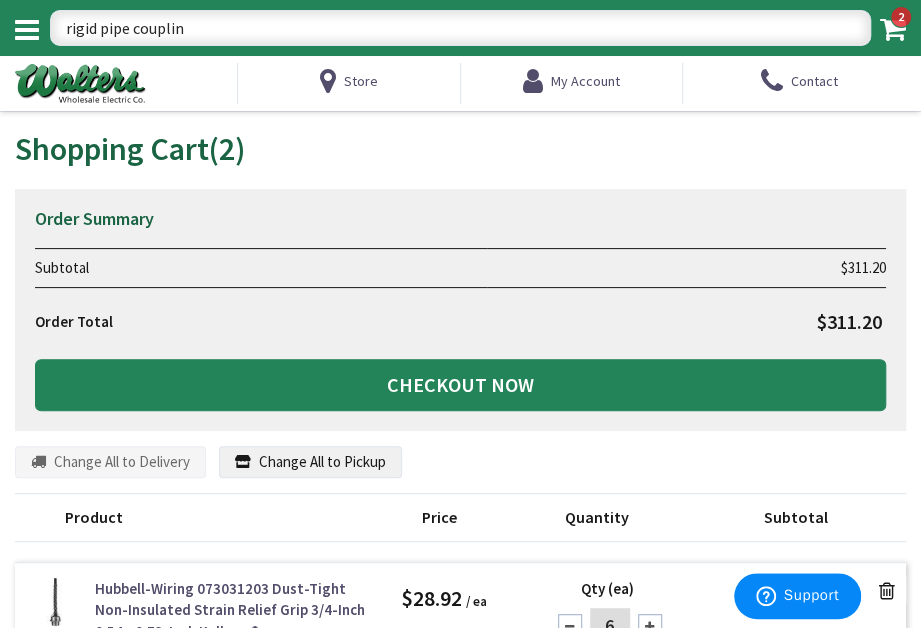 type on "rigid pipe coupling" 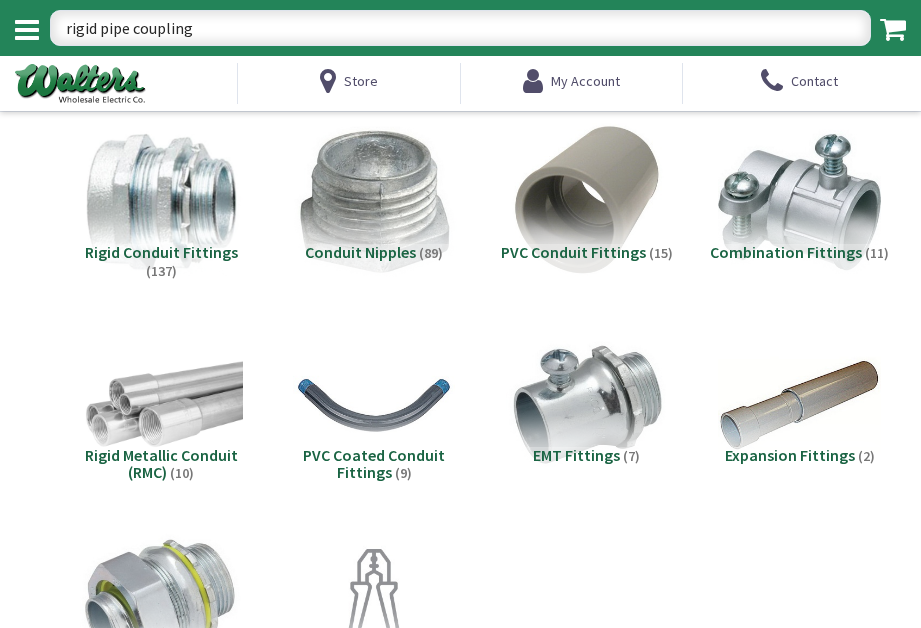 scroll, scrollTop: 0, scrollLeft: 0, axis: both 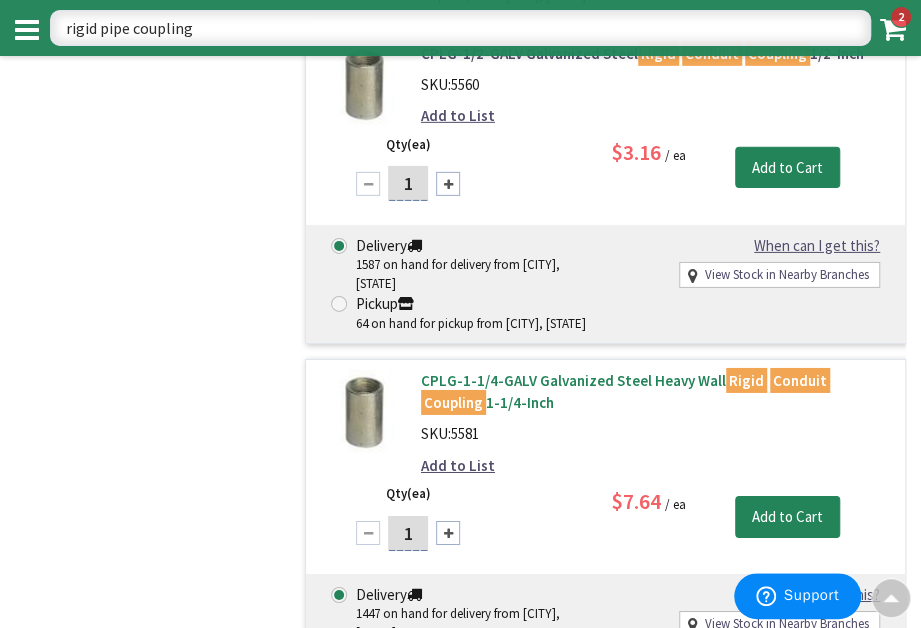 click on "CPLG-1-1/4-GALV Galvanized Steel Heavy Wall  Rigid   Conduit   Coupling  1-1/4-Inch" at bounding box center (655, 391) 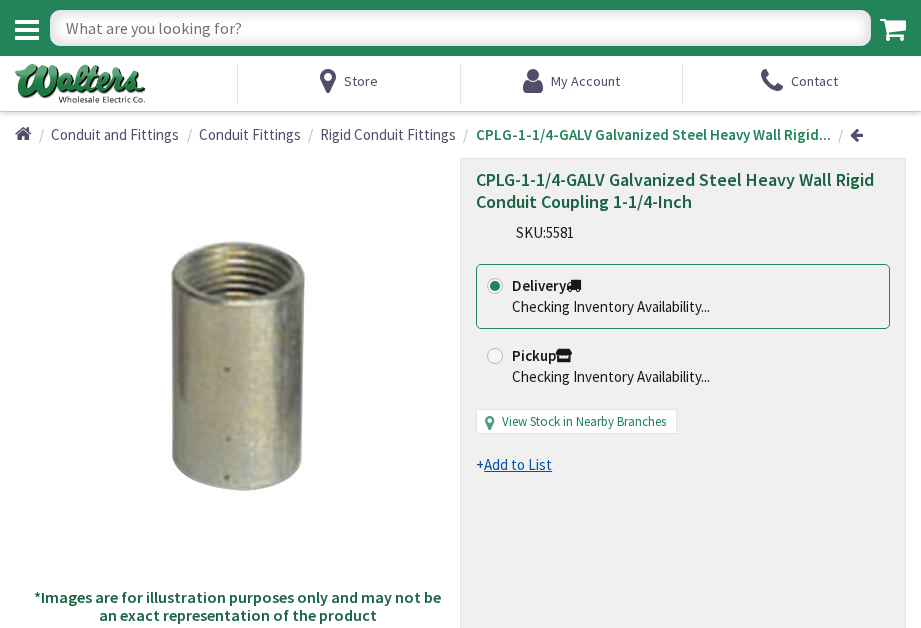 scroll, scrollTop: 0, scrollLeft: 0, axis: both 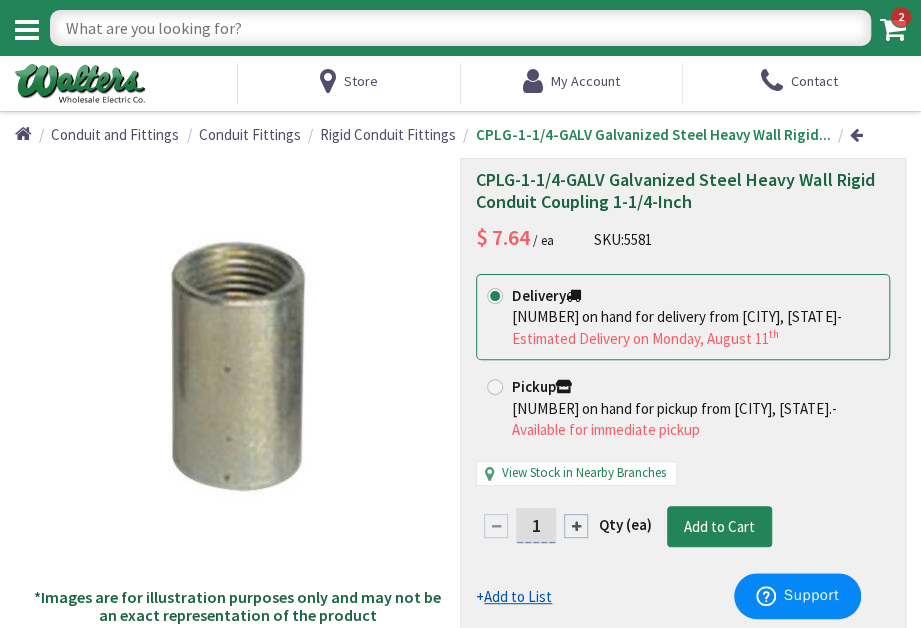 click on "1" at bounding box center (536, 525) 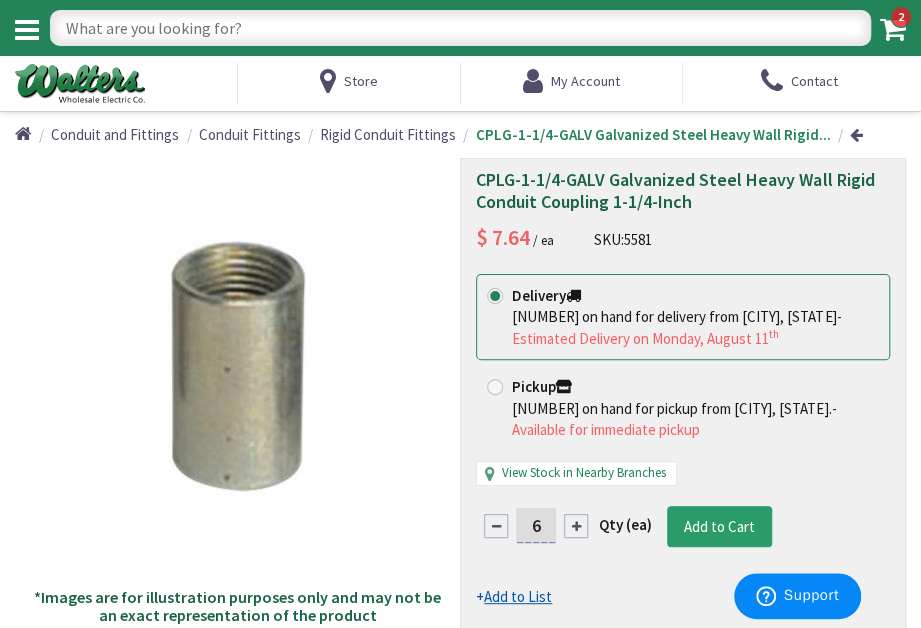 type on "6" 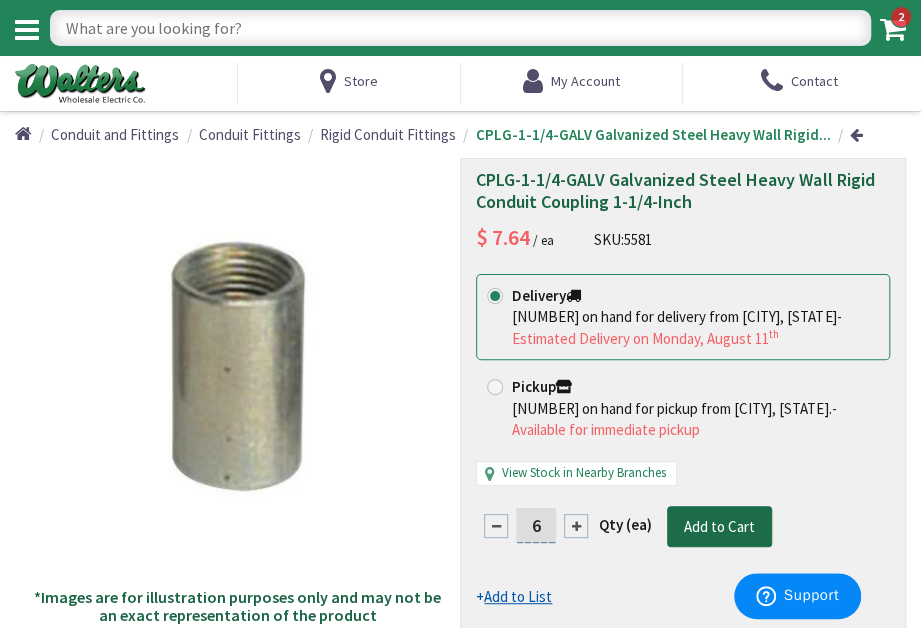 click on "This product is Discontinued
Delivery
[NUMBER] on hand for delivery from [CITY], [STATE]
-  Estimated Delivery on Monday, August 11 th
Pickup
[NUMBER] on hand for pickup from [CITY], [STATE].
-  Available for immediate pickup
View Stock in Nearby Branches" at bounding box center [683, 441] 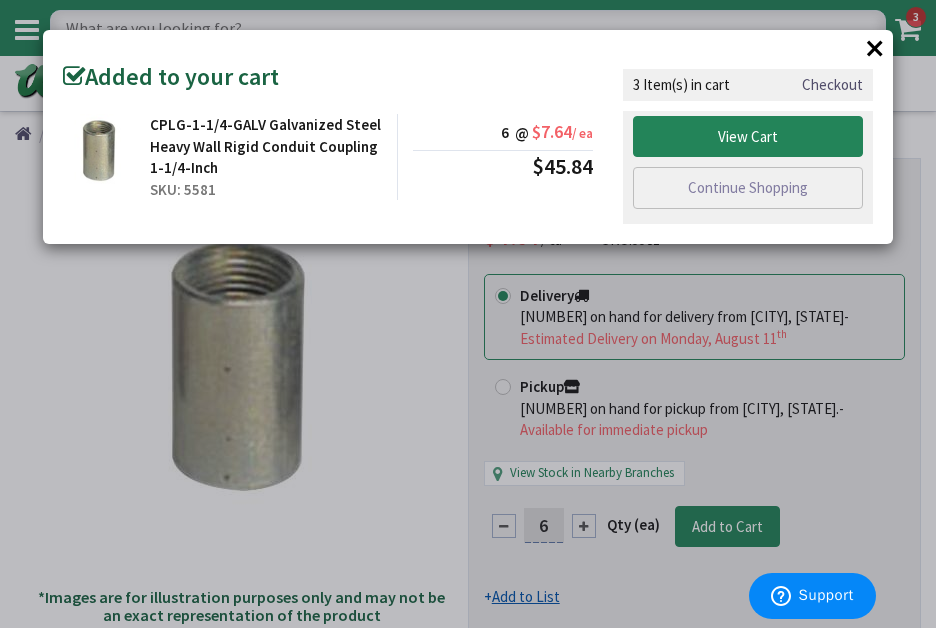 click on "×" at bounding box center [875, 48] 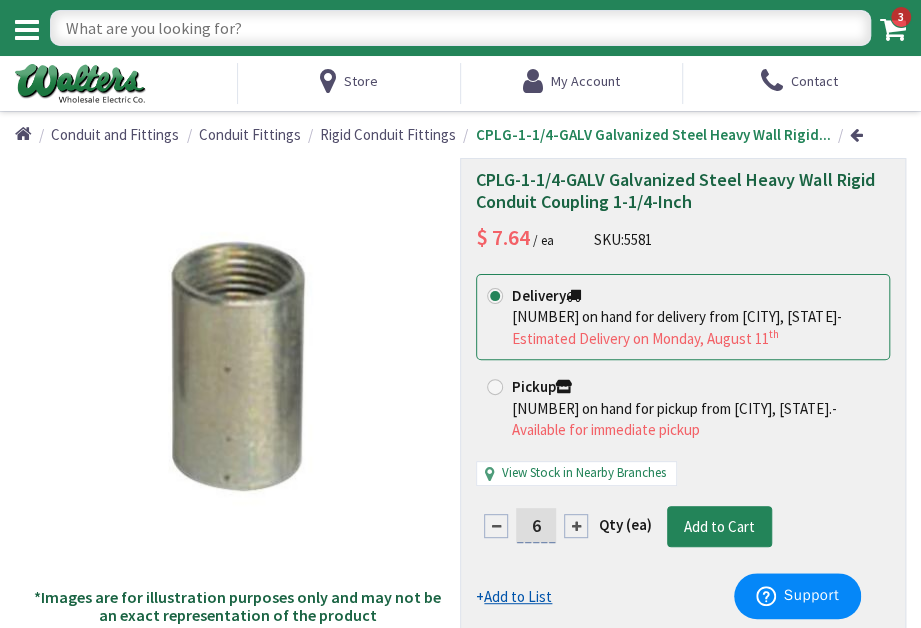 click at bounding box center (460, 28) 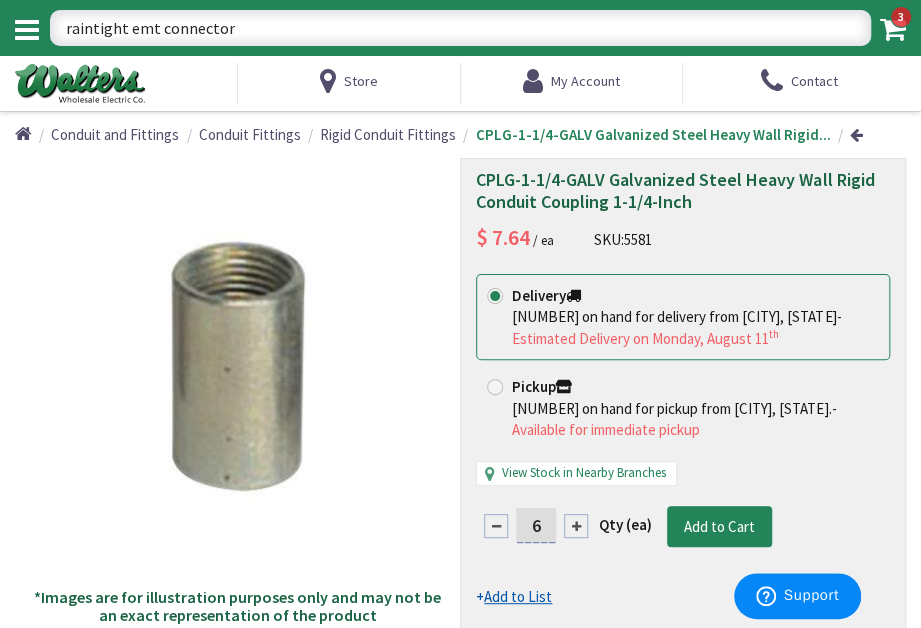 type on "raintight emt connectors" 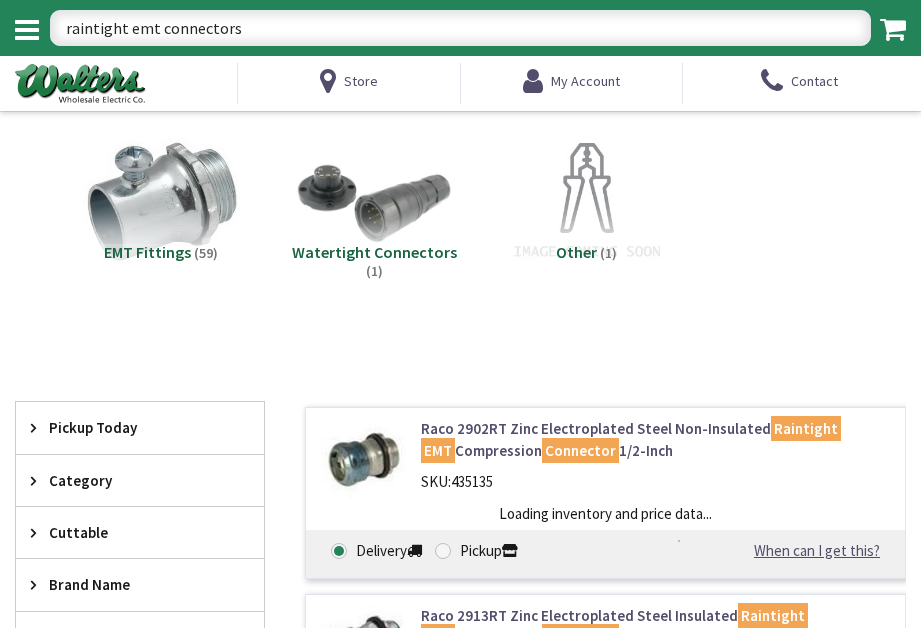 scroll, scrollTop: 0, scrollLeft: 0, axis: both 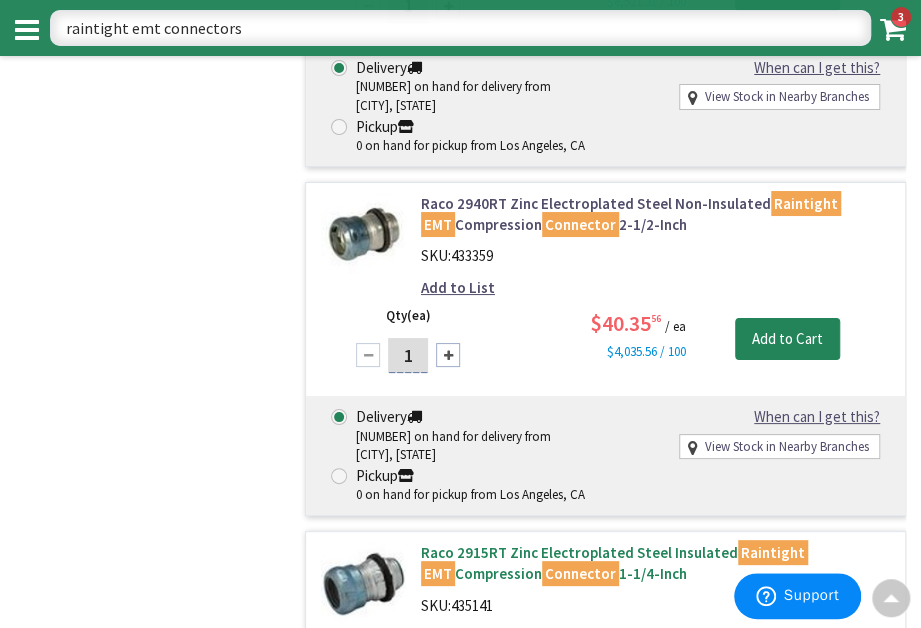 click on "Raco 2915RT Zinc Electroplated Steel Insulated  Raintight   EMT  Compression  Connector  1-1/4-Inch" at bounding box center [655, 563] 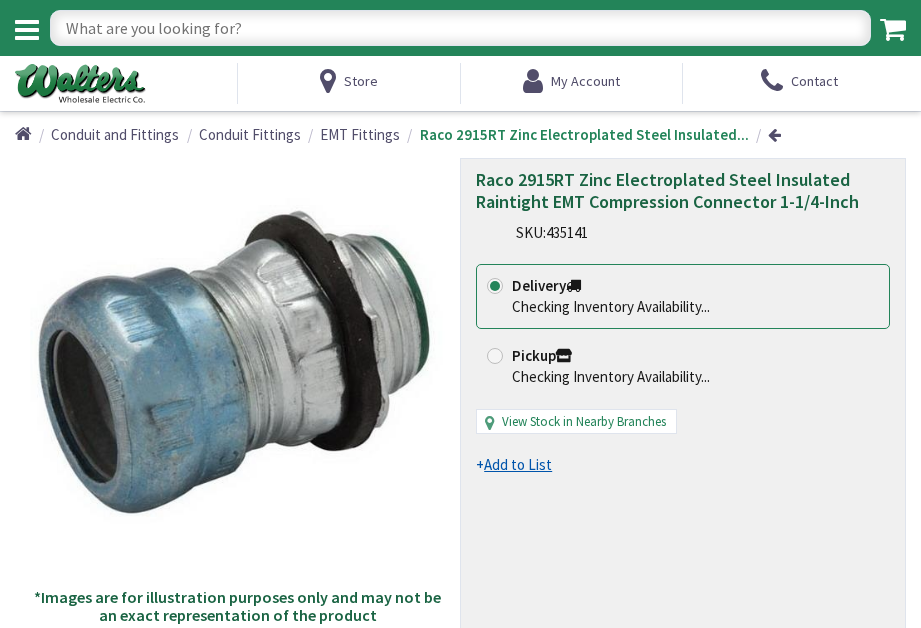 scroll, scrollTop: 0, scrollLeft: 0, axis: both 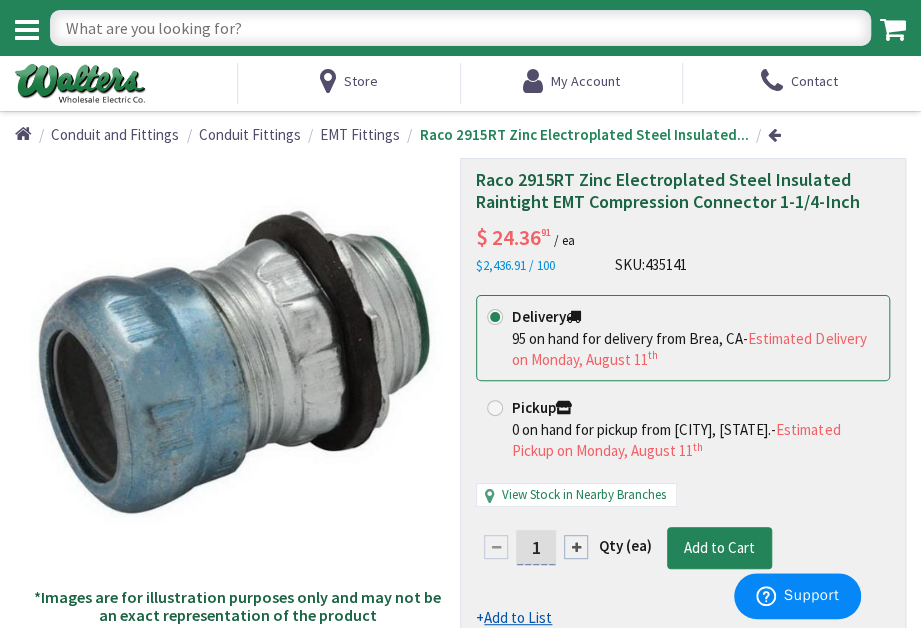 click on "Pickup
0 on hand for pickup from Los Angeles, CA.
-  Estimated Pickup on Monday, August 11 th" at bounding box center (683, 429) 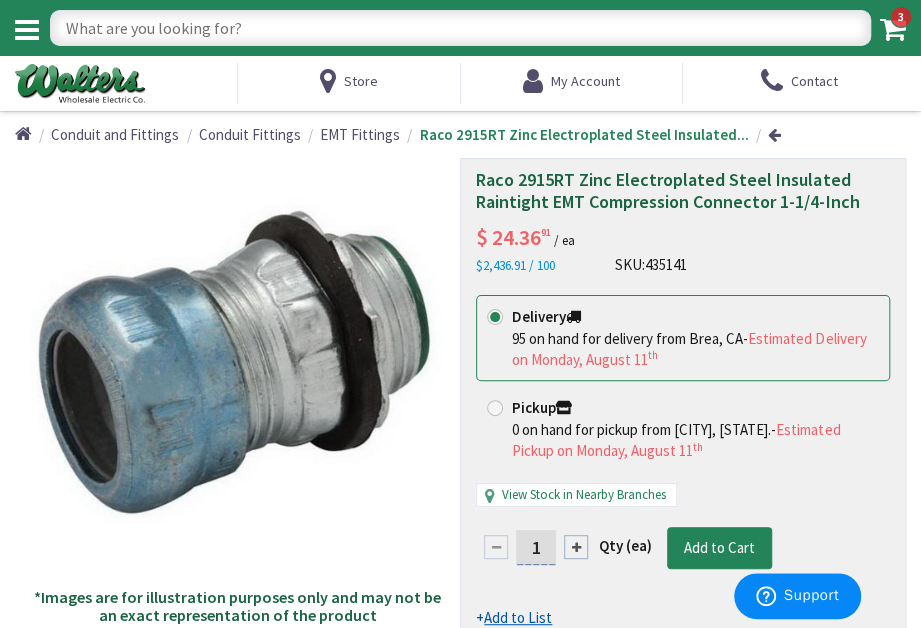 scroll, scrollTop: 333, scrollLeft: 0, axis: vertical 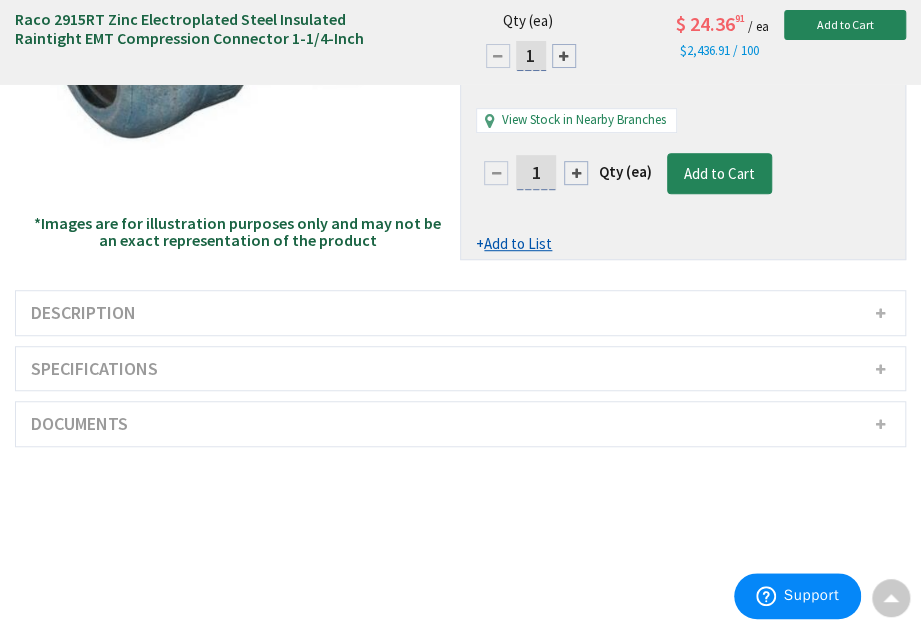click on "Description" at bounding box center (460, 313) 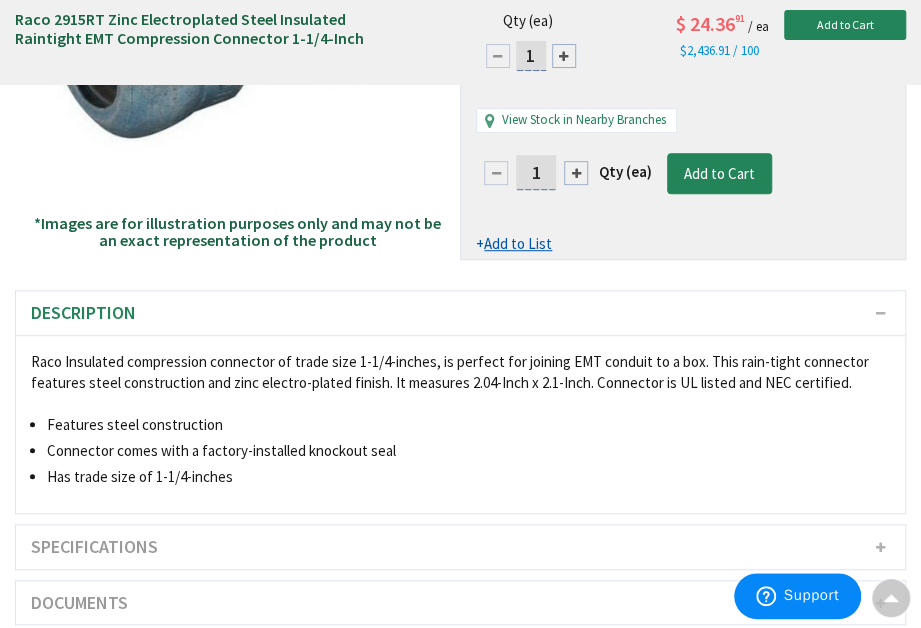 click on "Description" at bounding box center (460, 313) 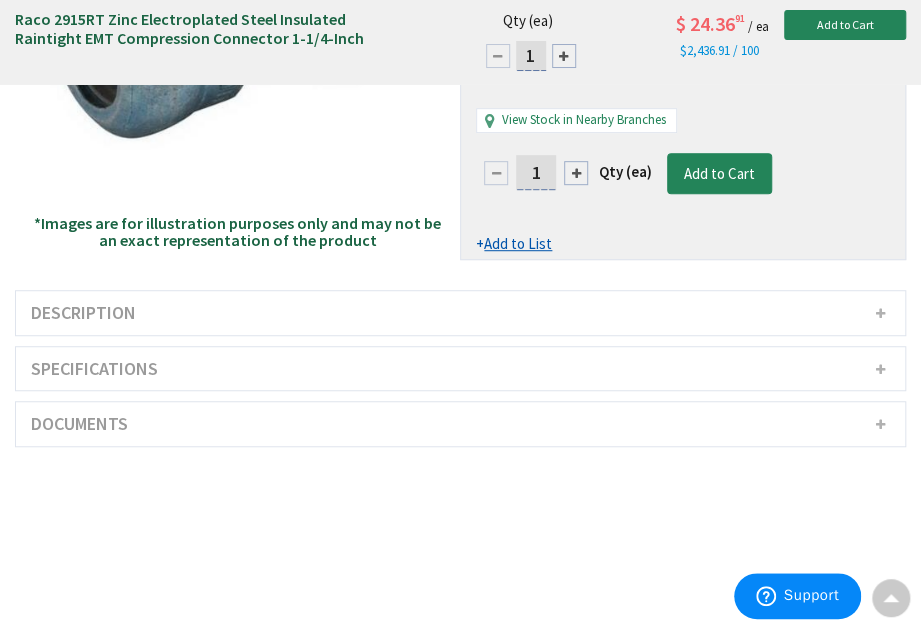 click on "Specifications" at bounding box center (460, 369) 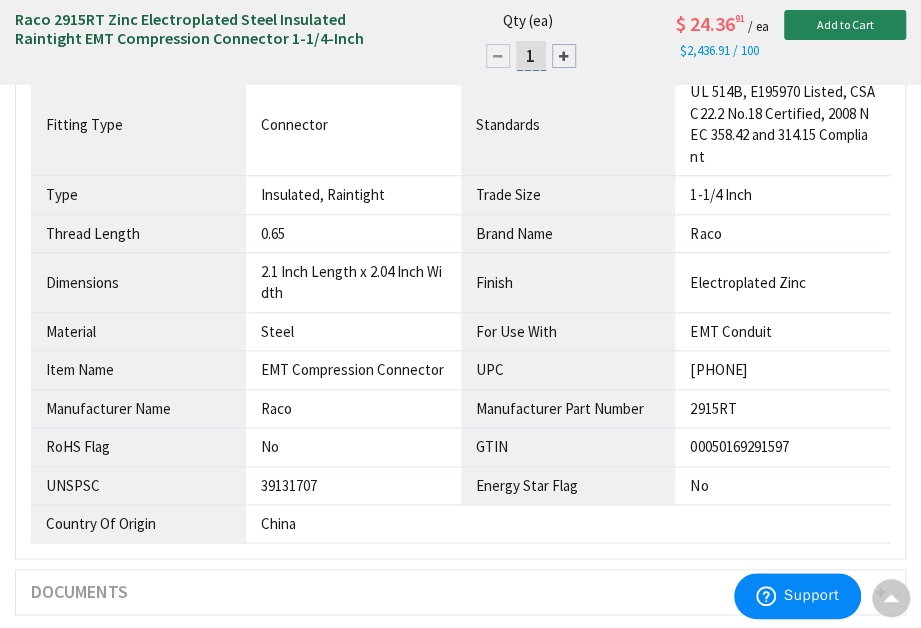 scroll, scrollTop: 333, scrollLeft: 0, axis: vertical 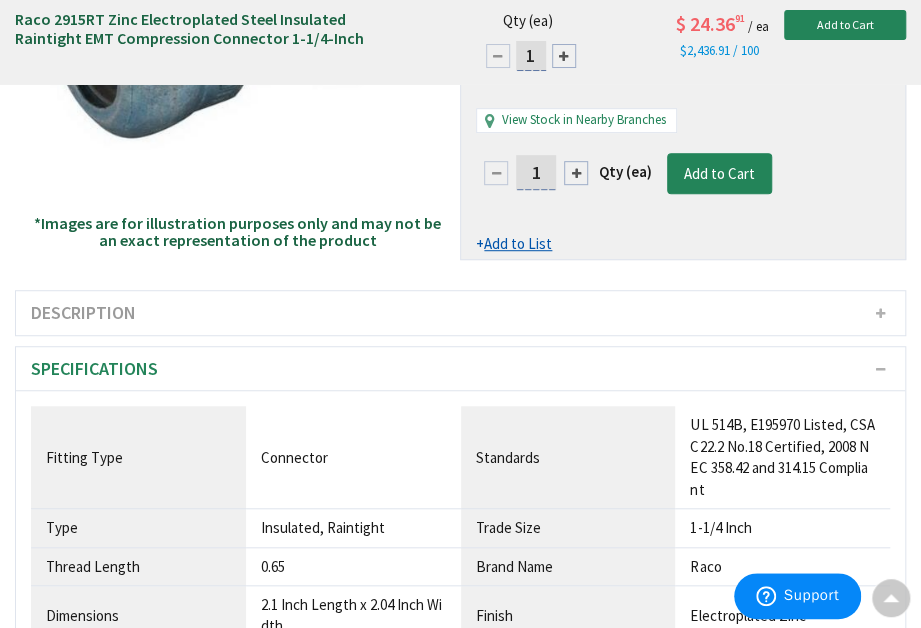 click on "Specifications" at bounding box center [460, 369] 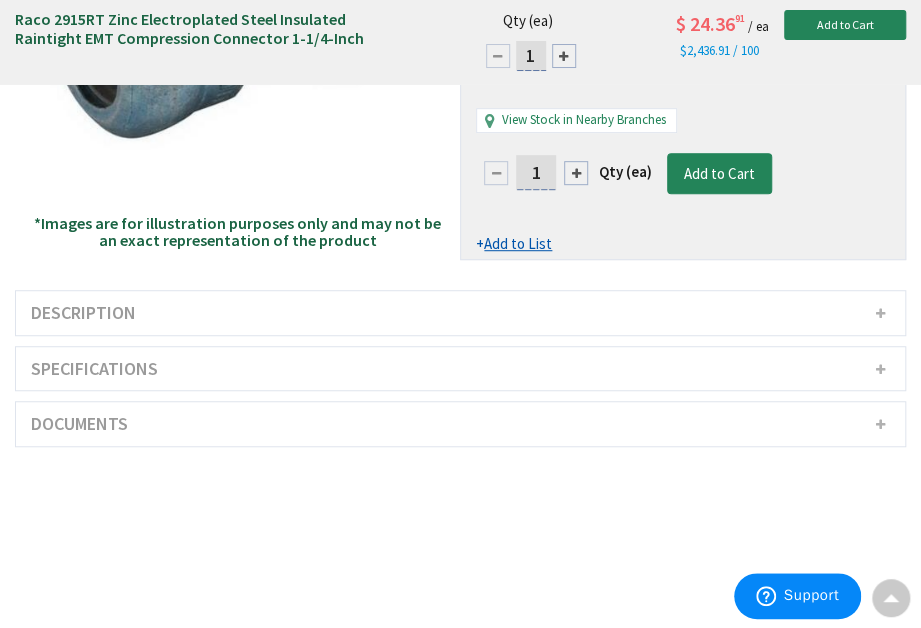 click on "Documents" at bounding box center [460, 424] 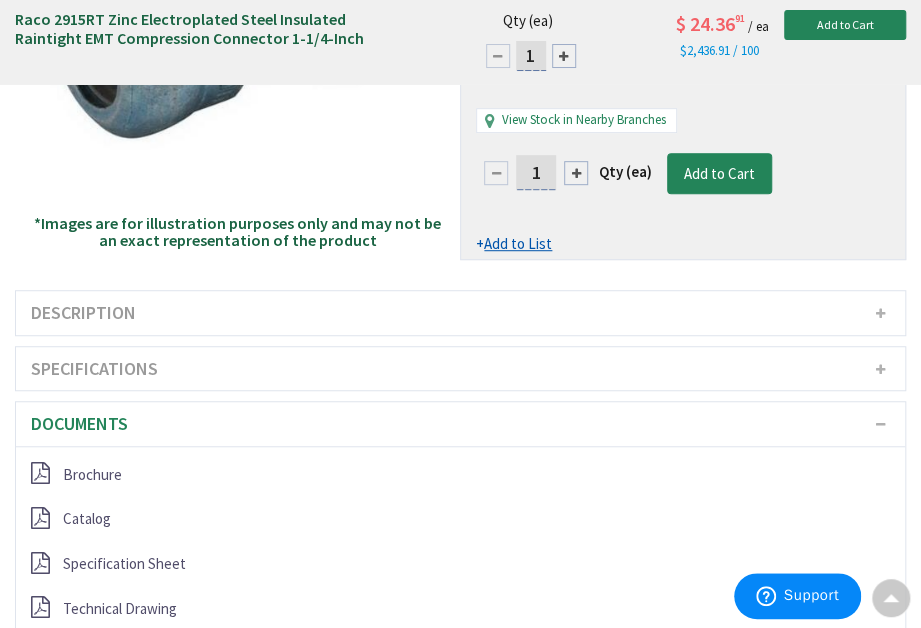 click on "Documents" at bounding box center (460, 424) 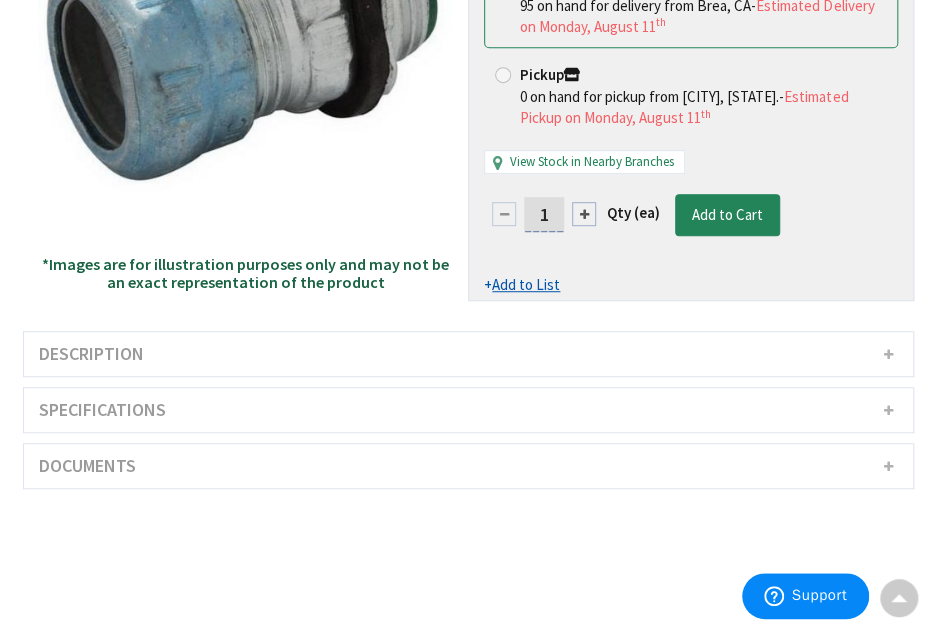 scroll, scrollTop: 0, scrollLeft: 0, axis: both 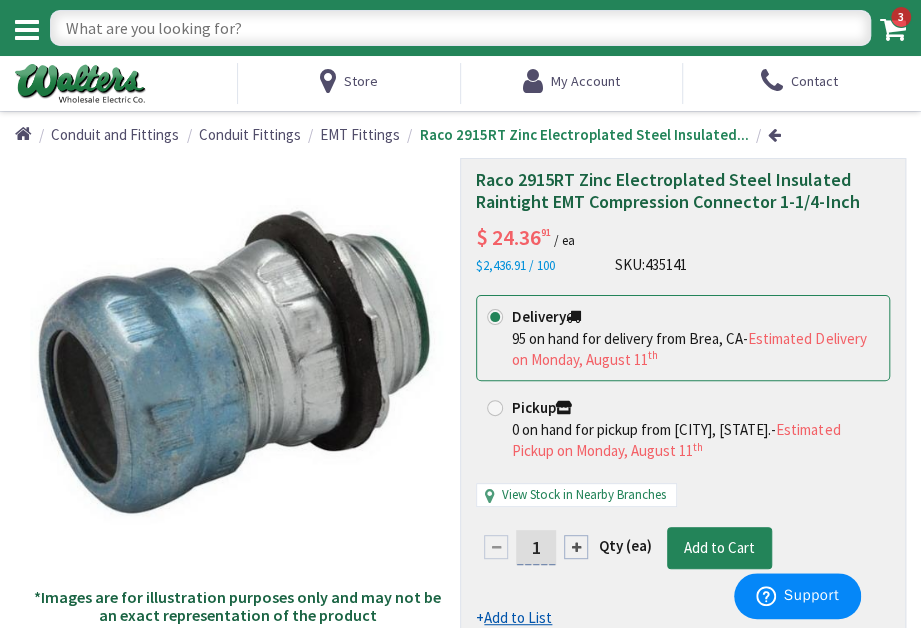 drag, startPoint x: 540, startPoint y: 550, endPoint x: 530, endPoint y: 549, distance: 10.049875 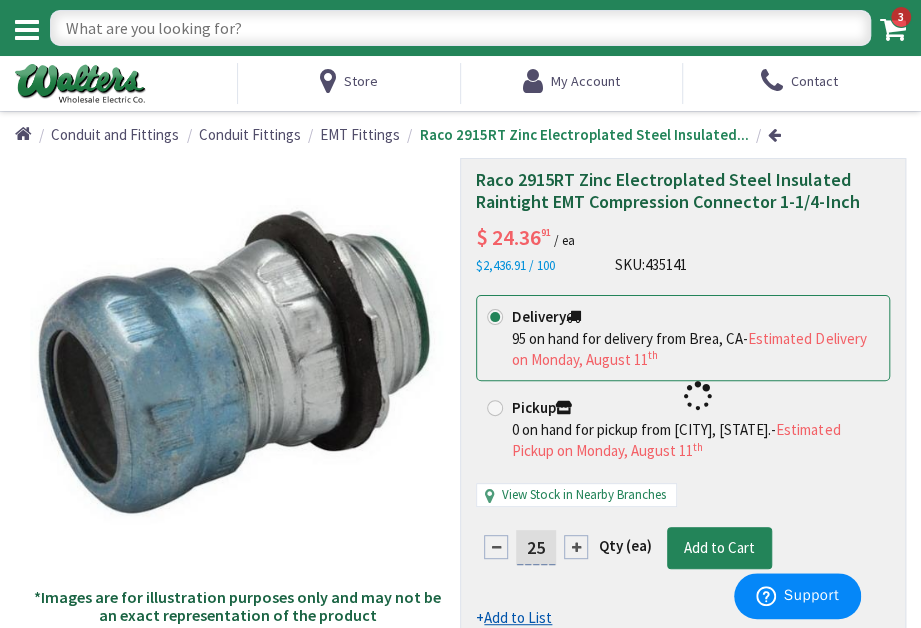 click on "Delivery
95 on hand for delivery from Brea, CA
-  Estimated Delivery on Monday, August 11 th
Pickup
0 on hand for pickup from Los Angeles, CA.
-  Estimated Pickup on Monday, August 11 th
View Stock in Nearby Branches" at bounding box center [683, 411] 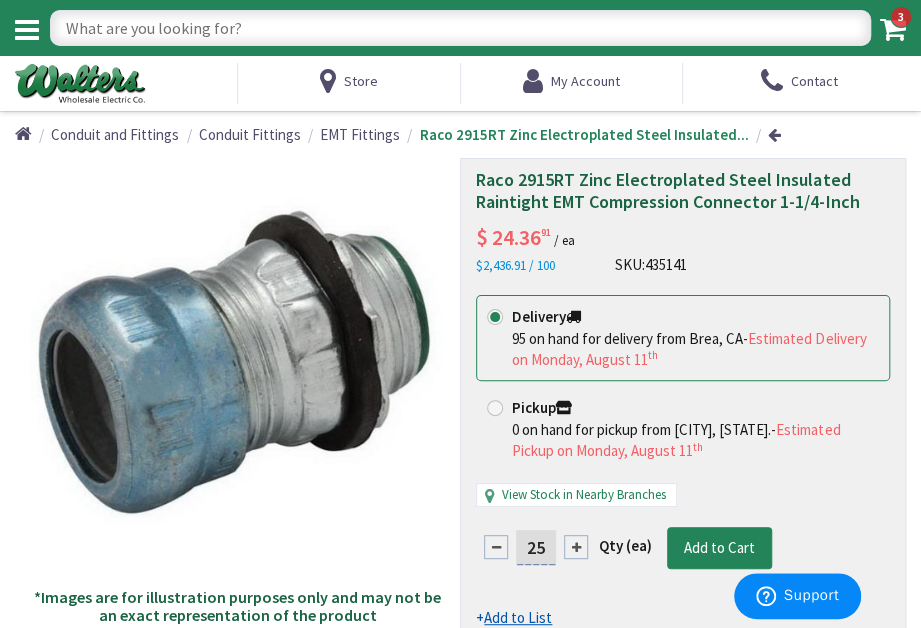 drag, startPoint x: 548, startPoint y: 549, endPoint x: 517, endPoint y: 545, distance: 31.257 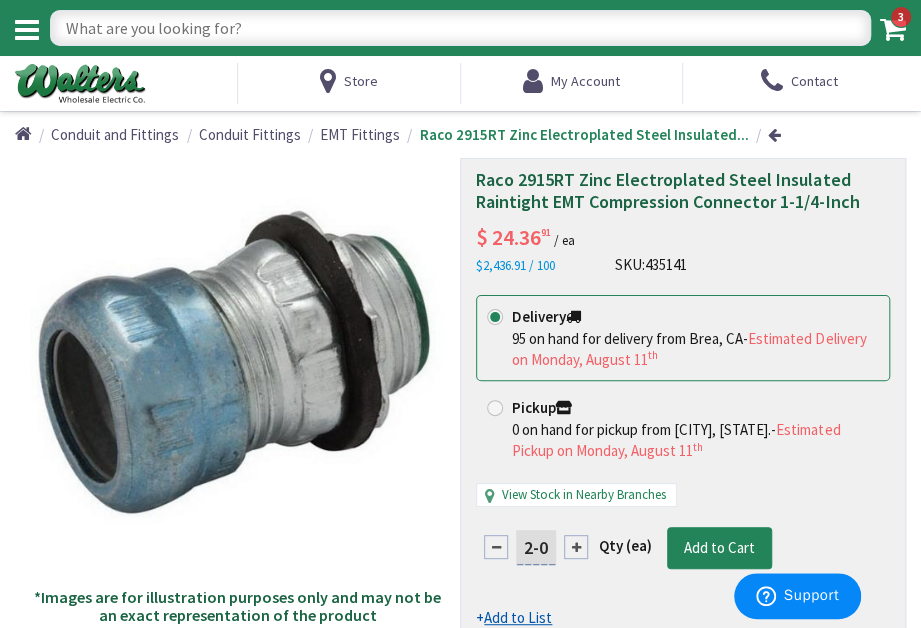 click on "2-0" at bounding box center [536, 547] 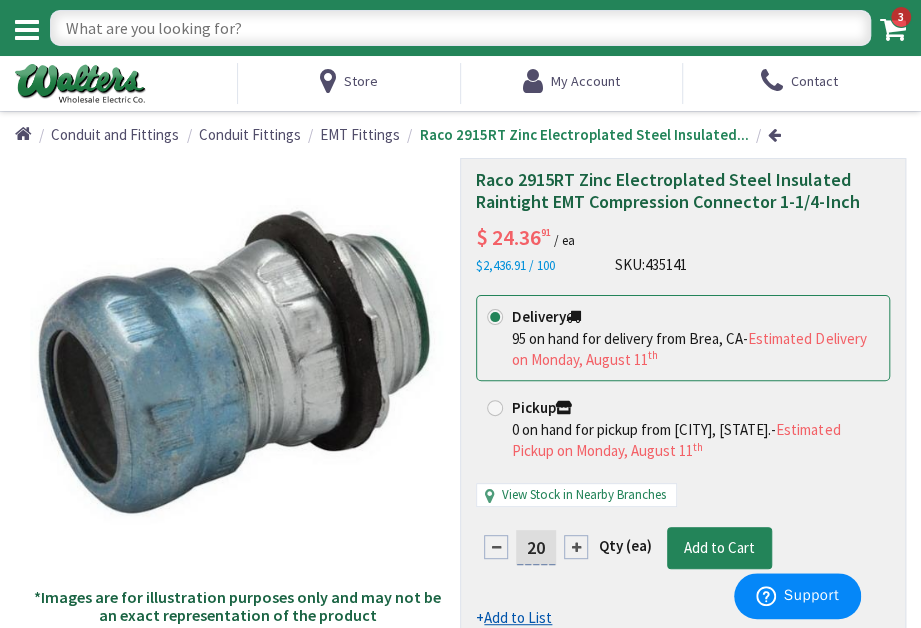 type on "20" 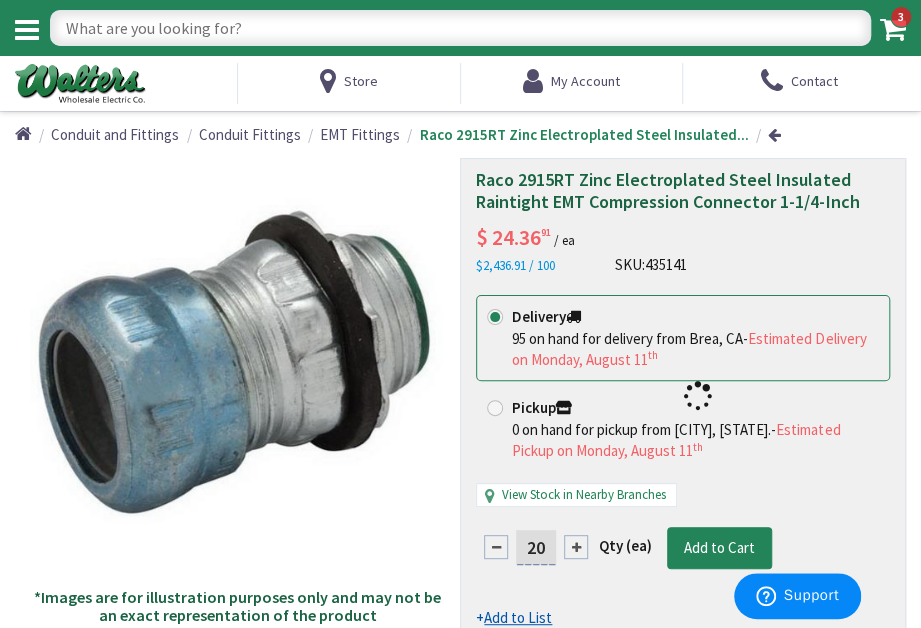 click on "This product is Discontinued
Delivery
95 on hand for delivery from Brea, CA
-  Estimated Delivery on Monday, August 11 th
Pickup
0 on hand for pickup from Los Angeles, CA.
-  Estimated Pickup on Monday, August 11 th
View Stock in Nearby Branches
20 Qty (ea)" at bounding box center (683, 462) 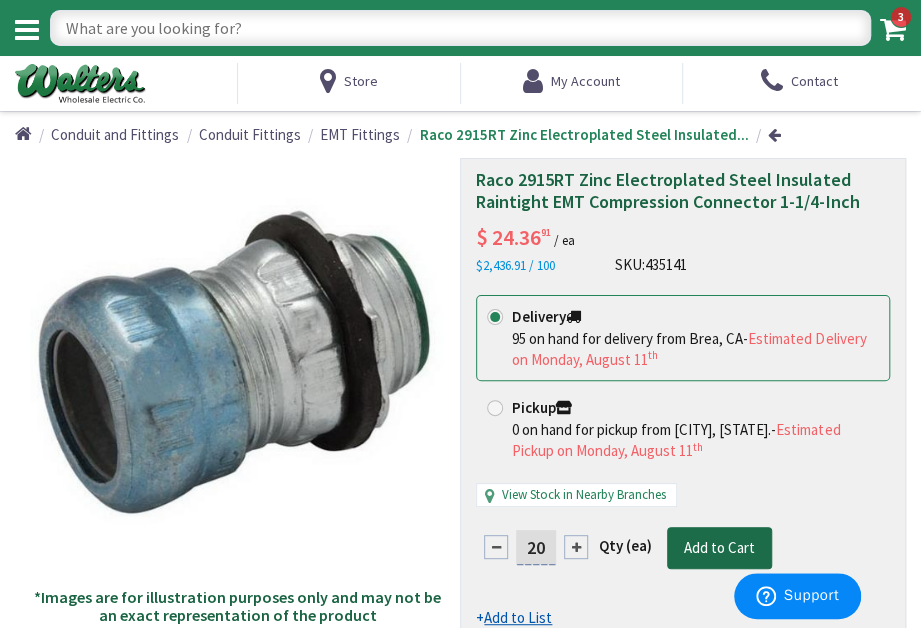click on "Add to Cart" at bounding box center (719, 547) 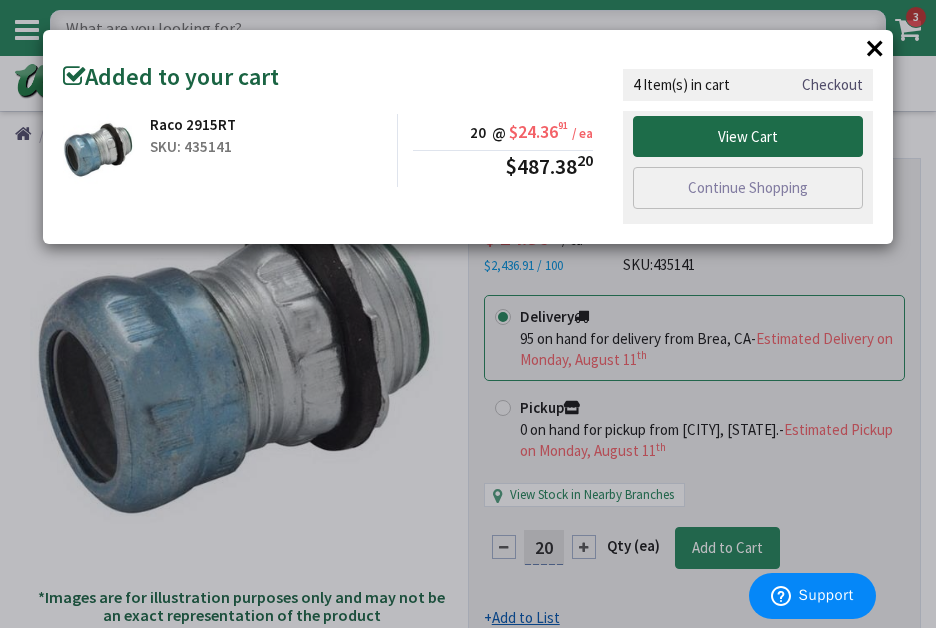 click on "View Cart" at bounding box center (748, 137) 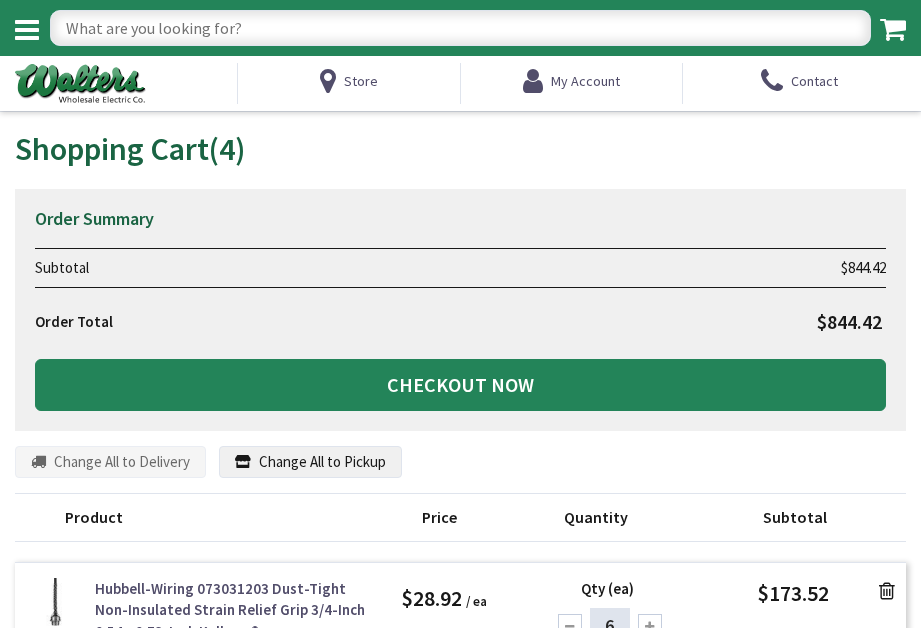 scroll, scrollTop: 0, scrollLeft: 0, axis: both 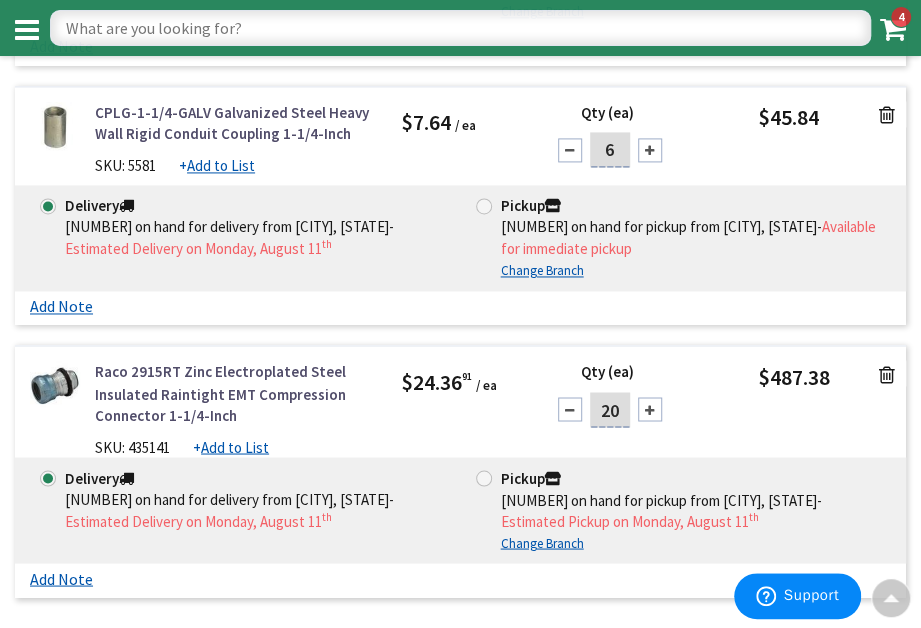 click on "20" at bounding box center (610, 409) 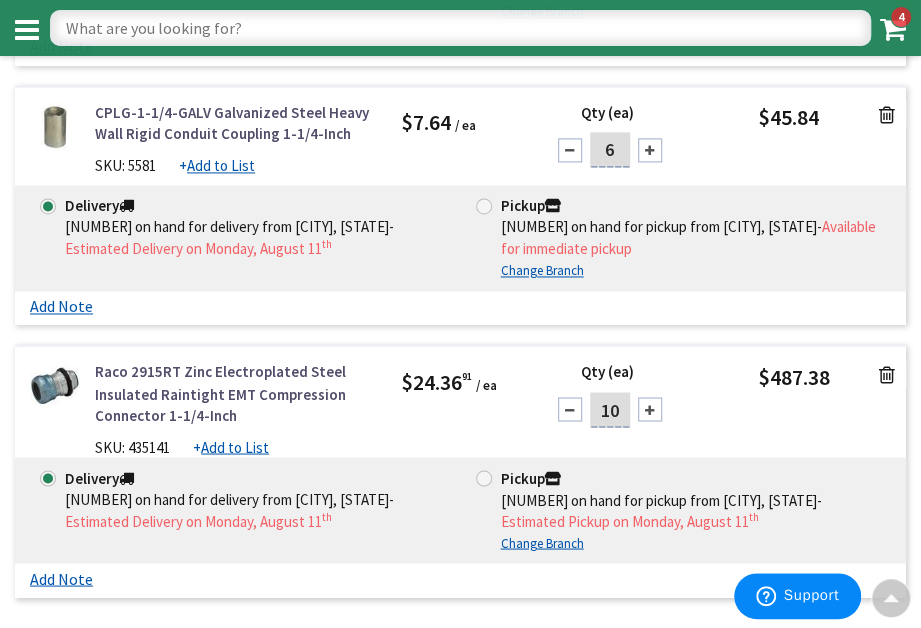 type on "10" 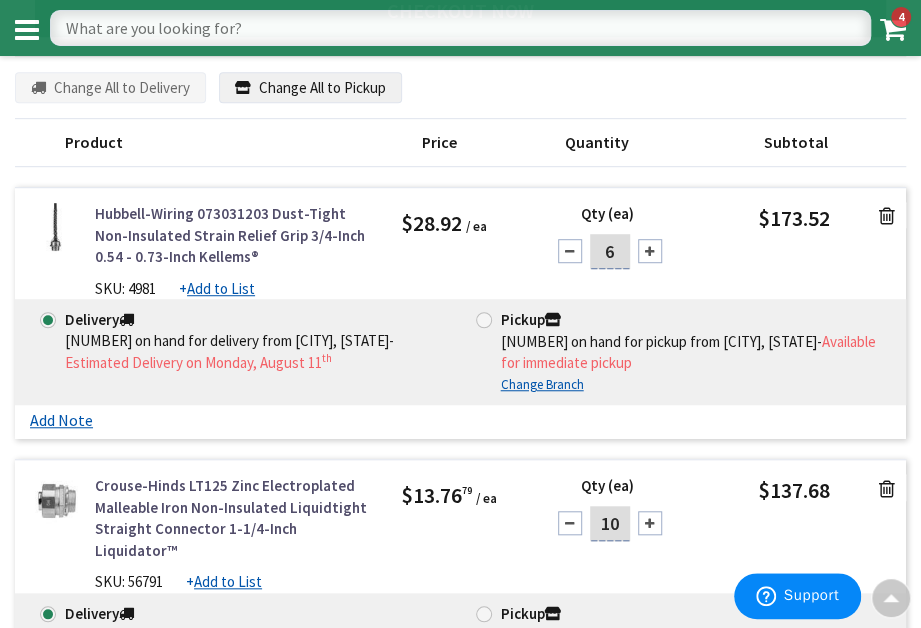 scroll, scrollTop: 0, scrollLeft: 0, axis: both 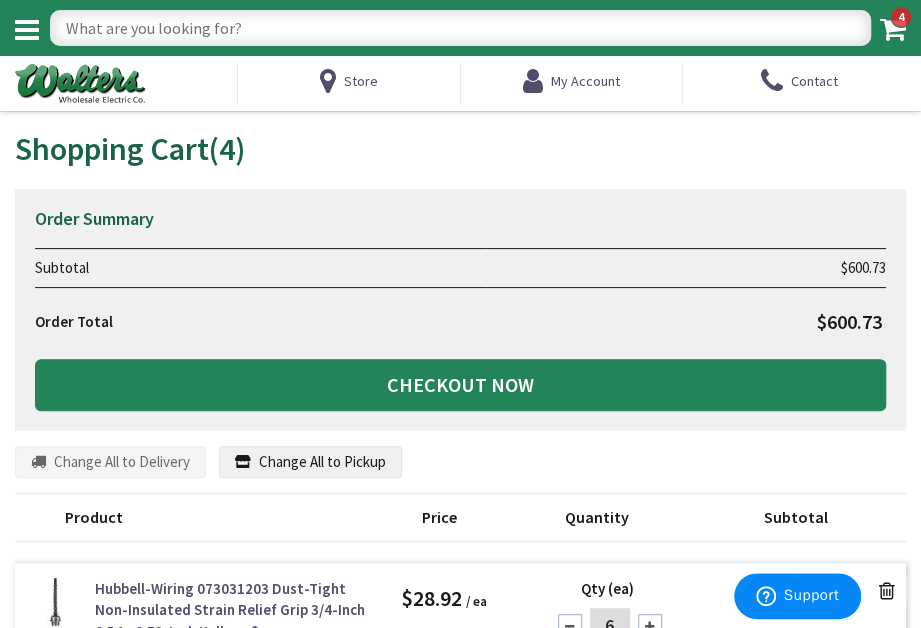 click at bounding box center (460, 28) 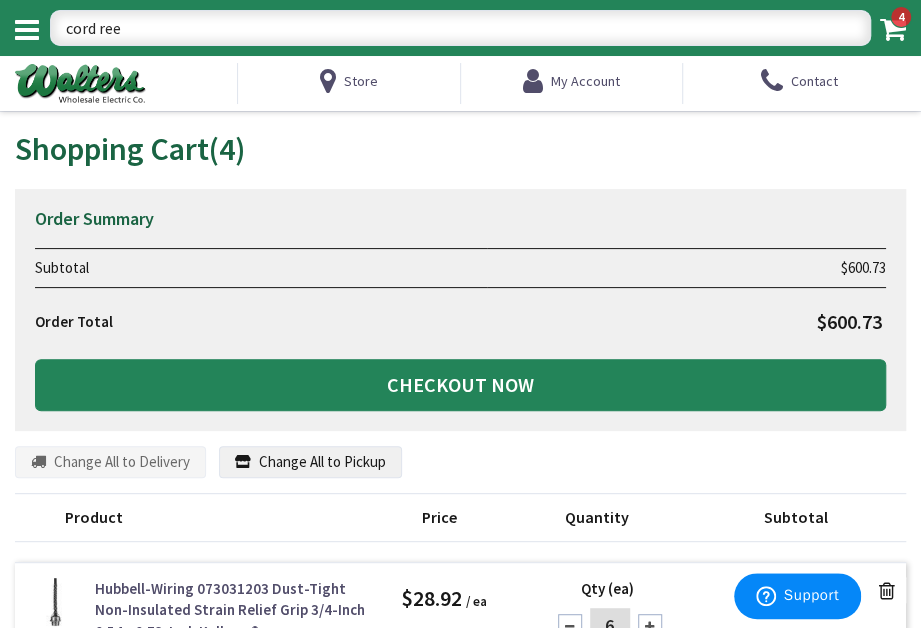 type on "cord reel" 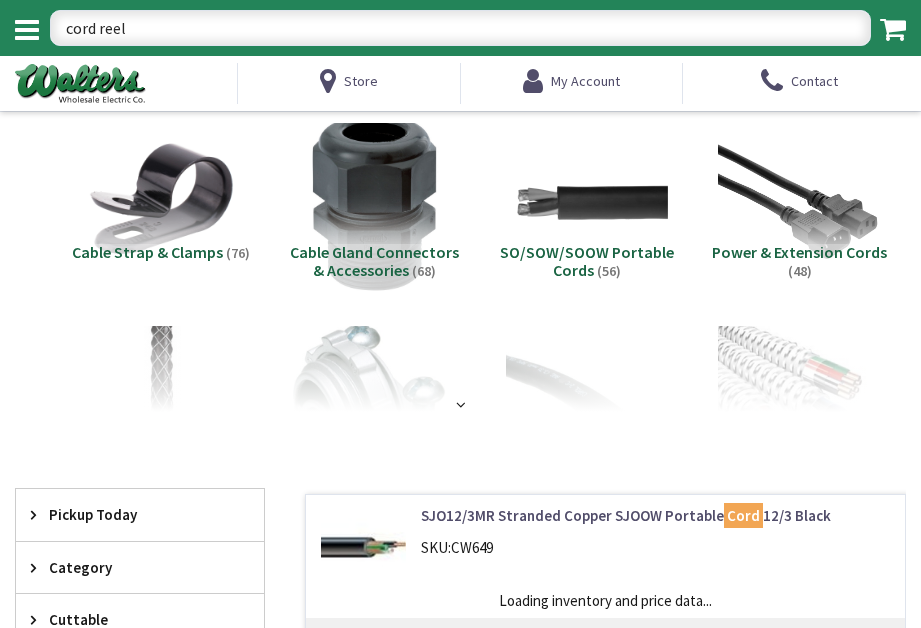 scroll, scrollTop: 0, scrollLeft: 0, axis: both 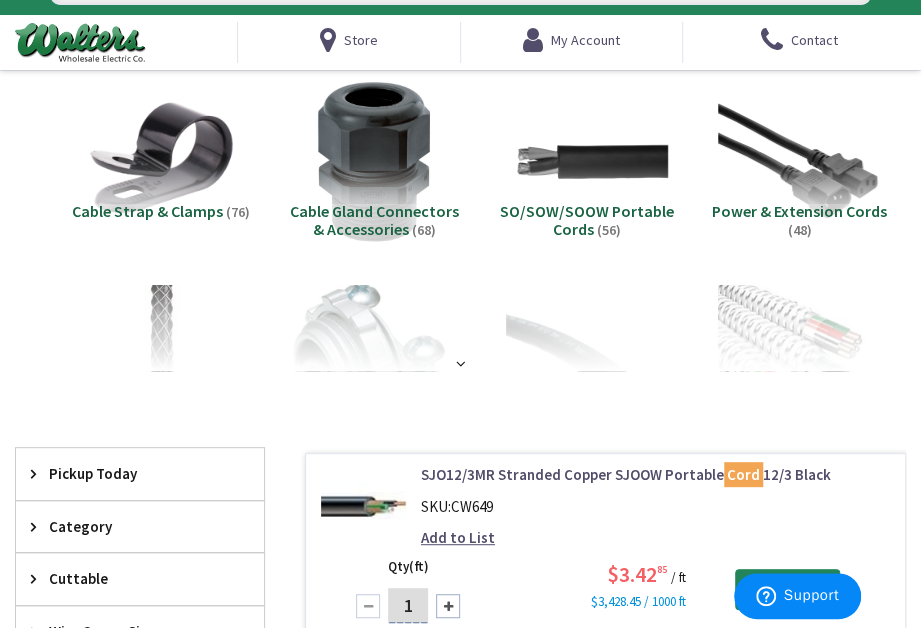 click on "Cable Strap & Clamps
(76)
Cable Gland Connectors & Accessories
(68)
SO/SOW/SOOW Portable Cords
(56)
Power & Extension Cords
(48)
(9)" at bounding box center (460, 221) 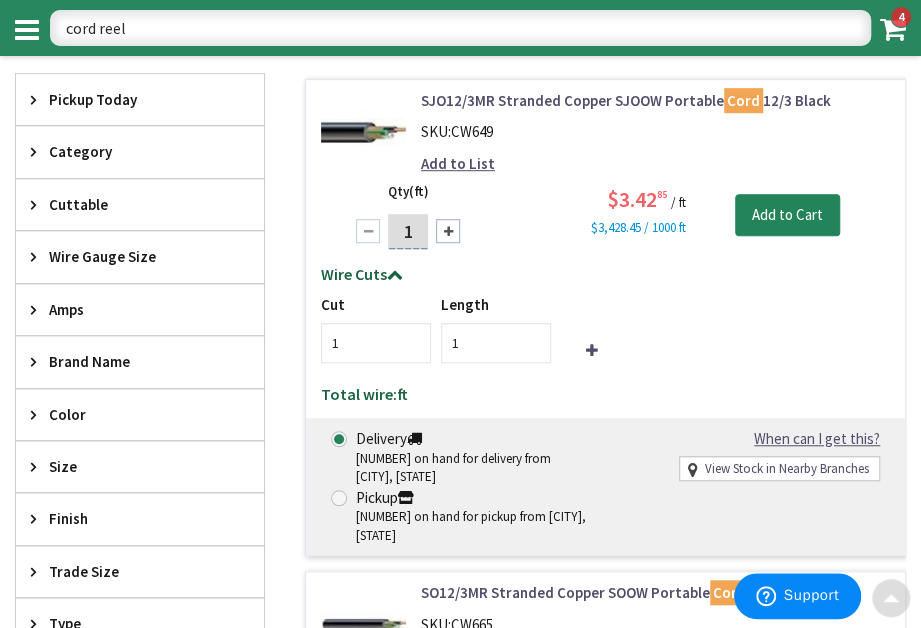 scroll, scrollTop: 41, scrollLeft: 0, axis: vertical 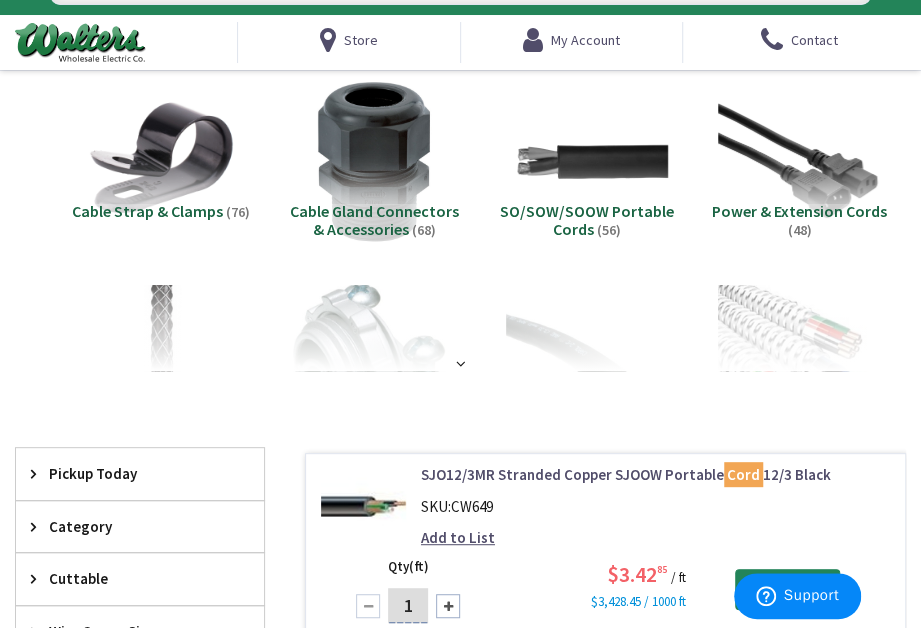 click on "Cable Strap & Clamps
(76)" at bounding box center (161, 172) 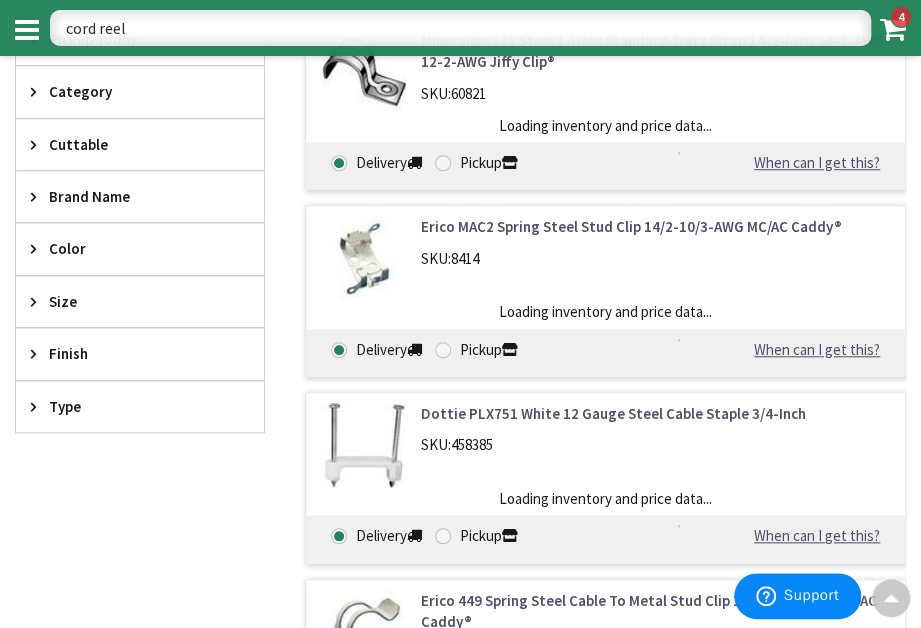 scroll, scrollTop: 119, scrollLeft: 0, axis: vertical 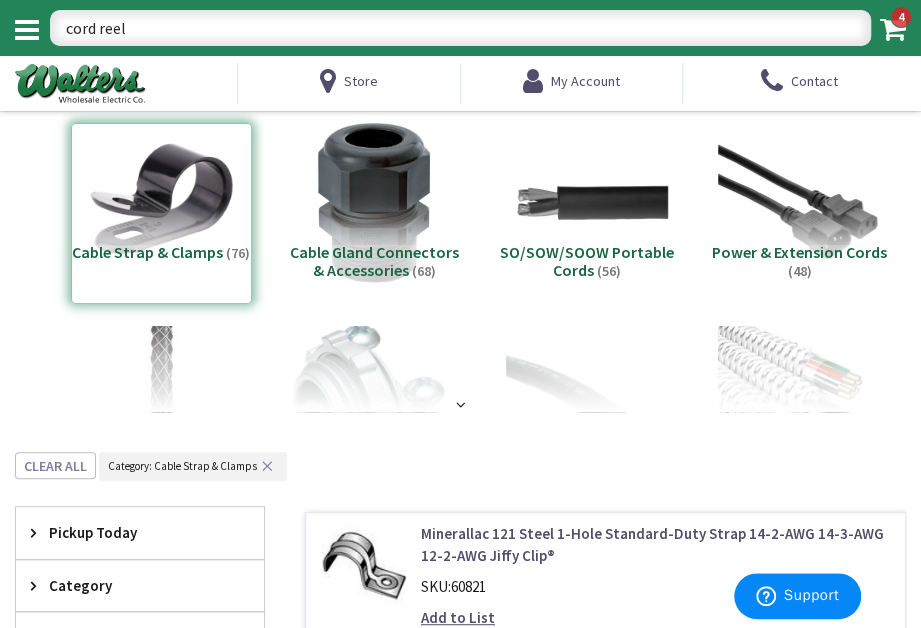 click on "Cable Strap & Clamps
(76)
Cable Gland Connectors & Accessories
(68)
SO/SOW/SOOW Portable Cords
(56)
Power & Extension Cords
(48)
(9)" at bounding box center [460, 262] 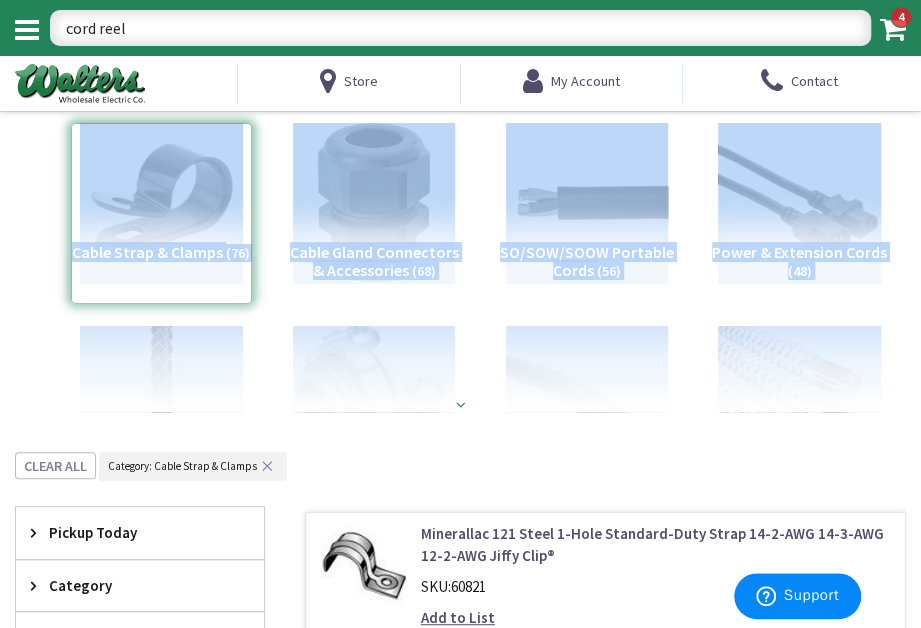 drag, startPoint x: 38, startPoint y: 194, endPoint x: 52, endPoint y: 337, distance: 143.68369 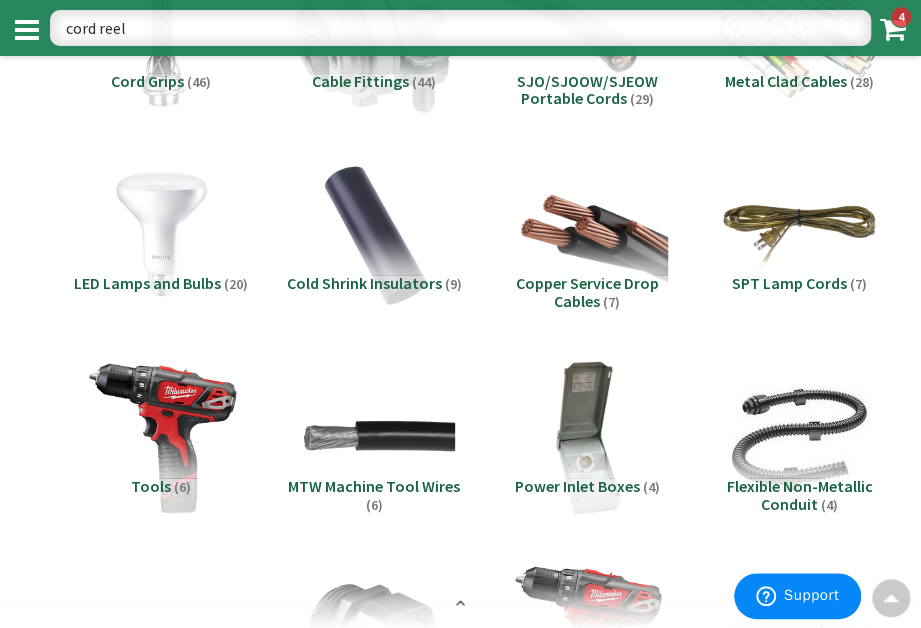 scroll, scrollTop: 0, scrollLeft: 0, axis: both 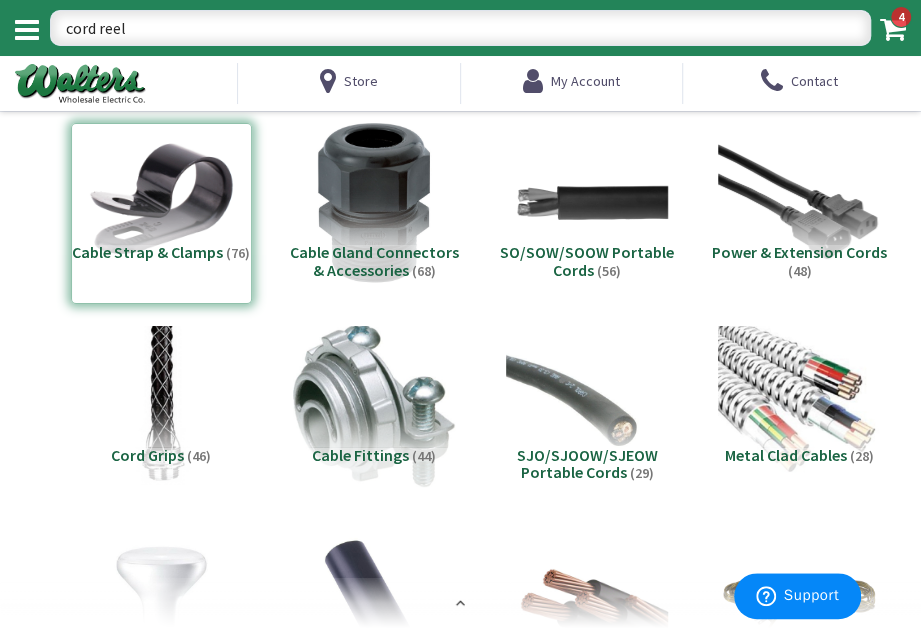 click on "4" at bounding box center (901, 17) 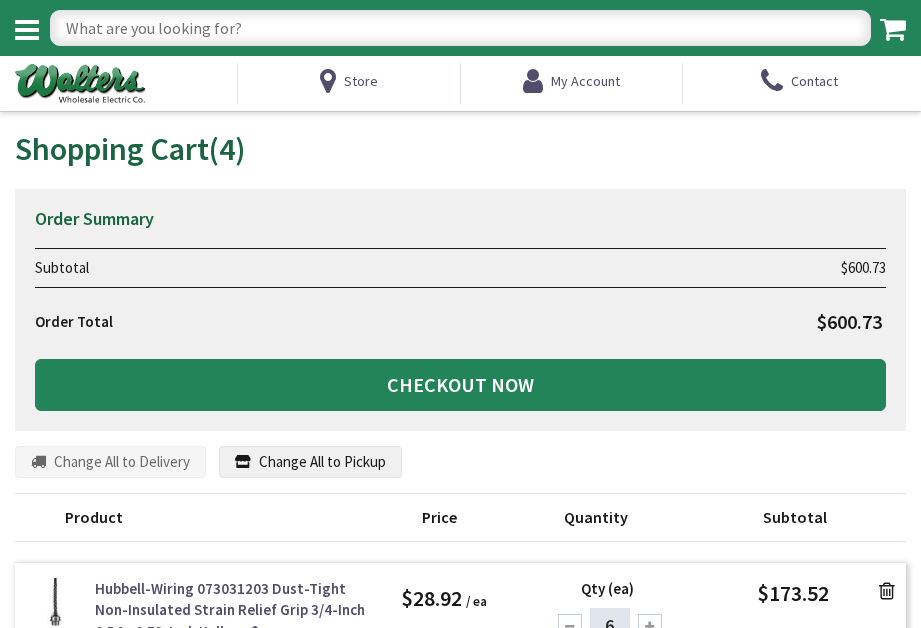 scroll, scrollTop: 0, scrollLeft: 0, axis: both 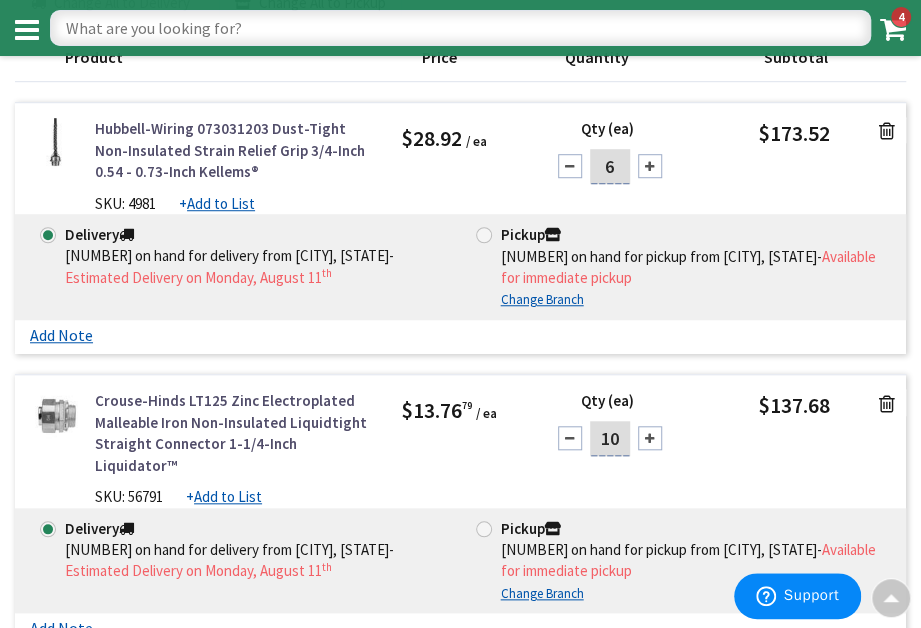 click at bounding box center [570, 166] 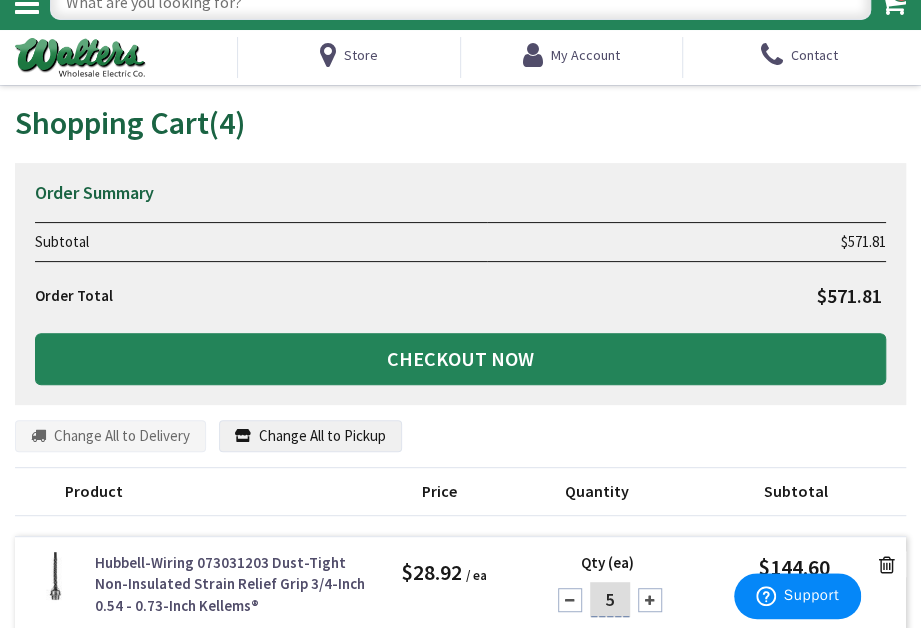 scroll, scrollTop: 0, scrollLeft: 0, axis: both 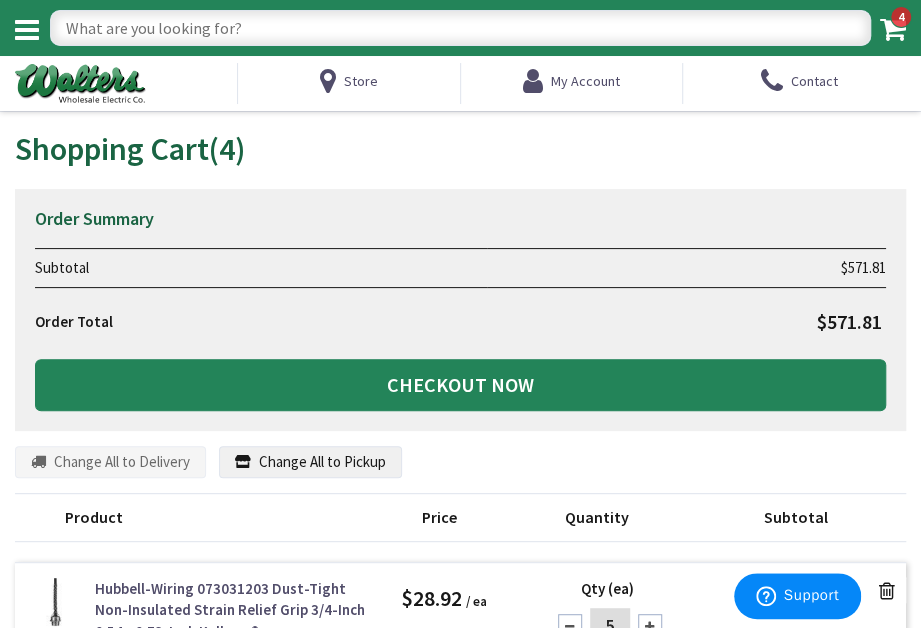 click at bounding box center (460, 28) 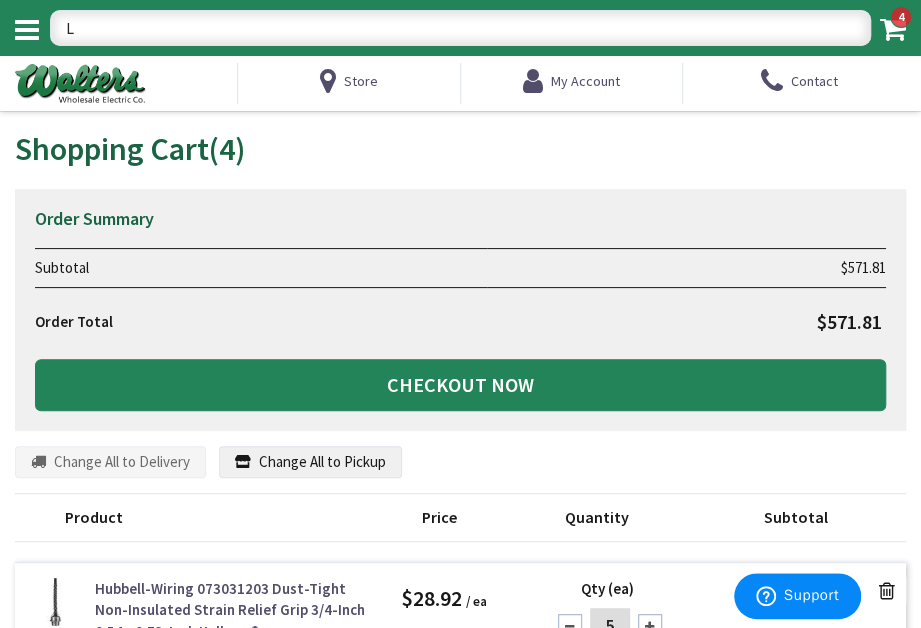 type on "LB" 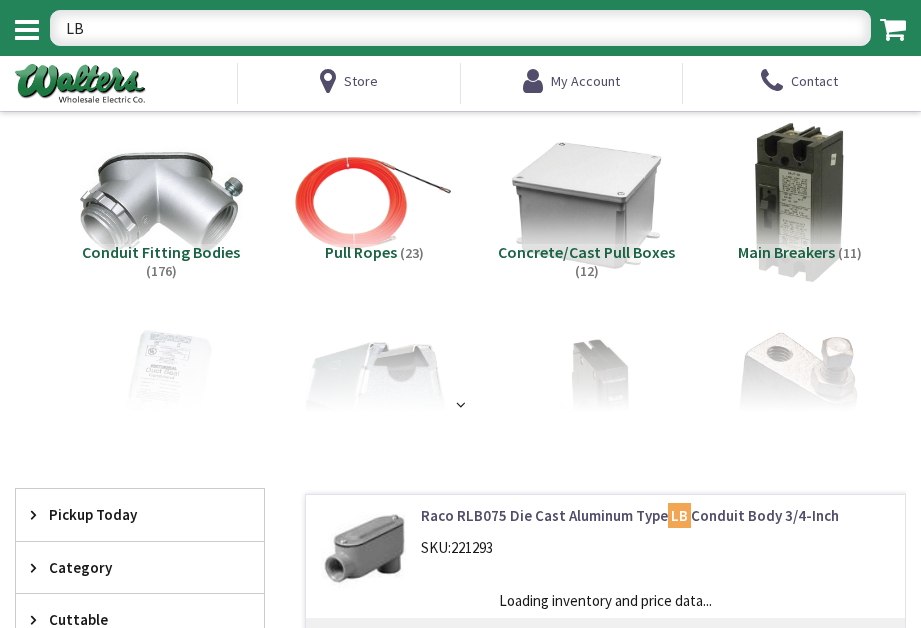 scroll, scrollTop: 0, scrollLeft: 0, axis: both 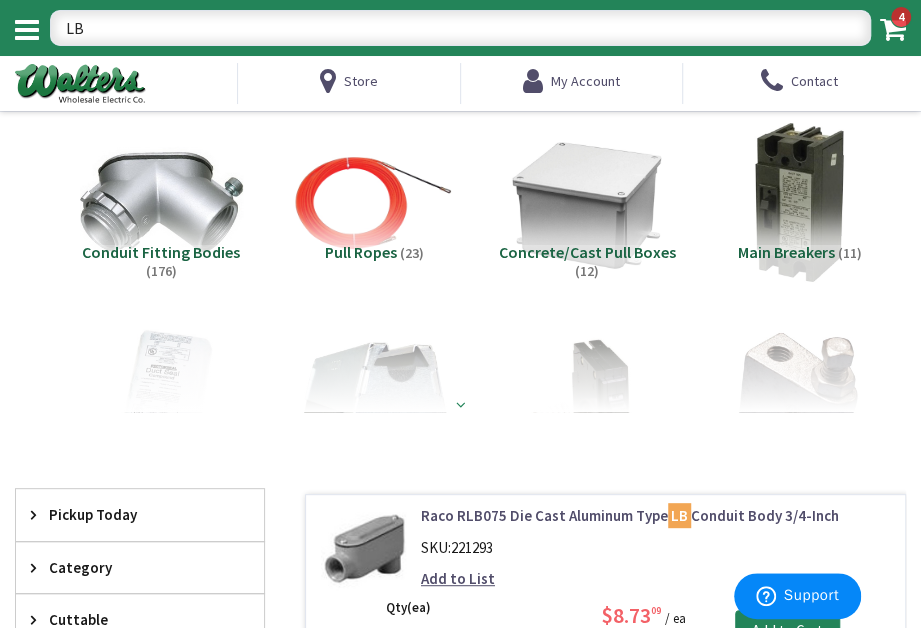 click at bounding box center (461, 404) 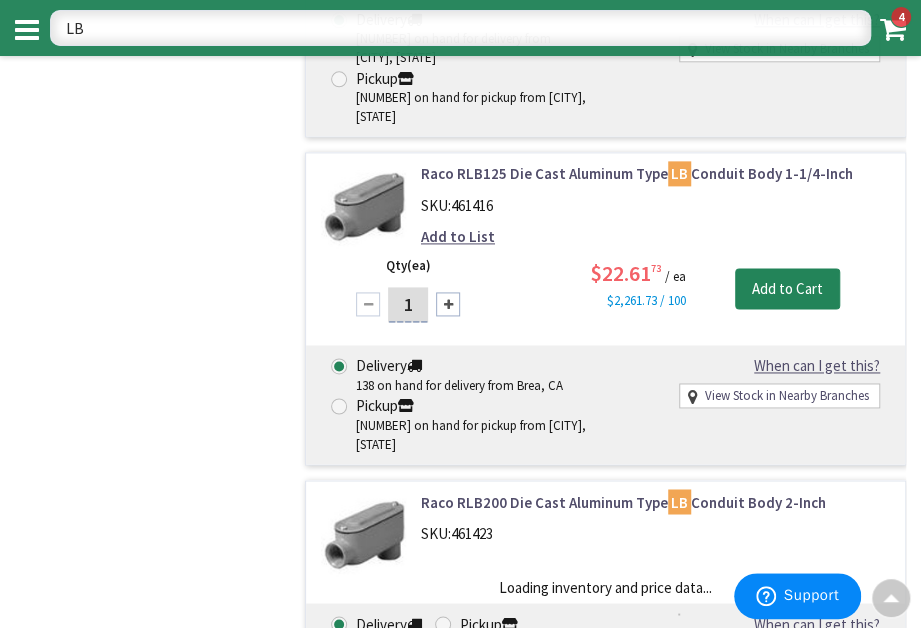 scroll, scrollTop: 3333, scrollLeft: 0, axis: vertical 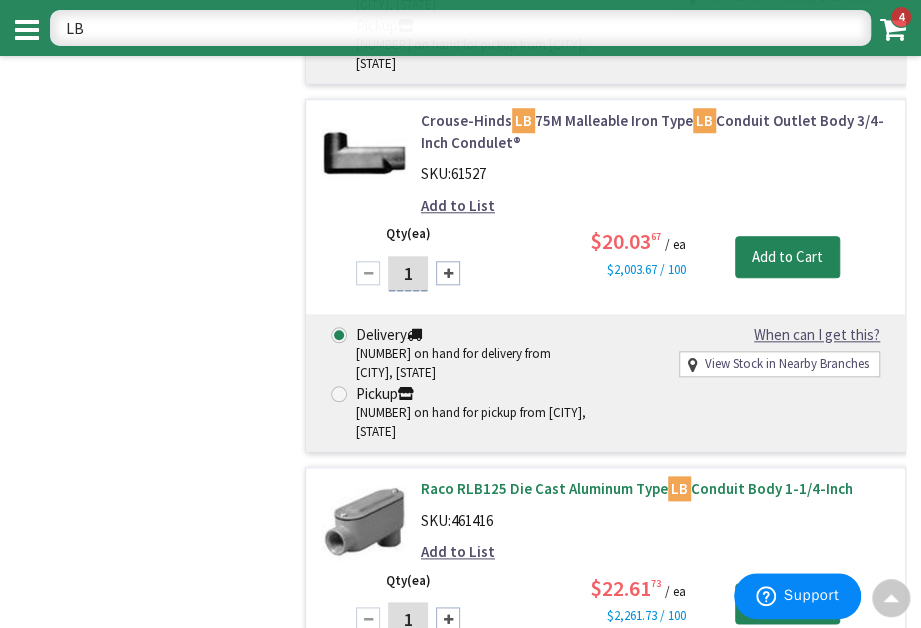 click on "Raco RLB125 Die Cast Aluminum Type  LB  Conduit Body 1-1/4-Inch" at bounding box center [655, 488] 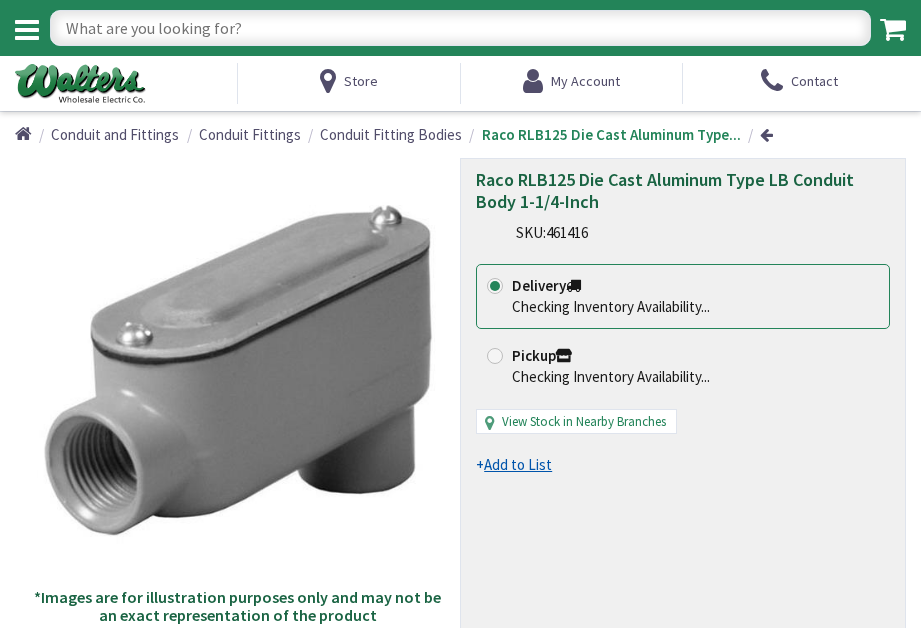 scroll, scrollTop: 0, scrollLeft: 0, axis: both 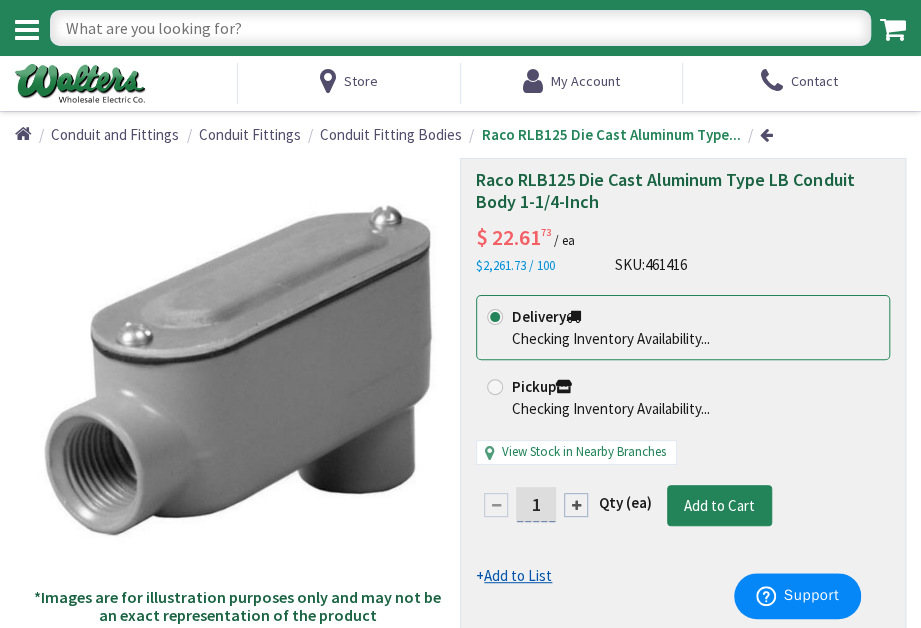 click at bounding box center [576, 505] 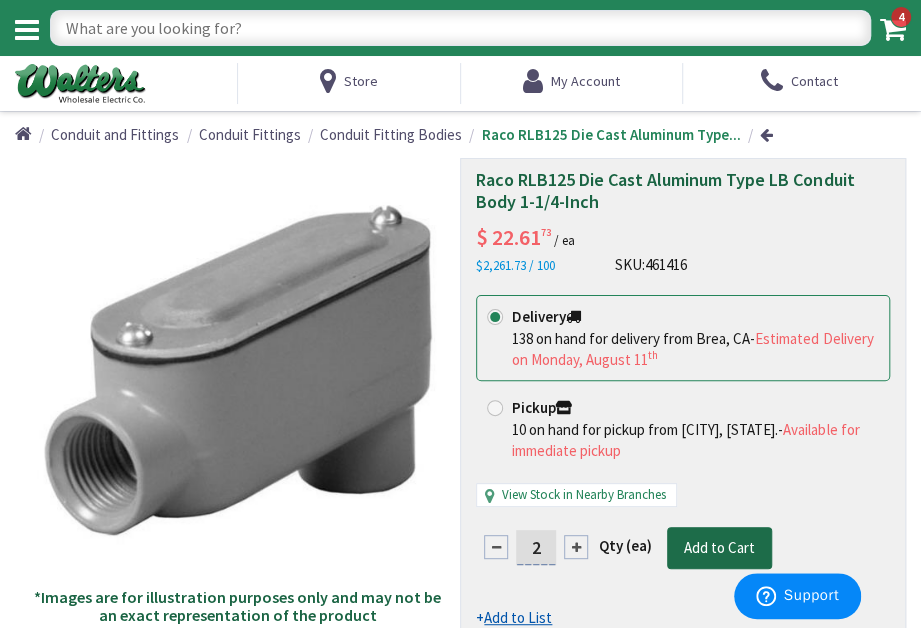 click on "Add to Cart" at bounding box center [719, 547] 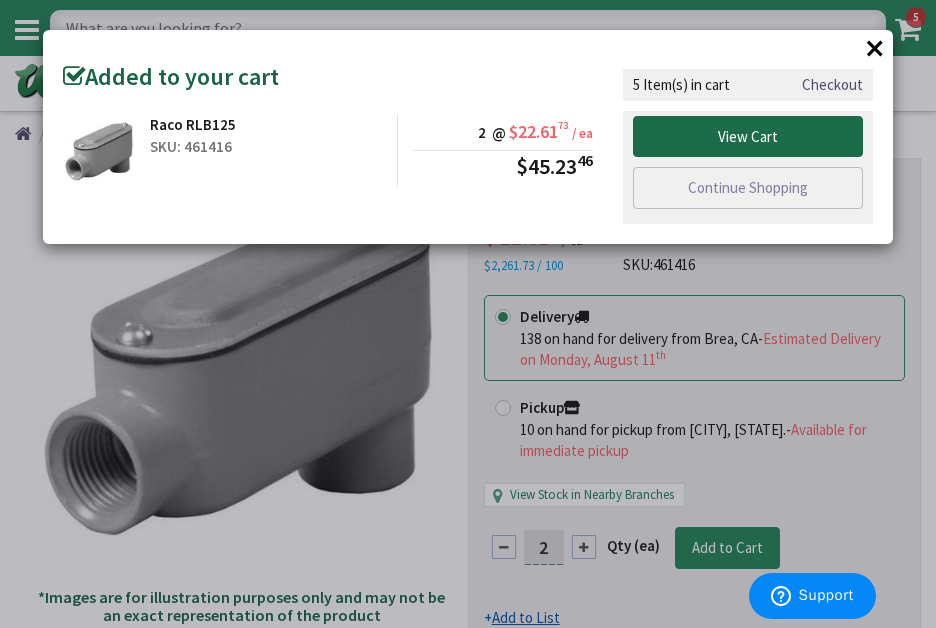 click on "View Cart" at bounding box center (748, 137) 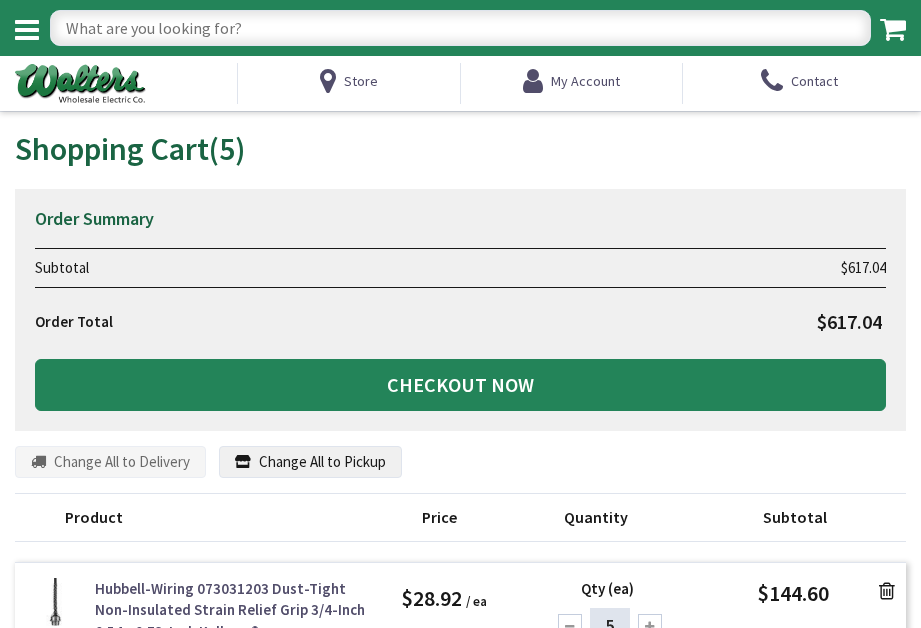 scroll, scrollTop: 0, scrollLeft: 0, axis: both 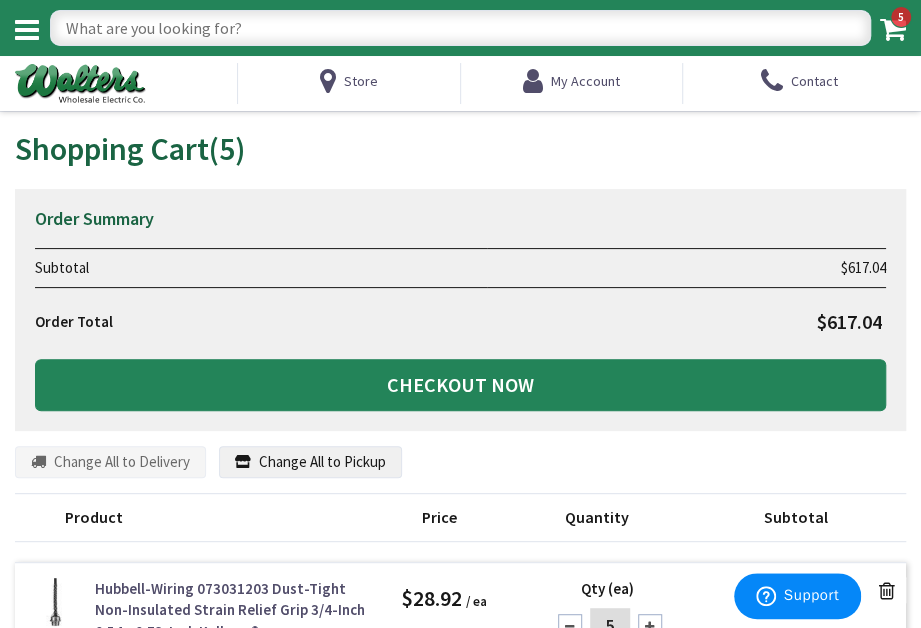 click at bounding box center (893, 29) 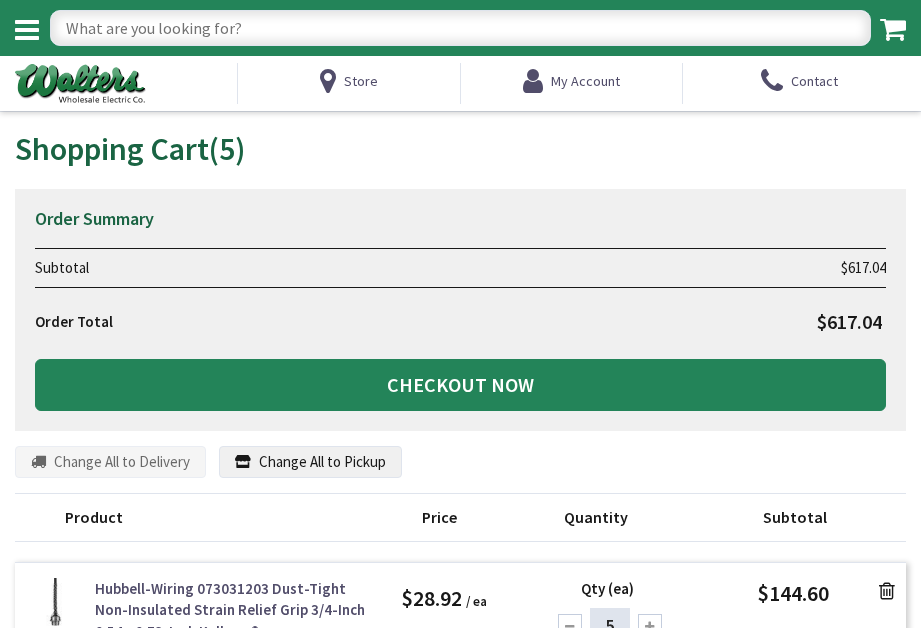 scroll, scrollTop: 0, scrollLeft: 0, axis: both 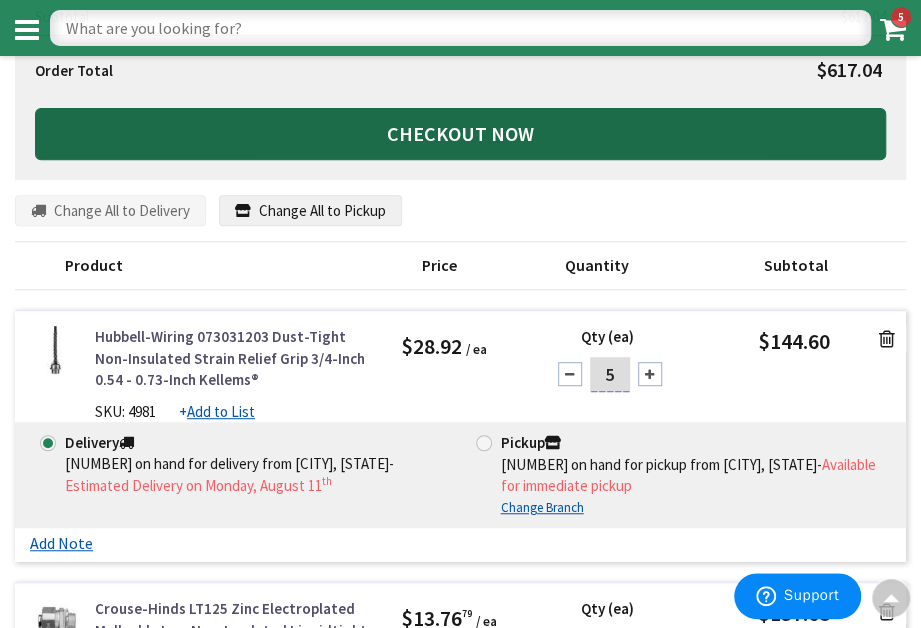 click on "Checkout Now" at bounding box center (460, 134) 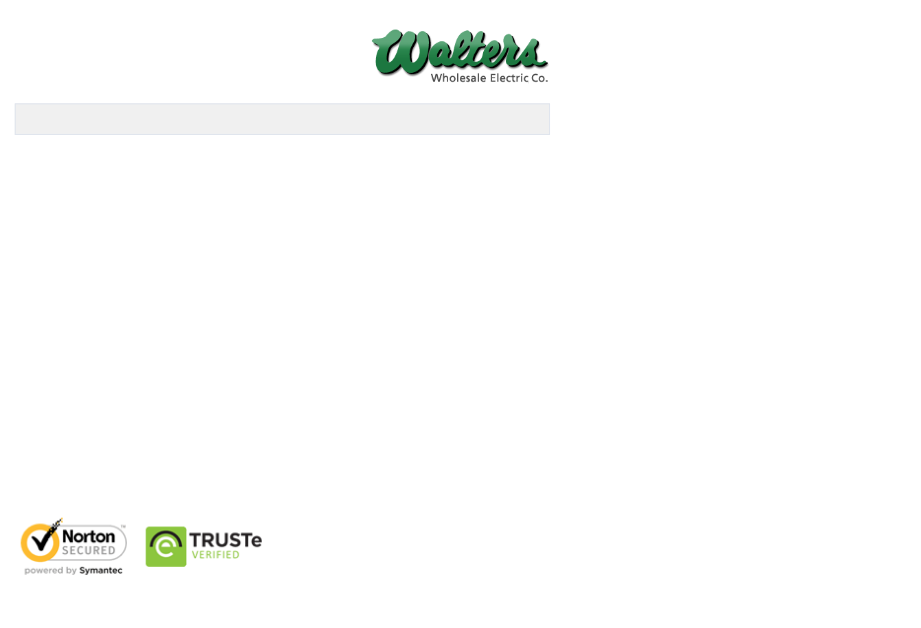 scroll, scrollTop: 0, scrollLeft: 0, axis: both 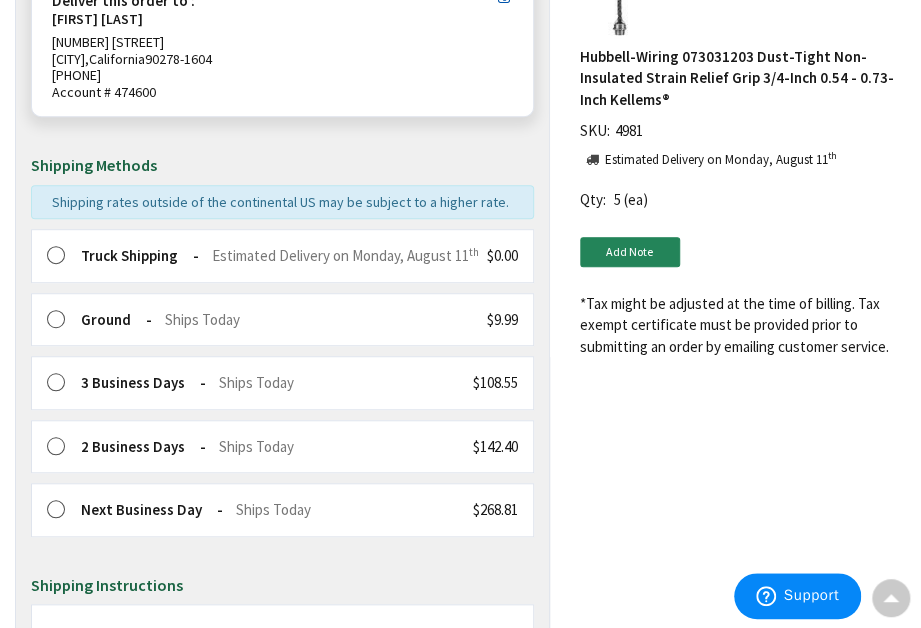 click at bounding box center [62, 256] 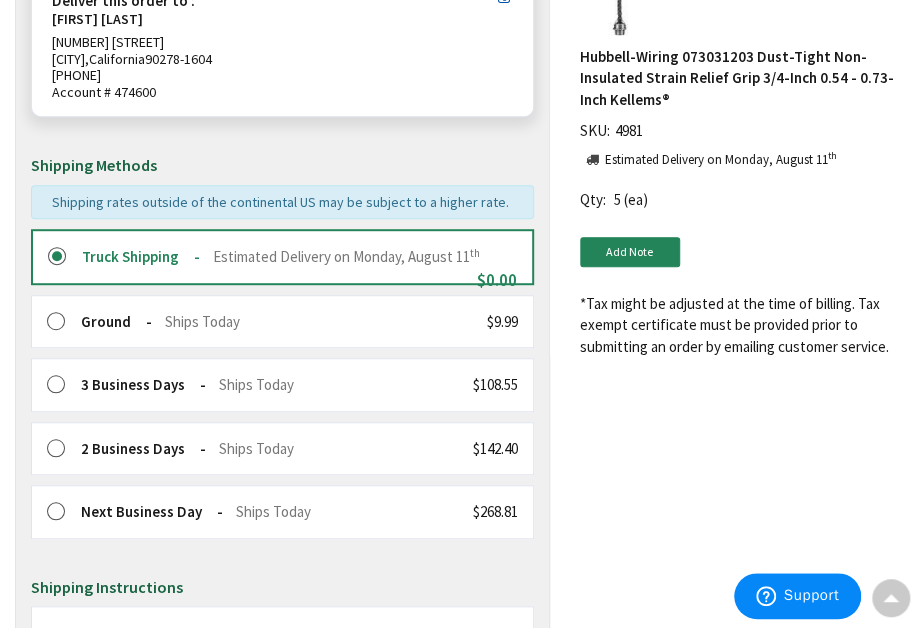 scroll, scrollTop: 666, scrollLeft: 0, axis: vertical 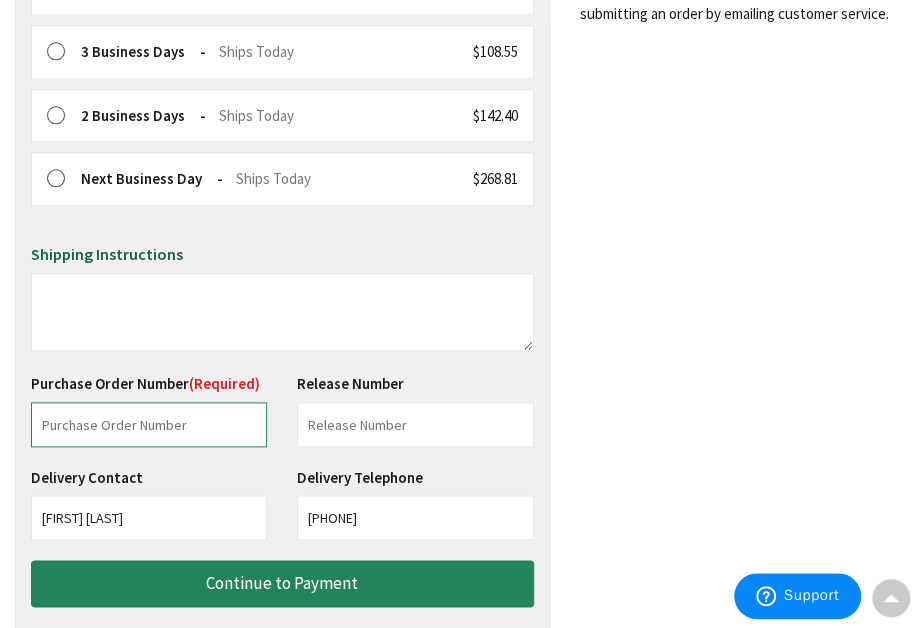 click at bounding box center [149, 424] 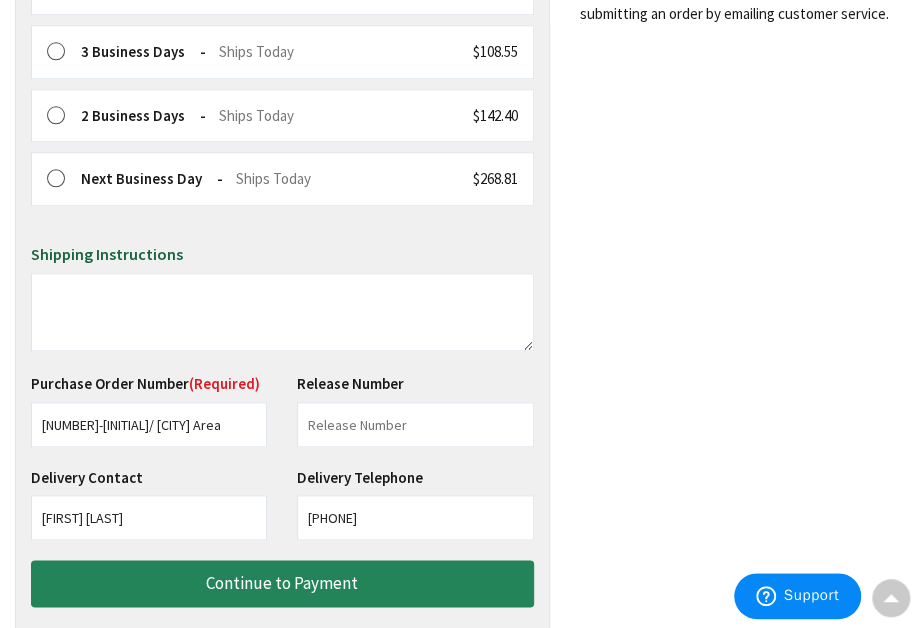 click on "Shipping
Review & Payment
Estimated Total
$617.04
5
Some items on your order are not available and will cause your order to be held. Please check order summary for further details.
Some items in your cart are discontinued.
[FIRST]
[LAST]
," at bounding box center (460, 48) 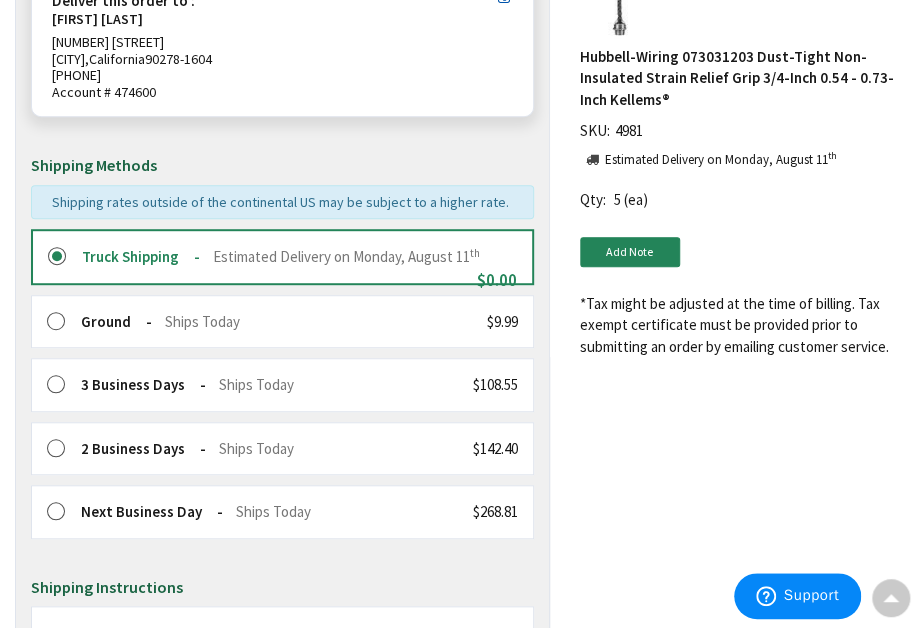 scroll, scrollTop: 0, scrollLeft: 0, axis: both 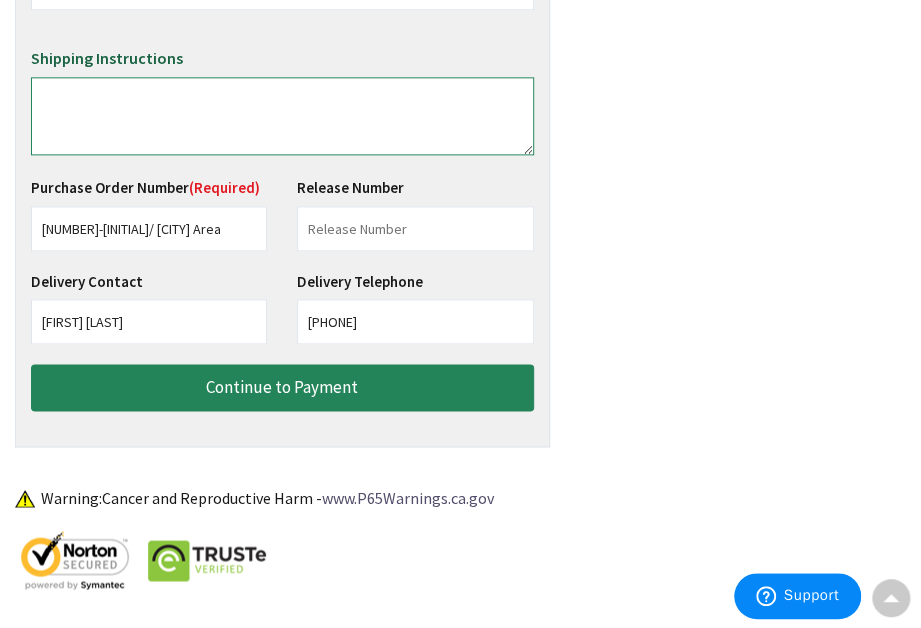 click at bounding box center [282, 116] 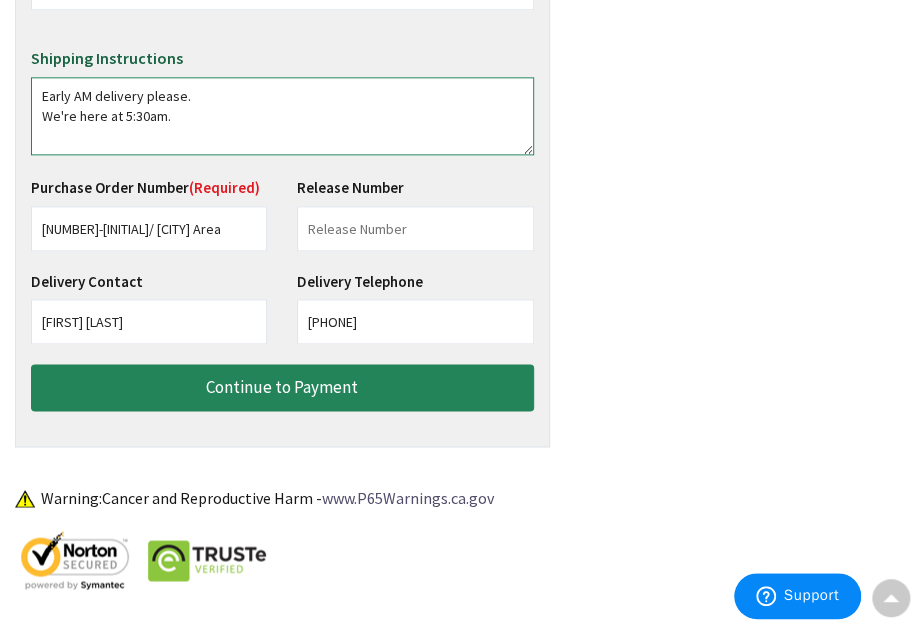 click on "Early AM delivery please.
We're here at 5:30am." at bounding box center (282, 116) 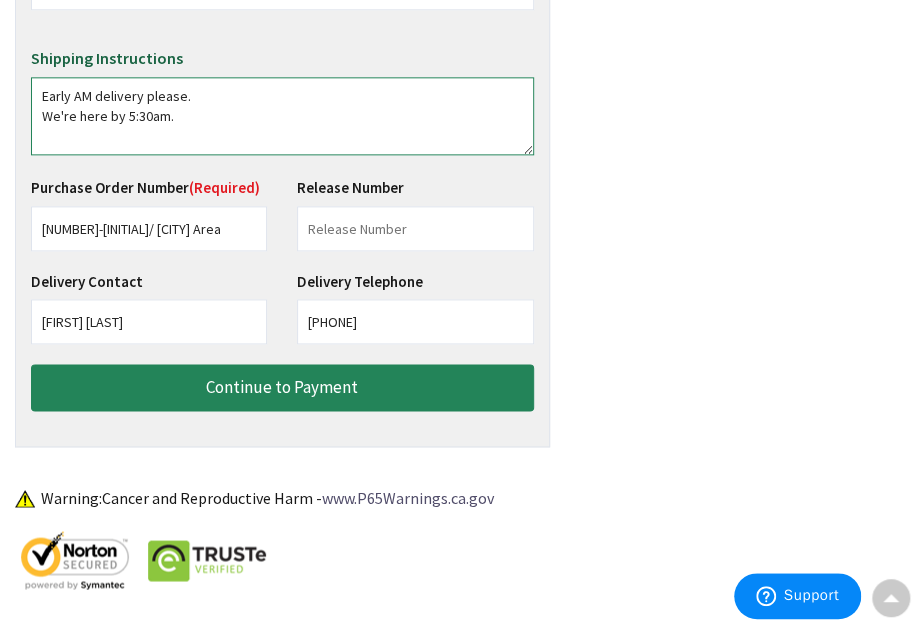 click on "Early AM delivery please.
We're here by 5:30am." at bounding box center (282, 116) 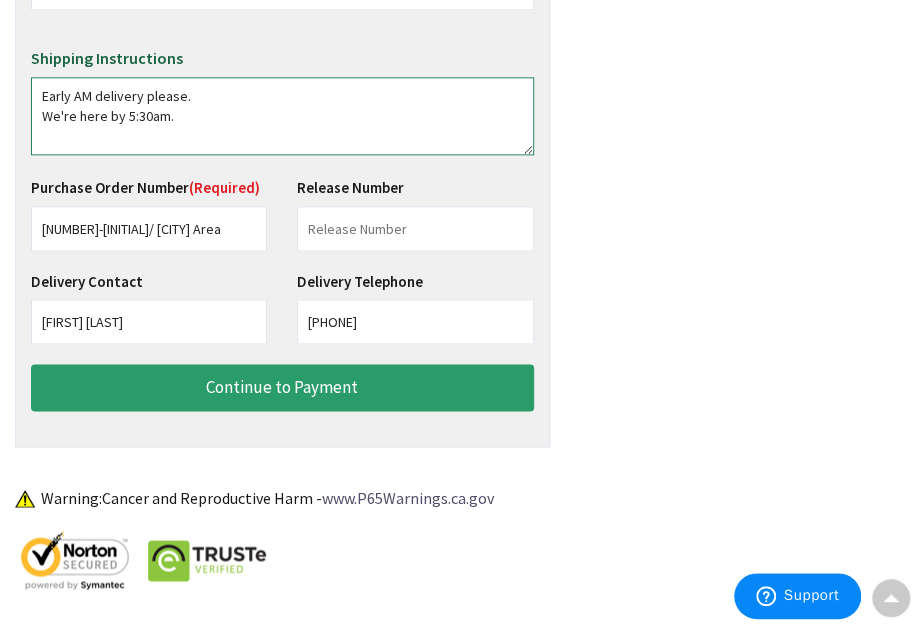 type on "Early AM delivery please.
We're here by 5:30am." 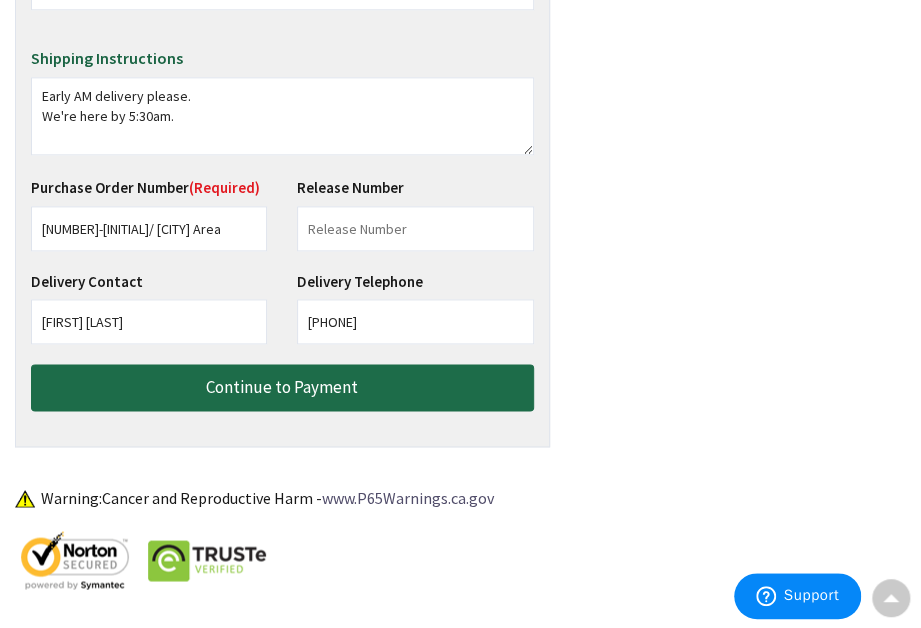 click on "Continue to Payment" at bounding box center [282, 387] 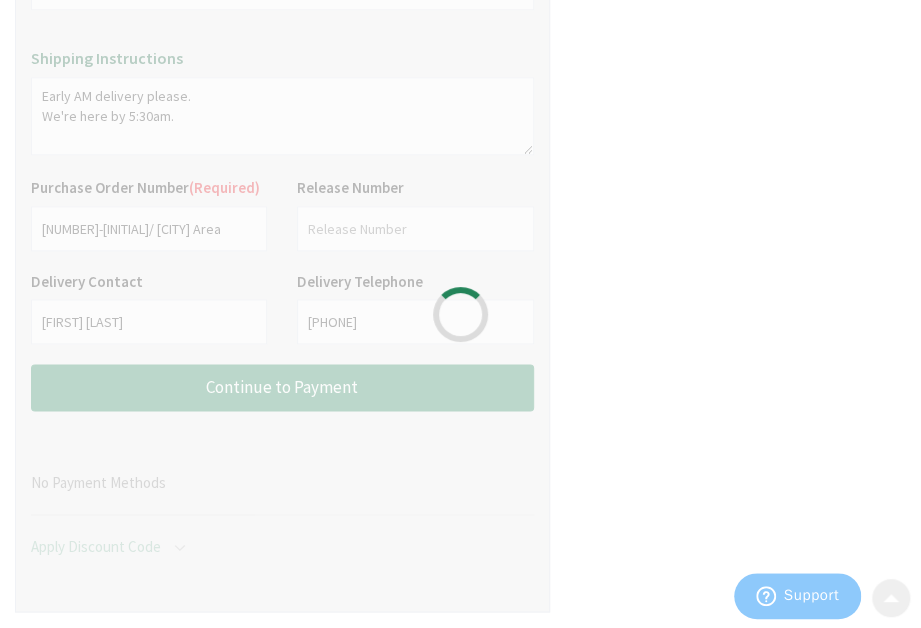 scroll, scrollTop: 0, scrollLeft: 0, axis: both 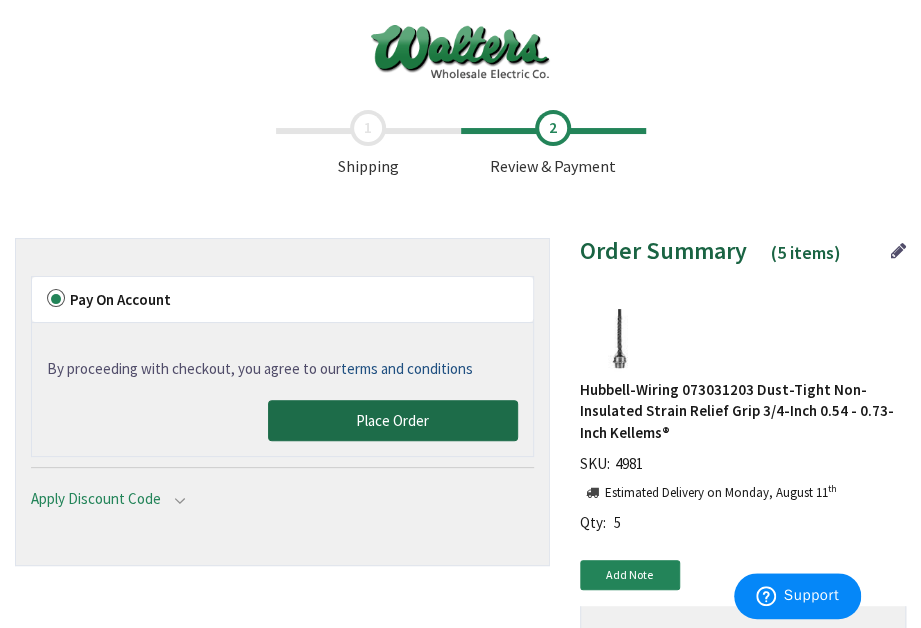 drag, startPoint x: 373, startPoint y: 411, endPoint x: 799, endPoint y: 160, distance: 494.44617 